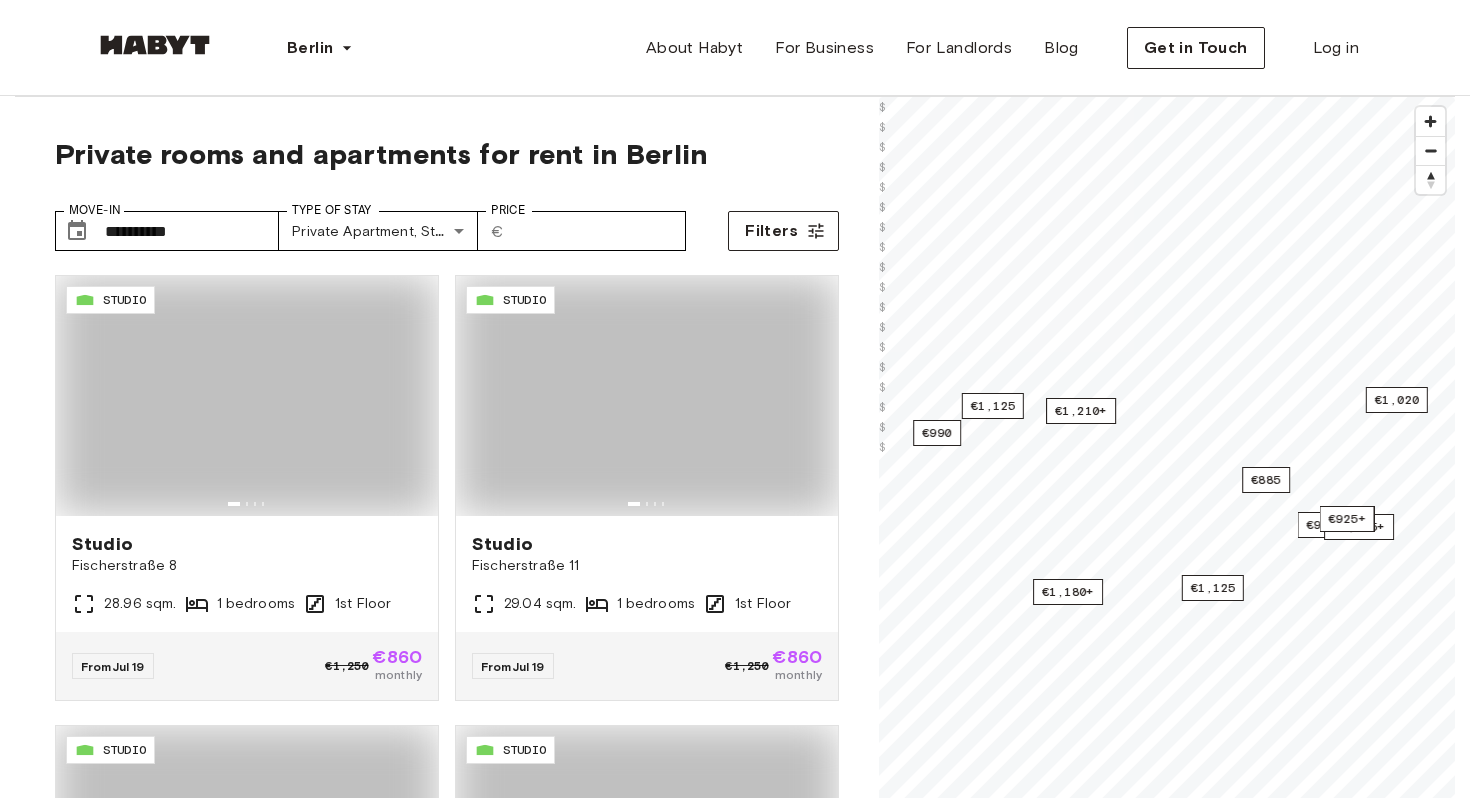scroll, scrollTop: 0, scrollLeft: 0, axis: both 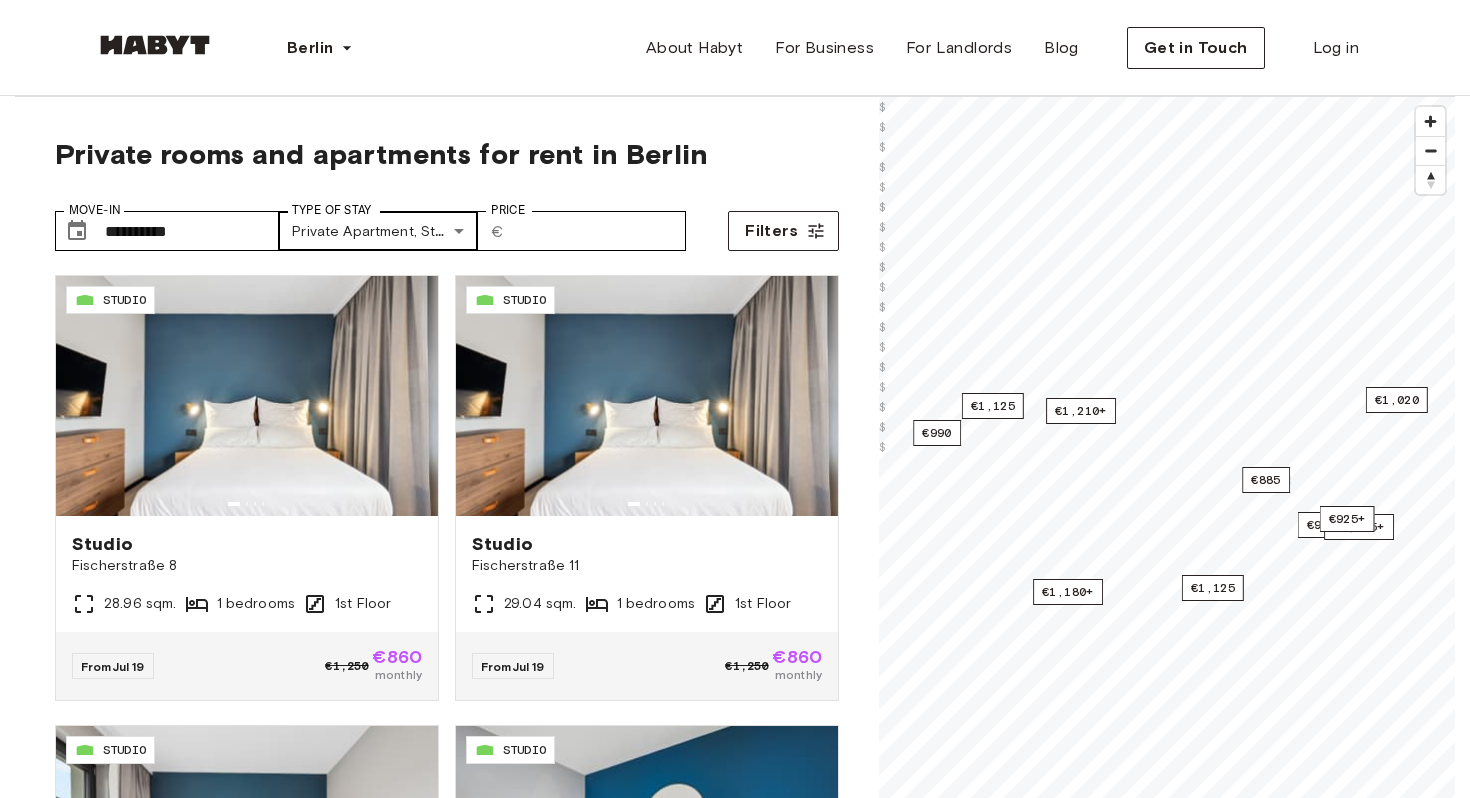 click on "Berlin Europe Amsterdam Berlin Frankfurt Hamburg Lisbon Madrid Milan Modena Paris Turin Munich Rotterdam Stuttgart Dusseldorf Cologne Zurich The Hague Graz Brussels Leipzig Asia Hong Kong Singapore Seoul Phuket Tokyo About Habyt For Business For Landlords Blog Get in Touch Log in Private rooms and apartments for rent in Berlin Move-In ​ [STARS] Move-In Type of Stay Private apartment, Studio [STARS] Type of Stay Price ​ € Price Filters [ID] STUDIO Studio [STREET] [NUMBER] [SQM] [BEDROOMS] [FLOOR] From [DATE] €[PRICE] €[PRICE] monthly [ID] STUDIO Studio [STREET] [NUMBER] [SQM] [BEDROOMS] [FLOOR] From [DATE] €[PRICE] €[PRICE] monthly [ID] STUDIO Studio [STREET] [NUMBER] [SQM] [BEDROOMS] [FLOOR] From [DATE] €[PRICE] €[PRICE] monthly [ID] STUDIO Studio [STREET] [NUMBER] [SQM] [BEDROOMS] [FLOOR] From [DATE] €[PRICE] €[PRICE] monthly [ID] STUDIO Studio [STREET] [NUMBER] [SQM] [BEDROOMS] [FLOOR]" at bounding box center (735, 2406) 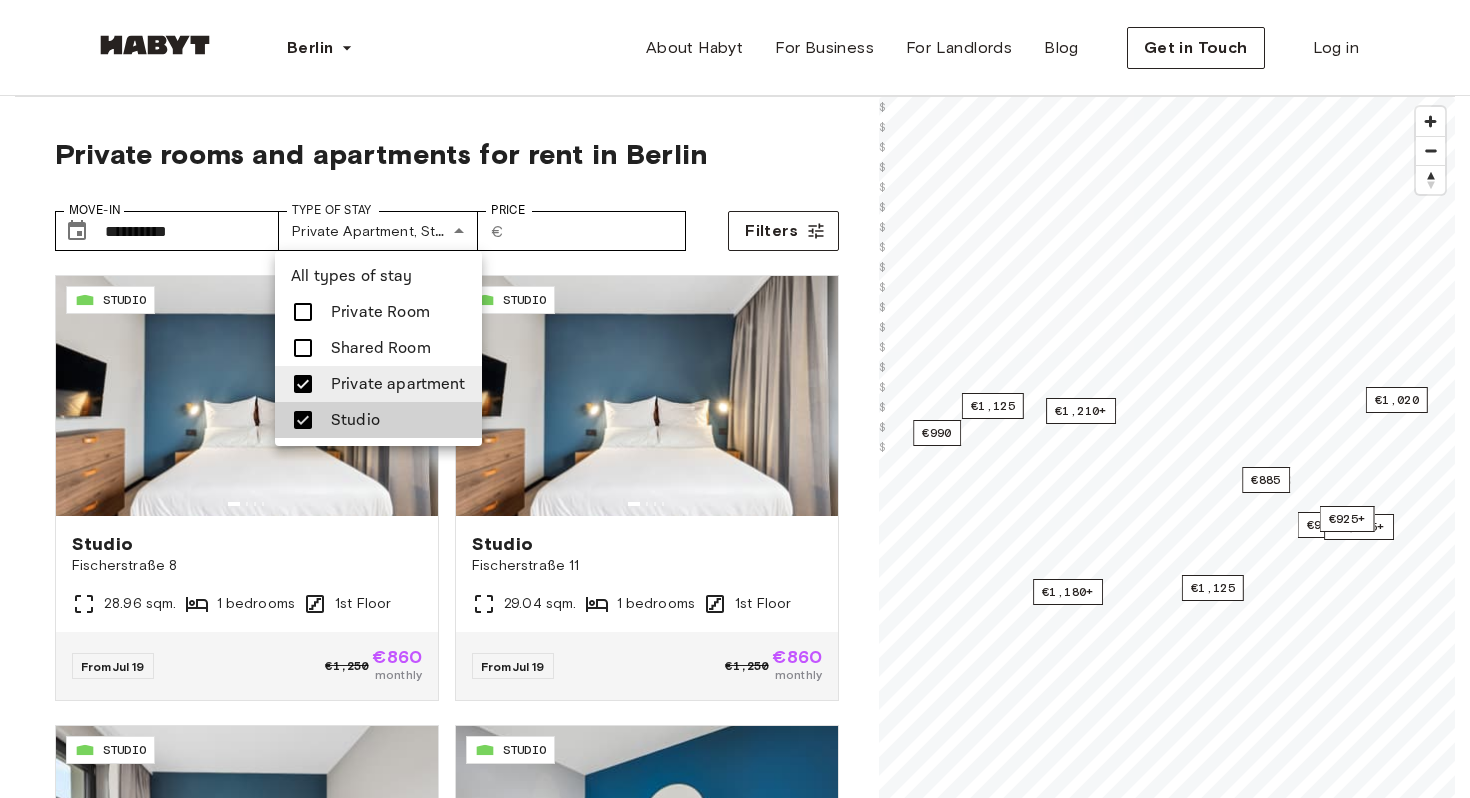click at bounding box center [735, 399] 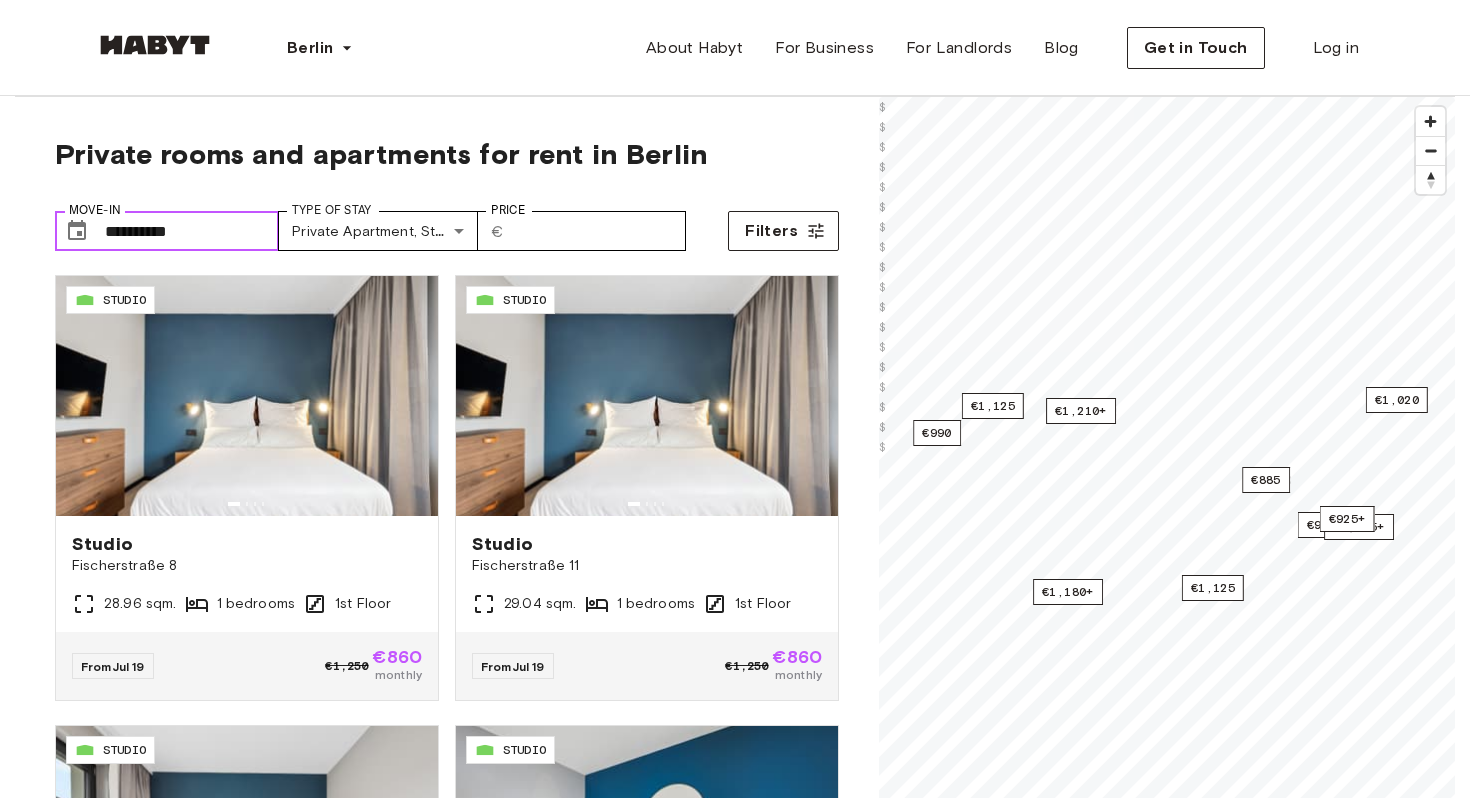 click on "**********" at bounding box center (192, 231) 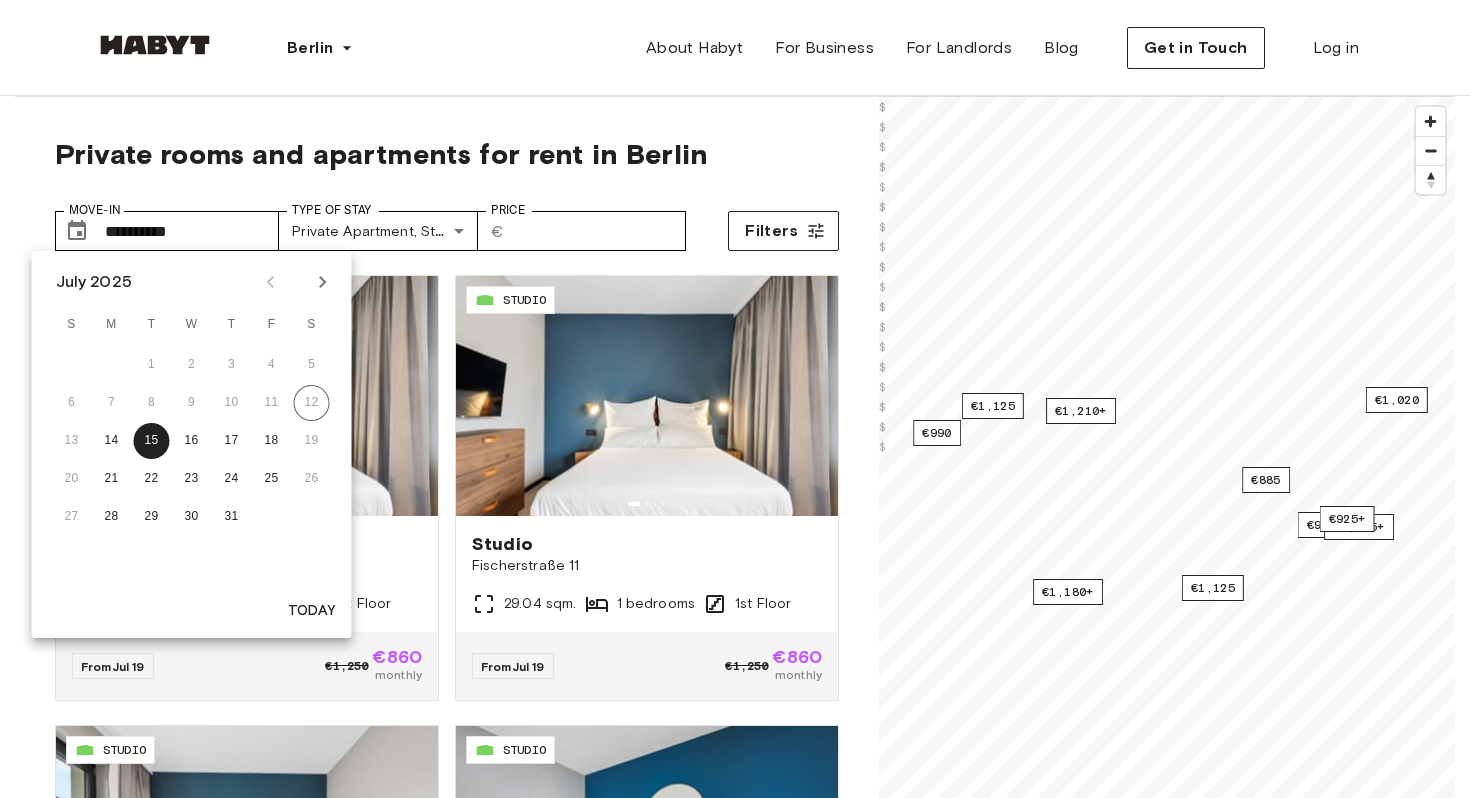 click 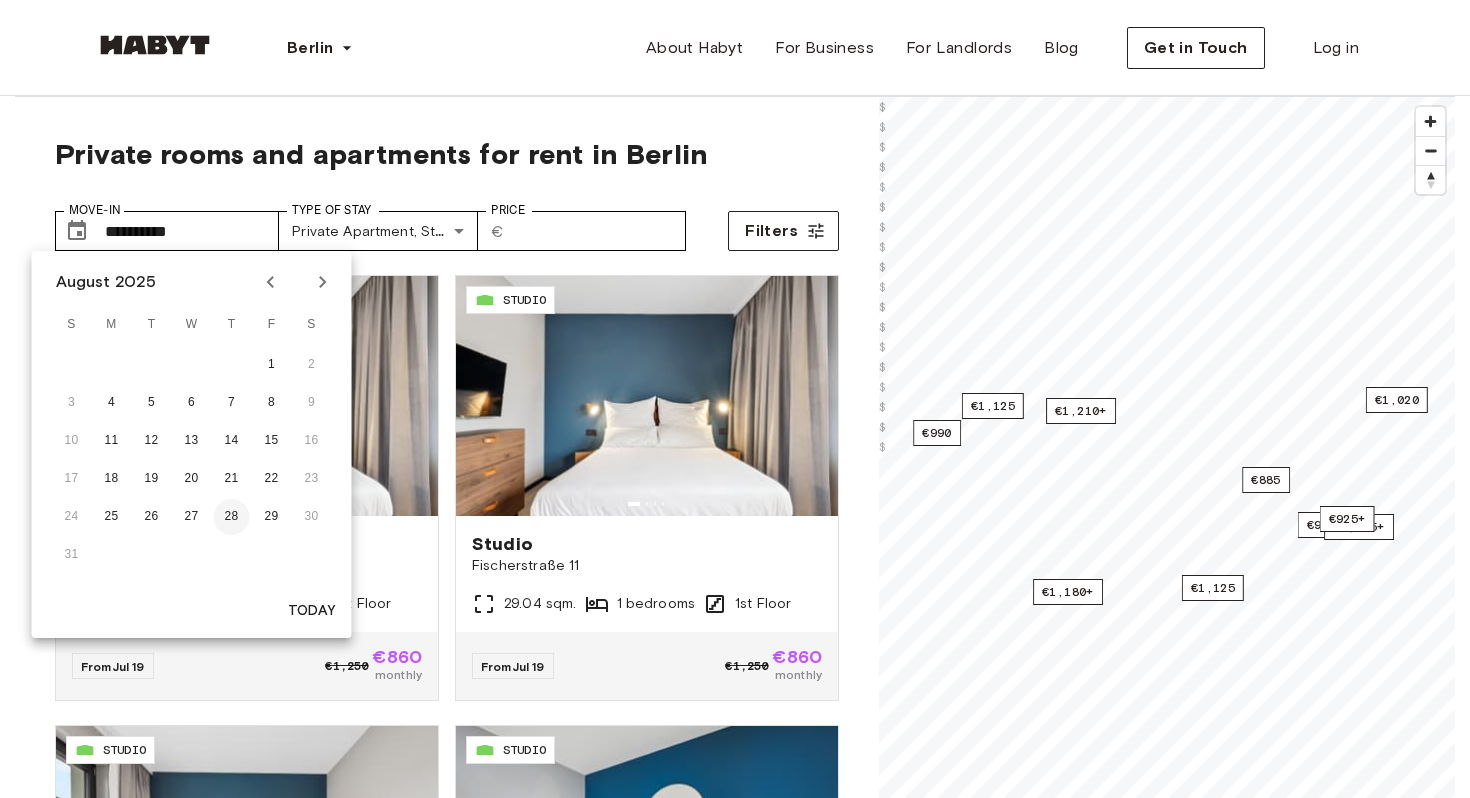 click on "28" at bounding box center [232, 517] 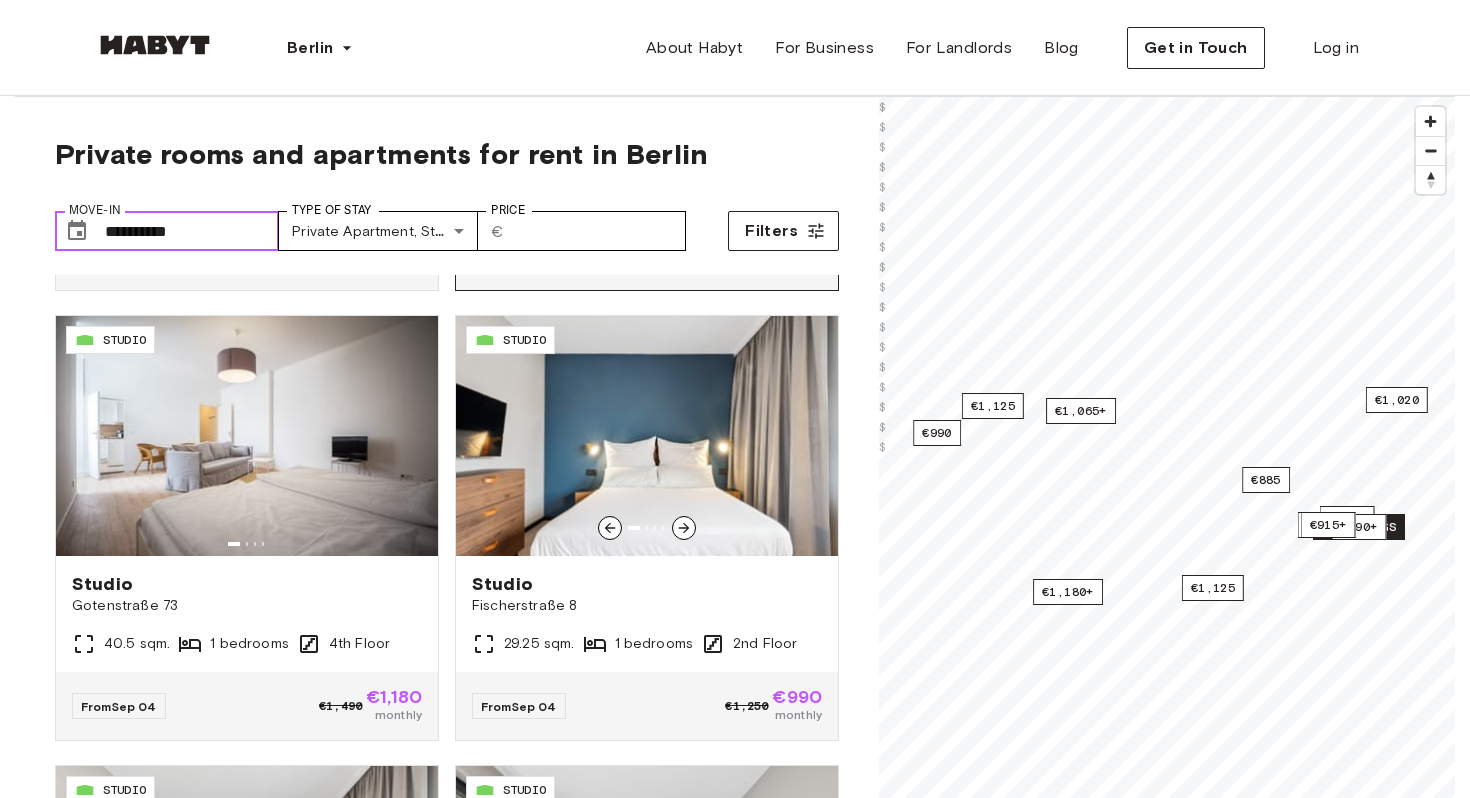 scroll, scrollTop: 2208, scrollLeft: 0, axis: vertical 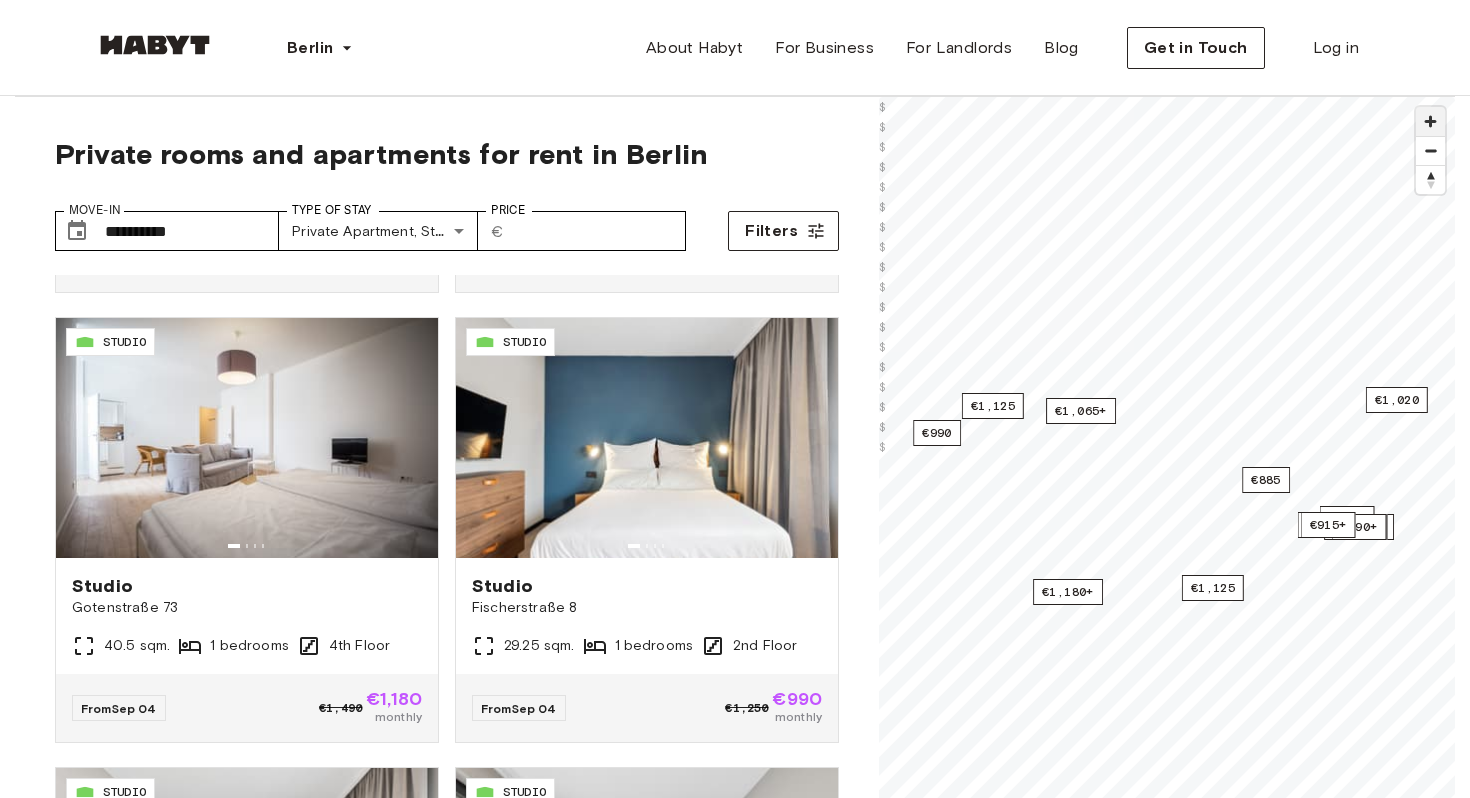 click at bounding box center (1430, 121) 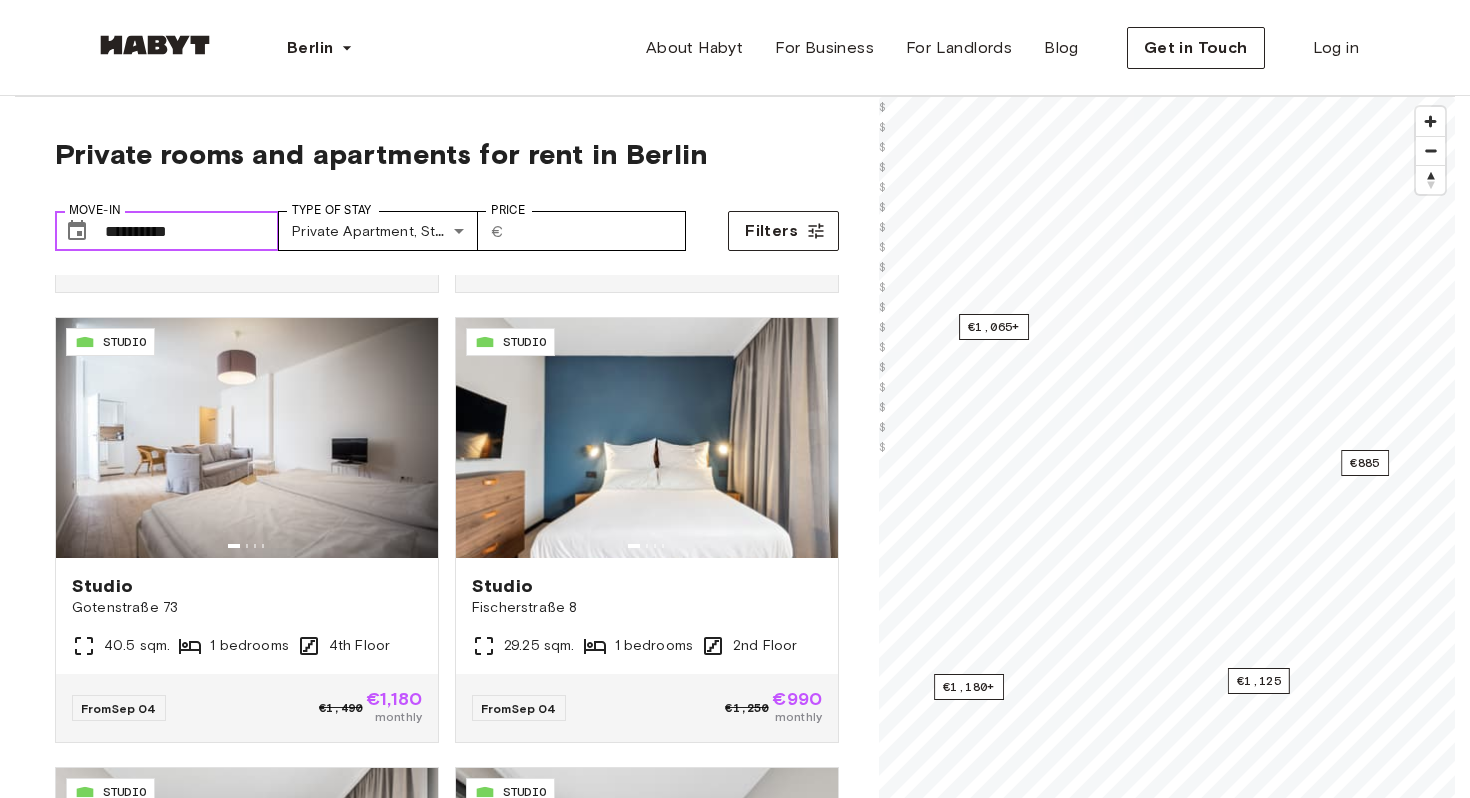 click on "**********" at bounding box center [192, 231] 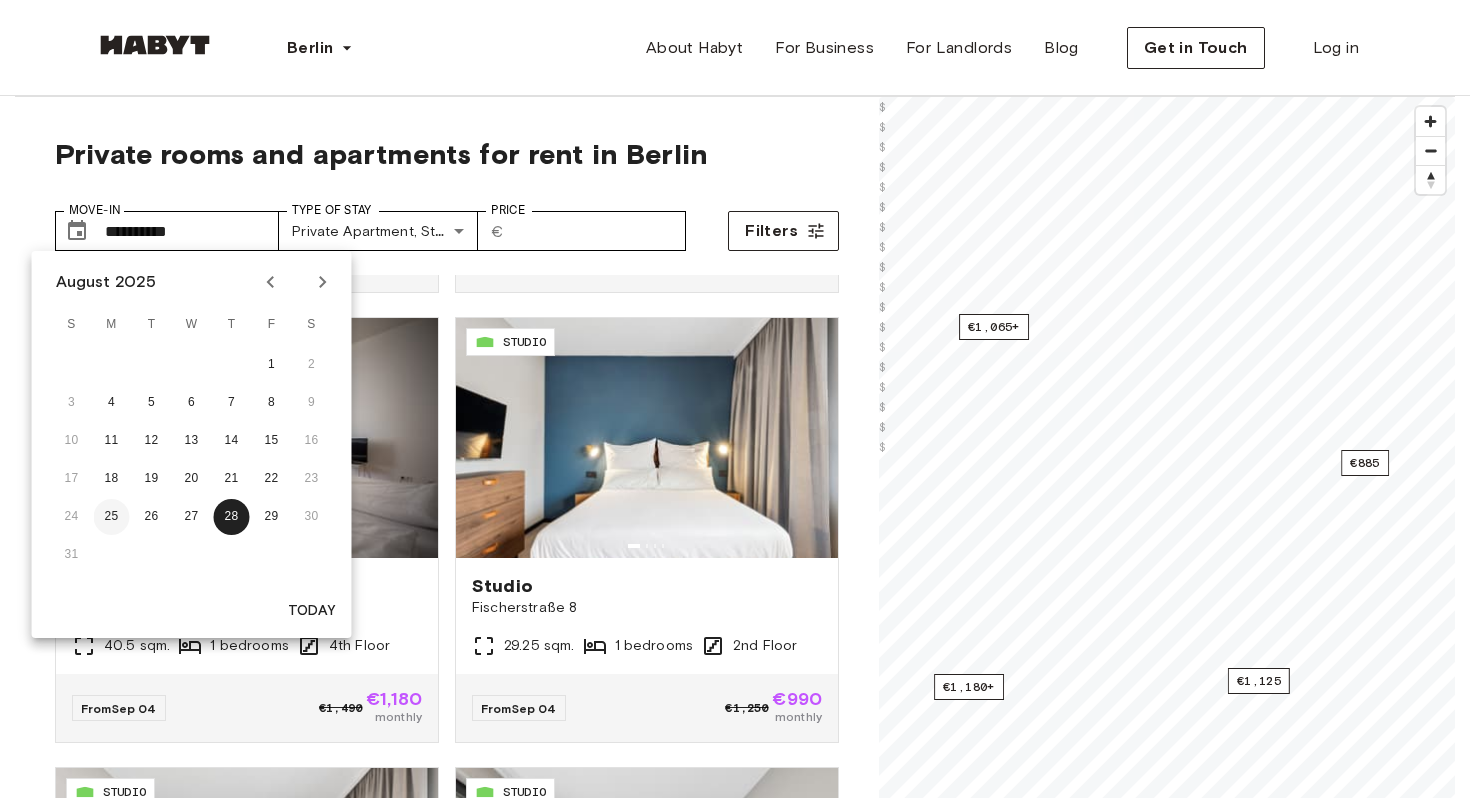 click on "25" at bounding box center [112, 517] 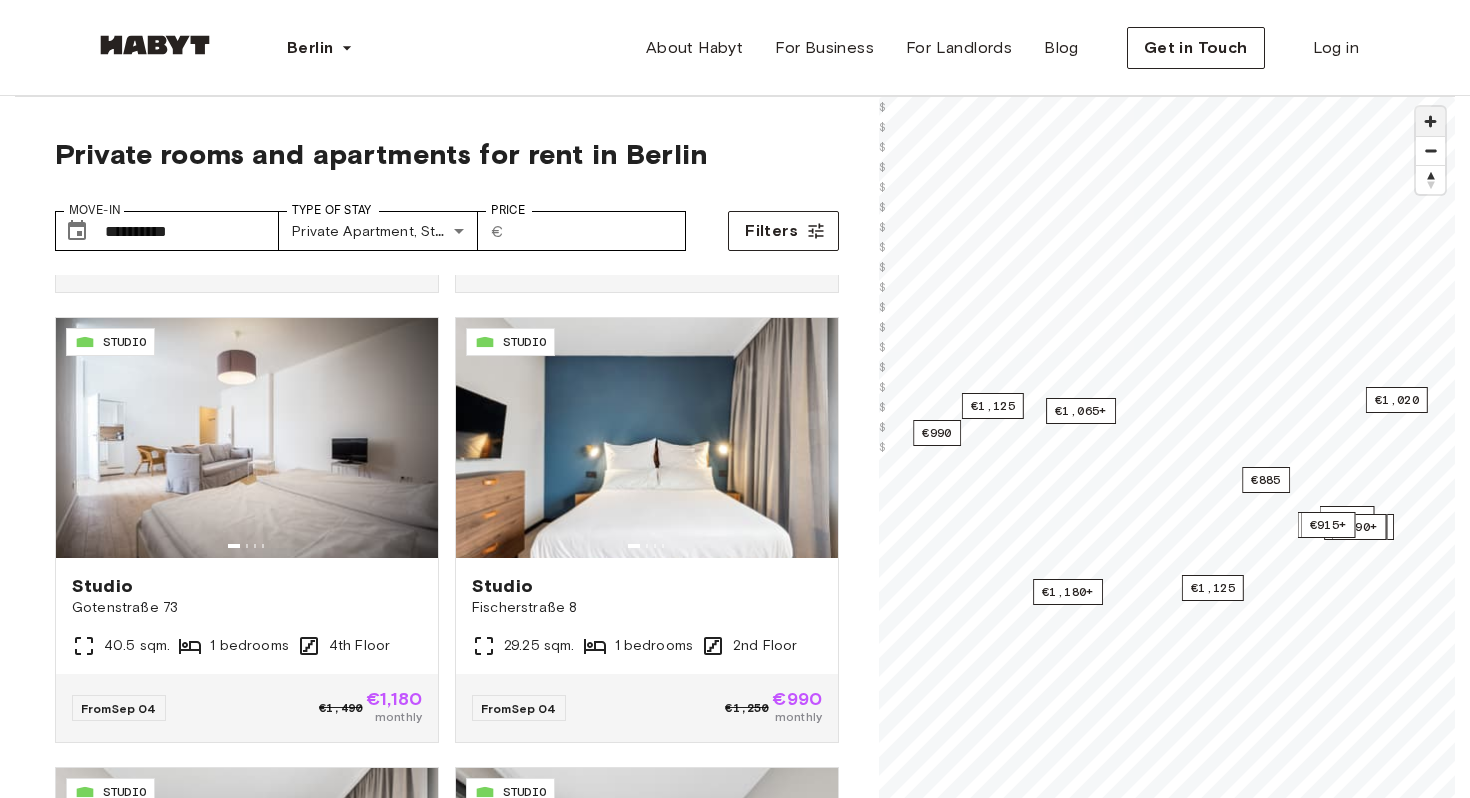 click at bounding box center (1430, 121) 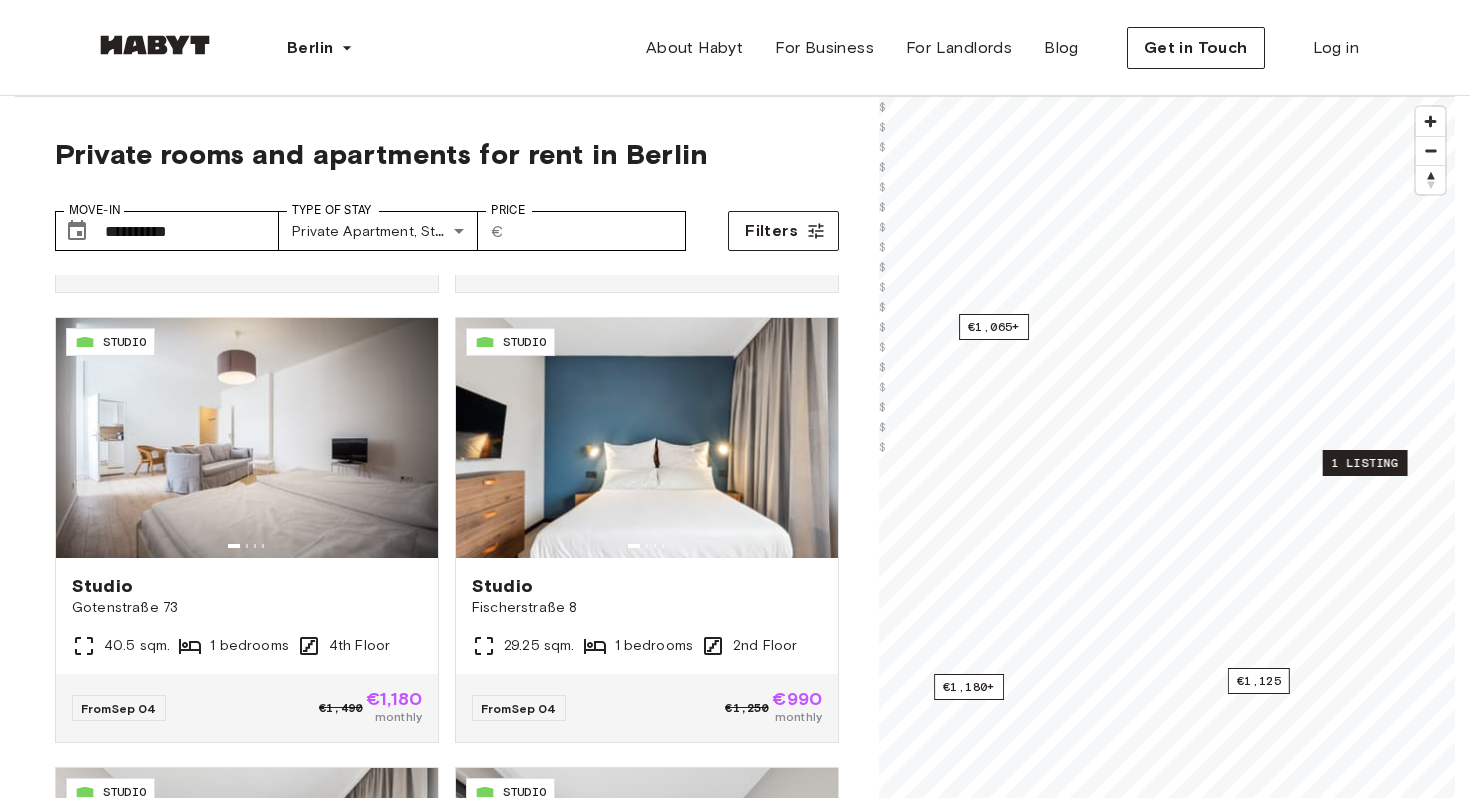 click on "1 listing" at bounding box center (1365, 463) 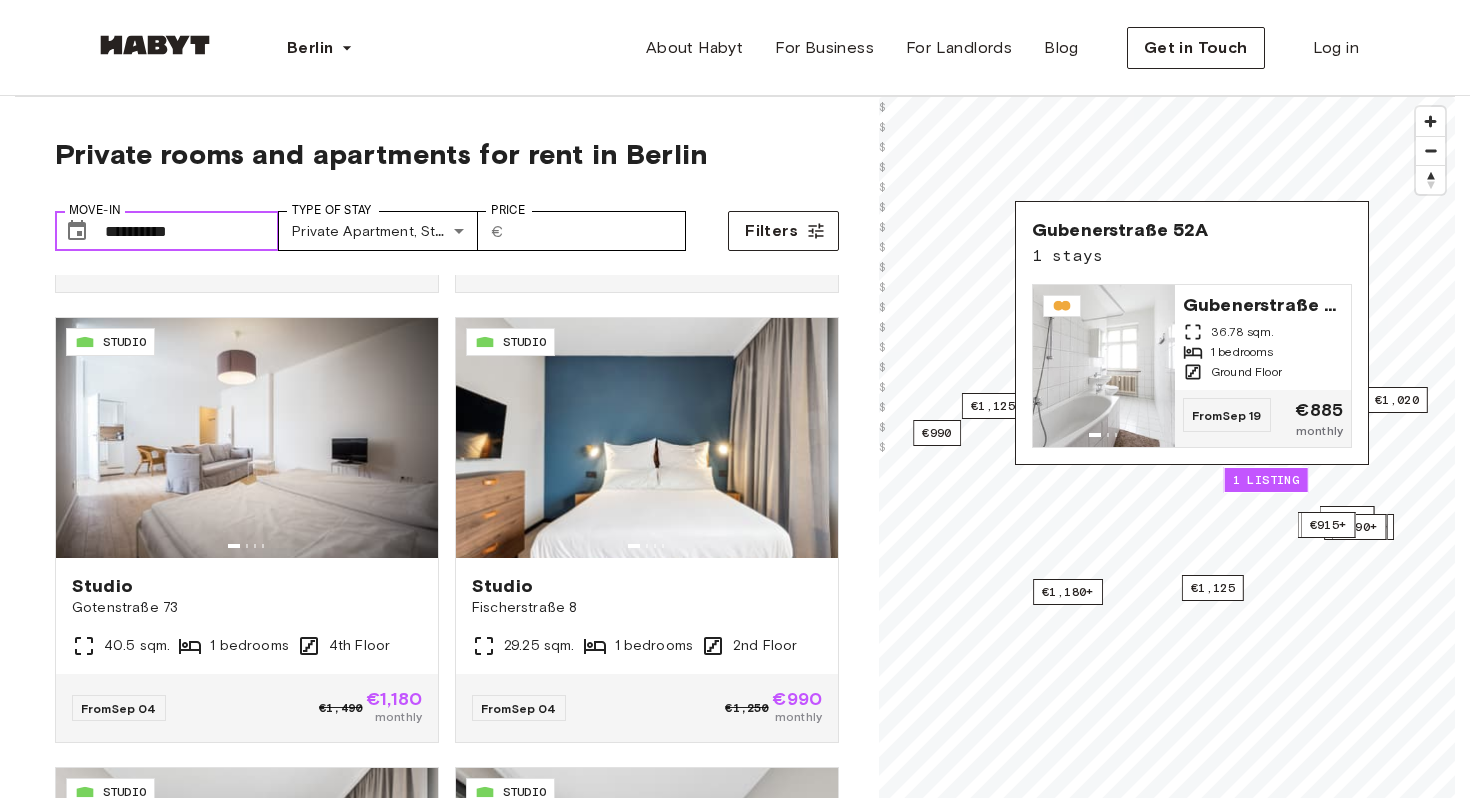 click on "**********" at bounding box center [192, 231] 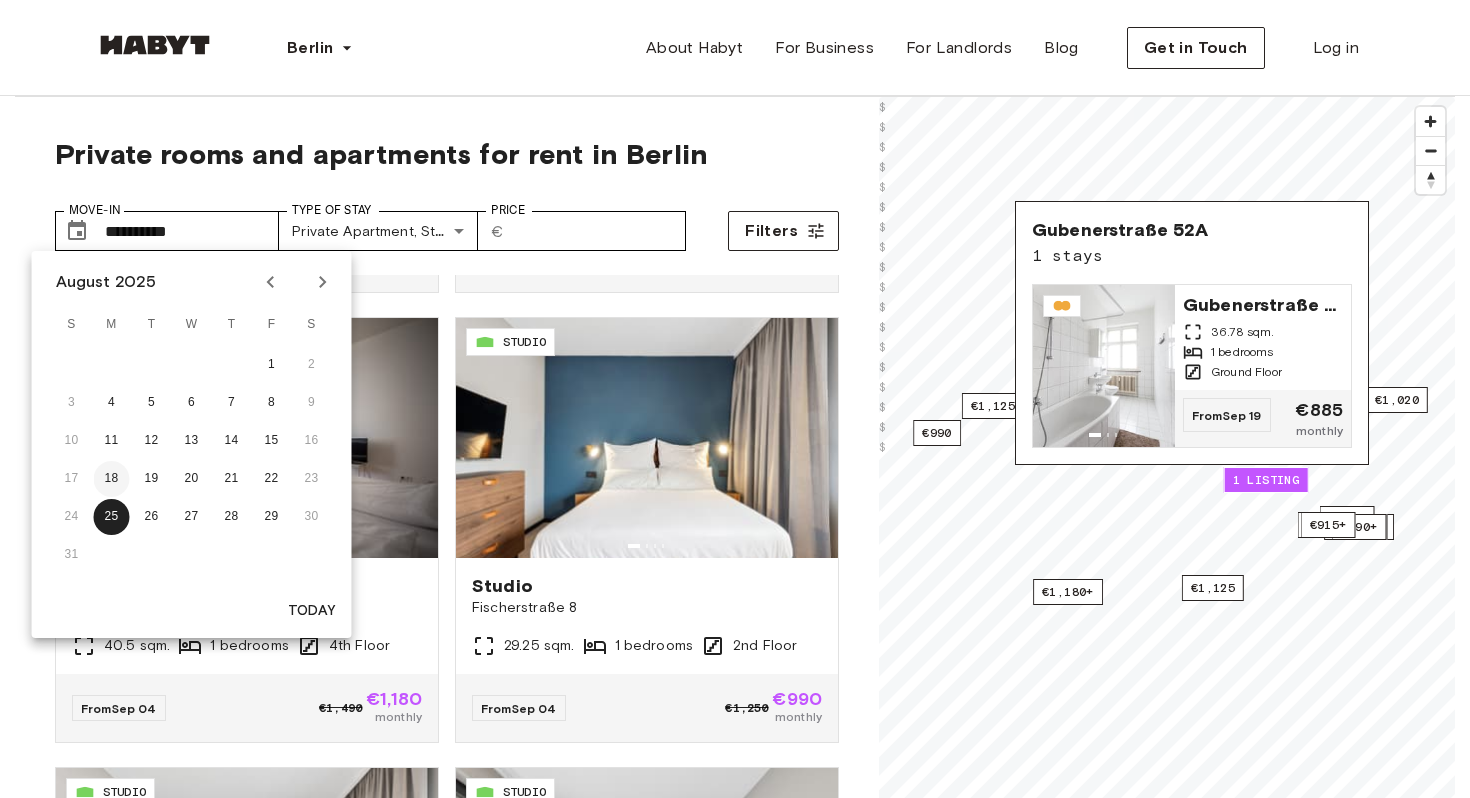 click on "18" at bounding box center [112, 479] 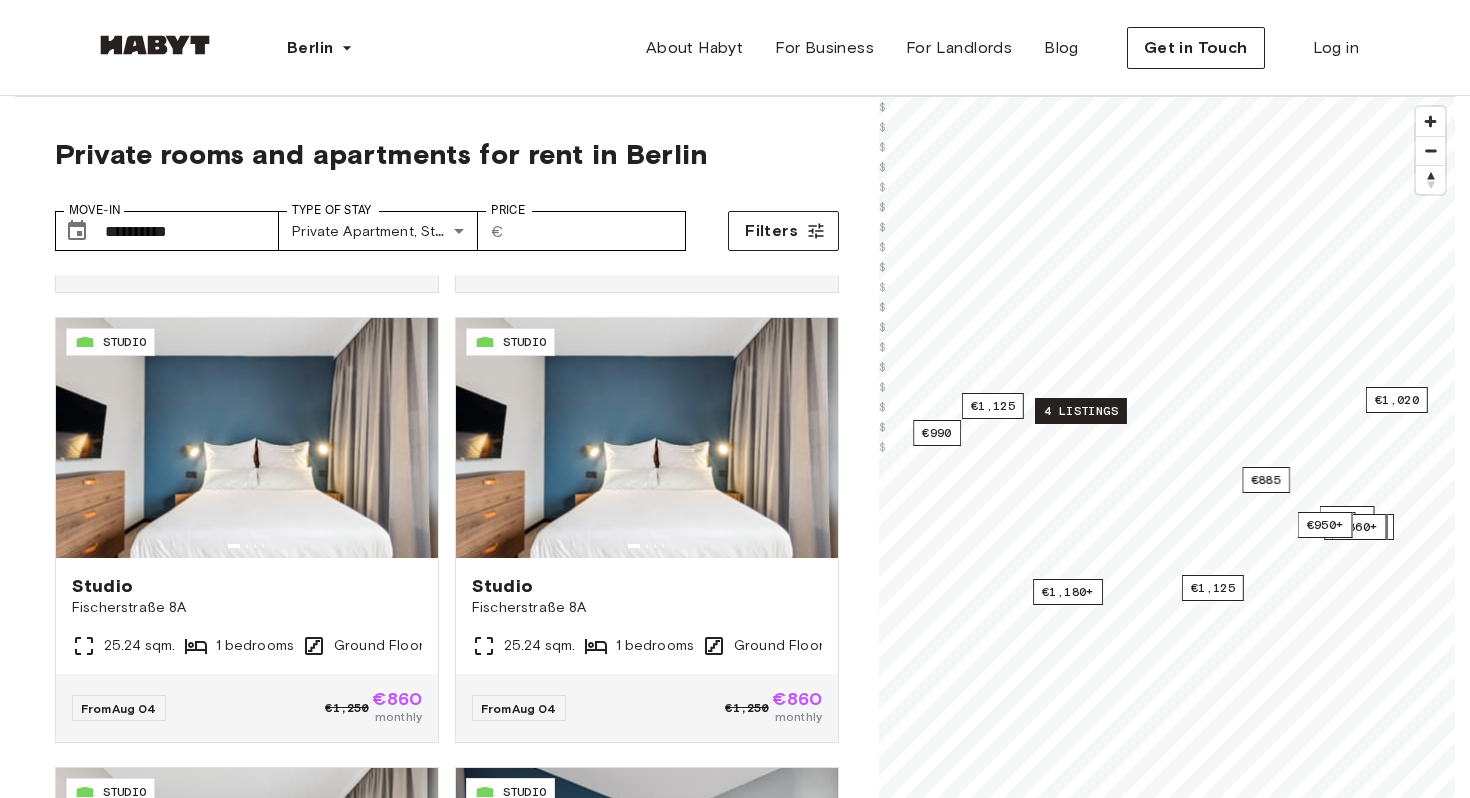 click on "4 listings" at bounding box center [1081, 411] 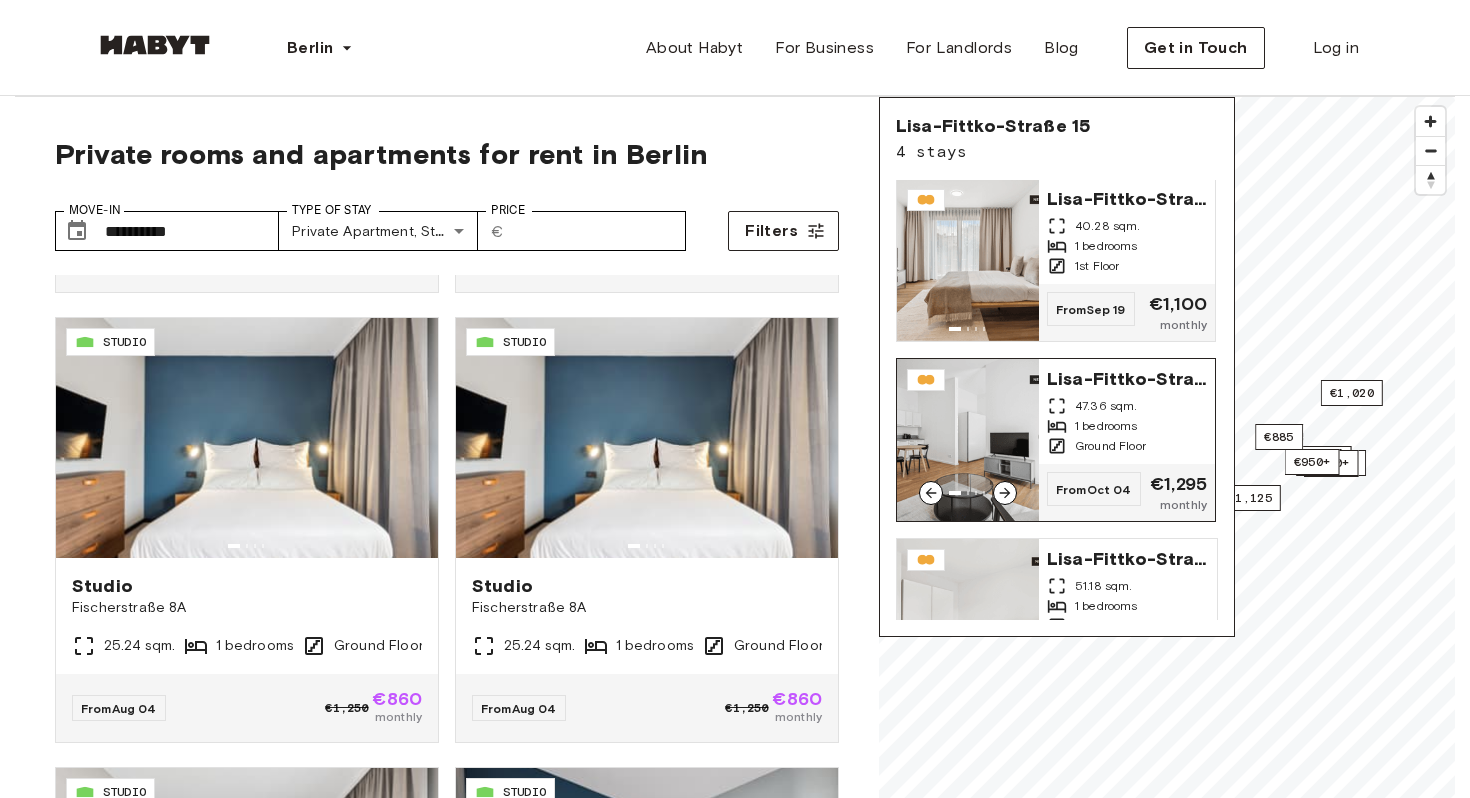 scroll, scrollTop: 228, scrollLeft: 0, axis: vertical 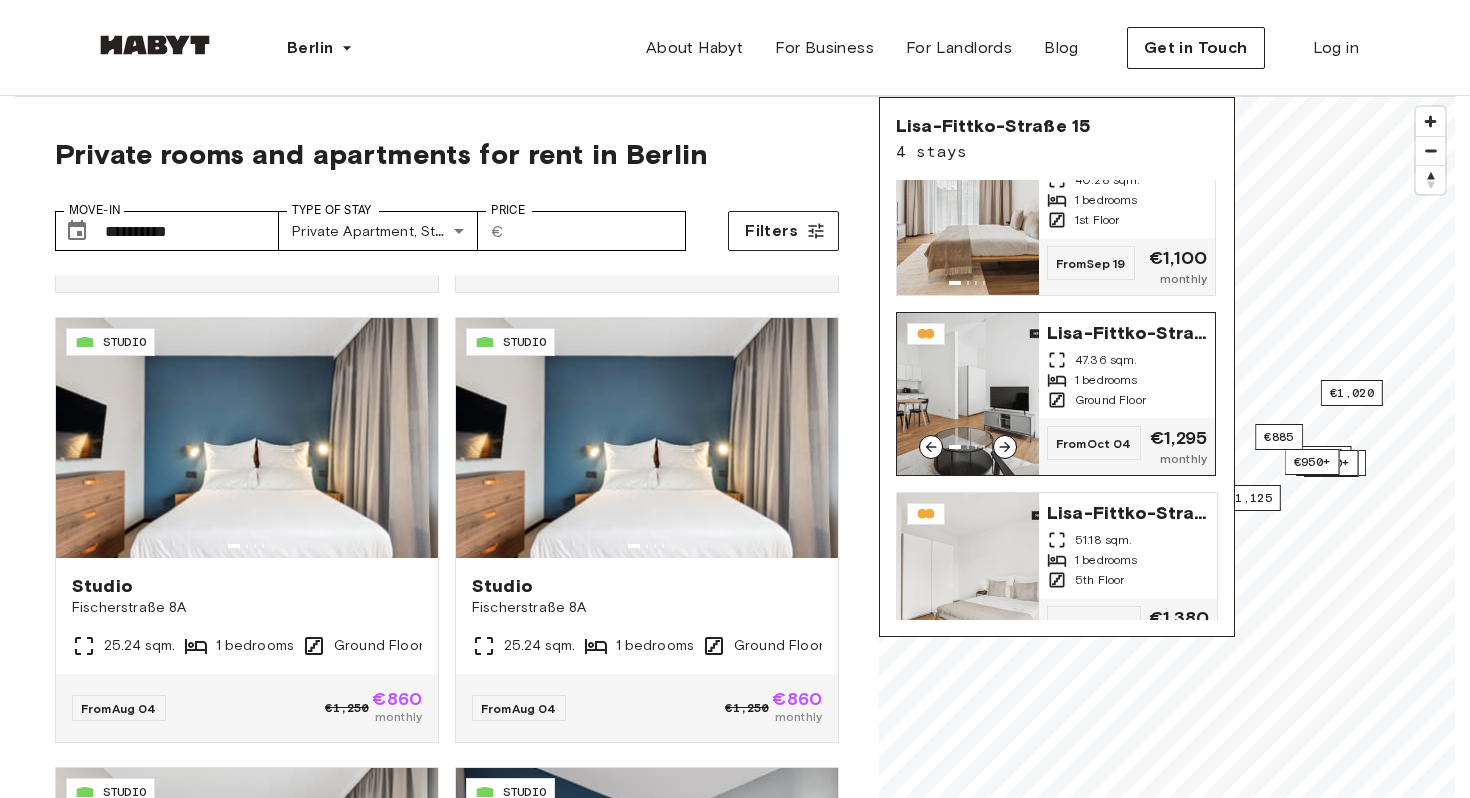 click on "Ground Floor" at bounding box center [1127, 400] 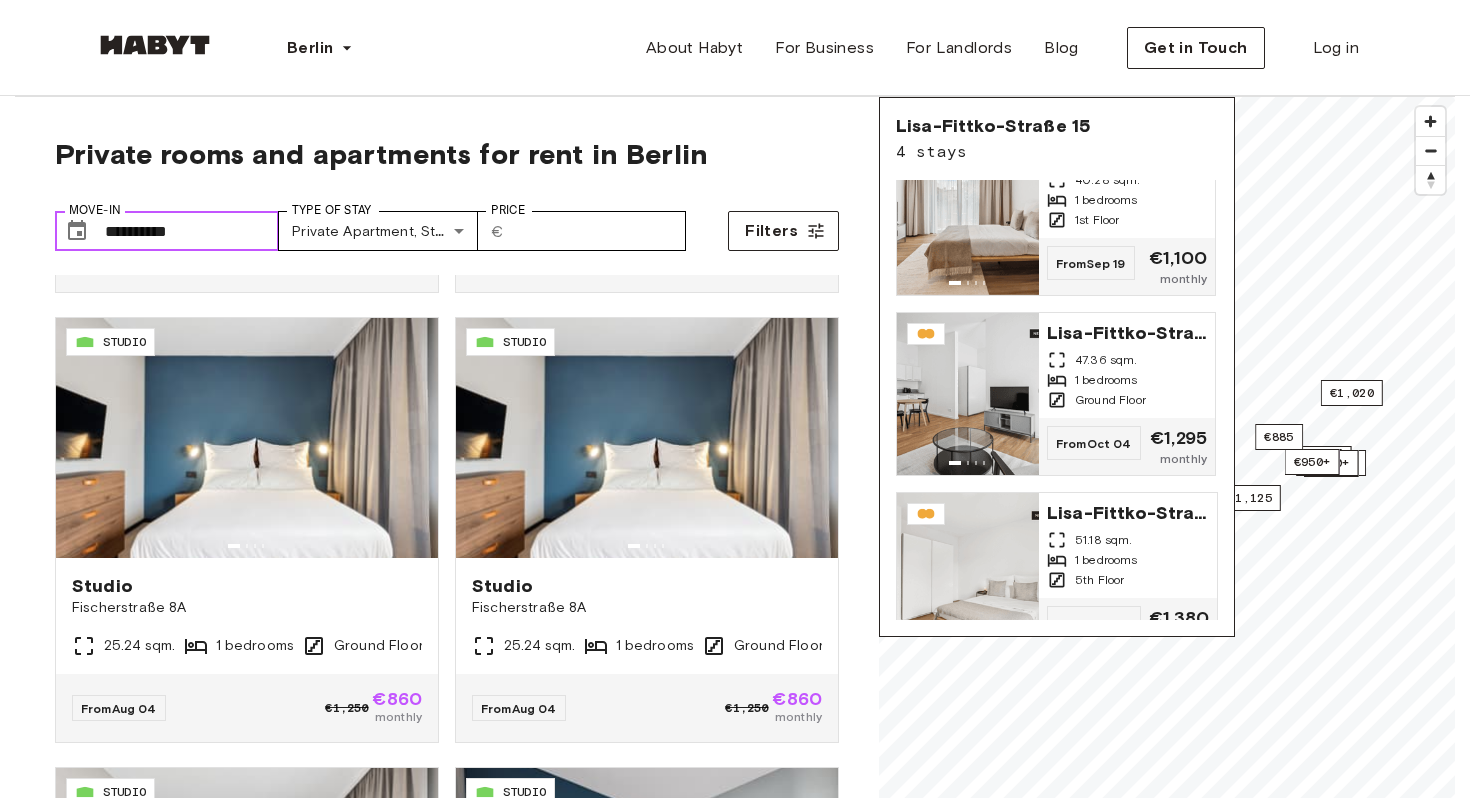 click on "**********" at bounding box center (192, 231) 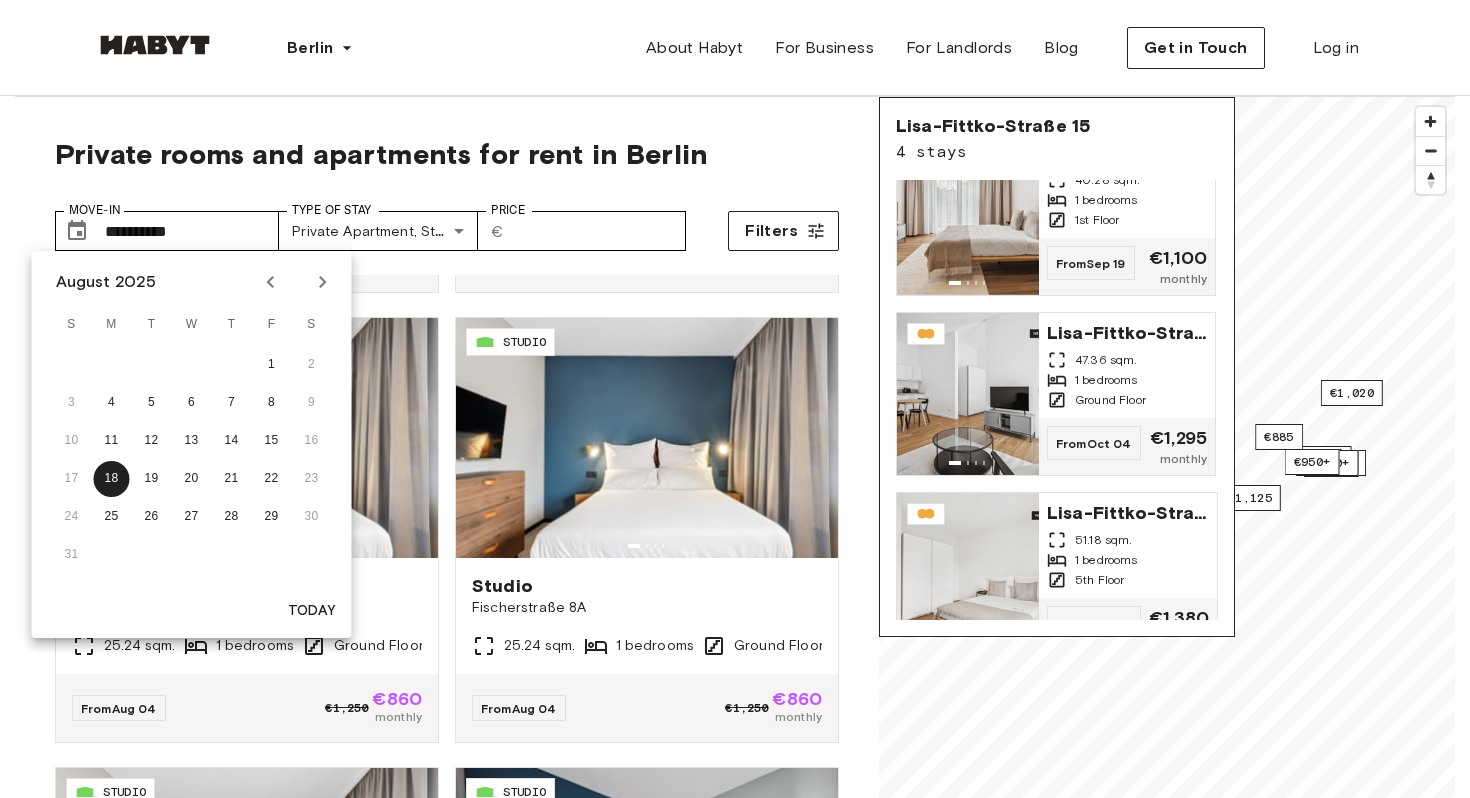 click 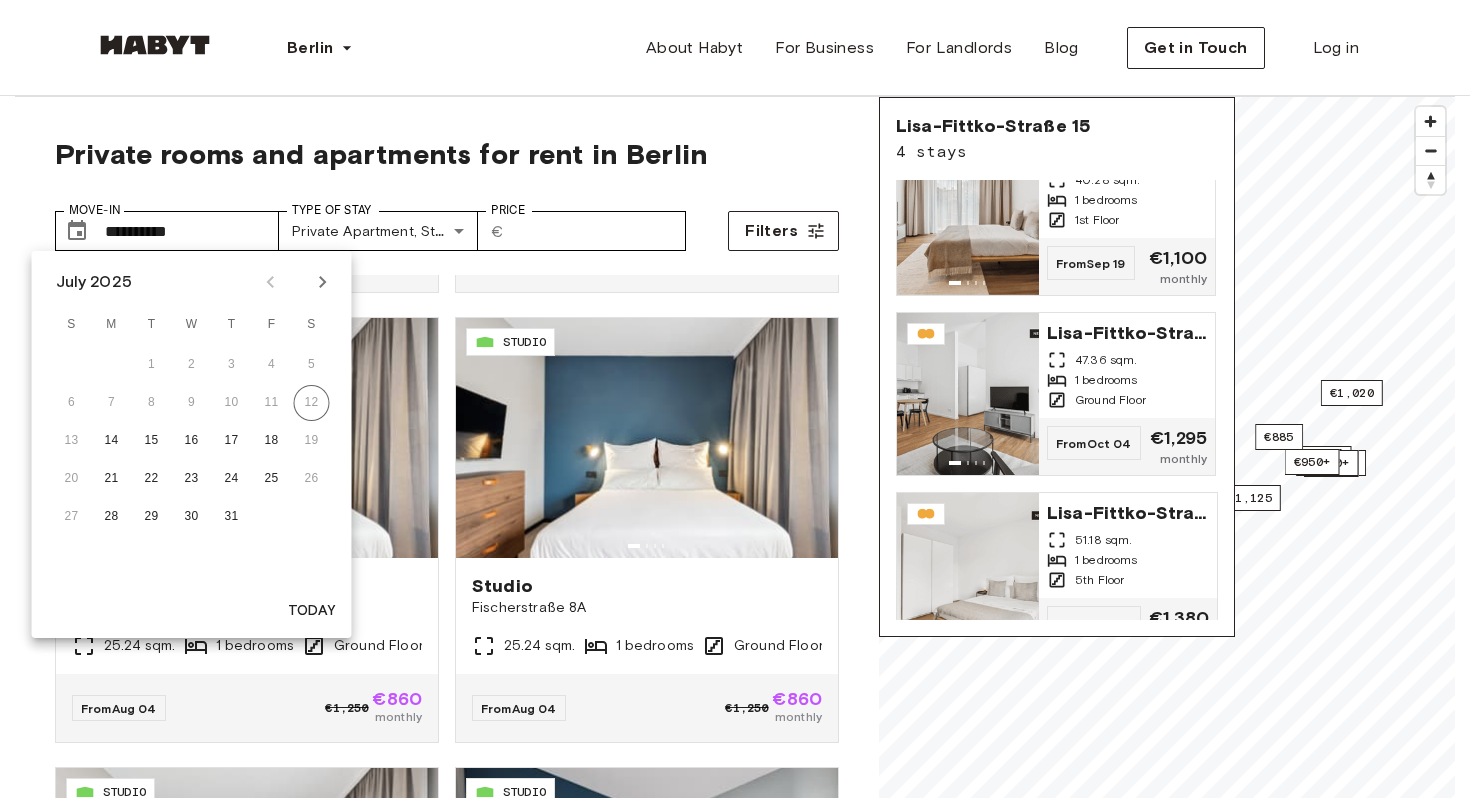 click 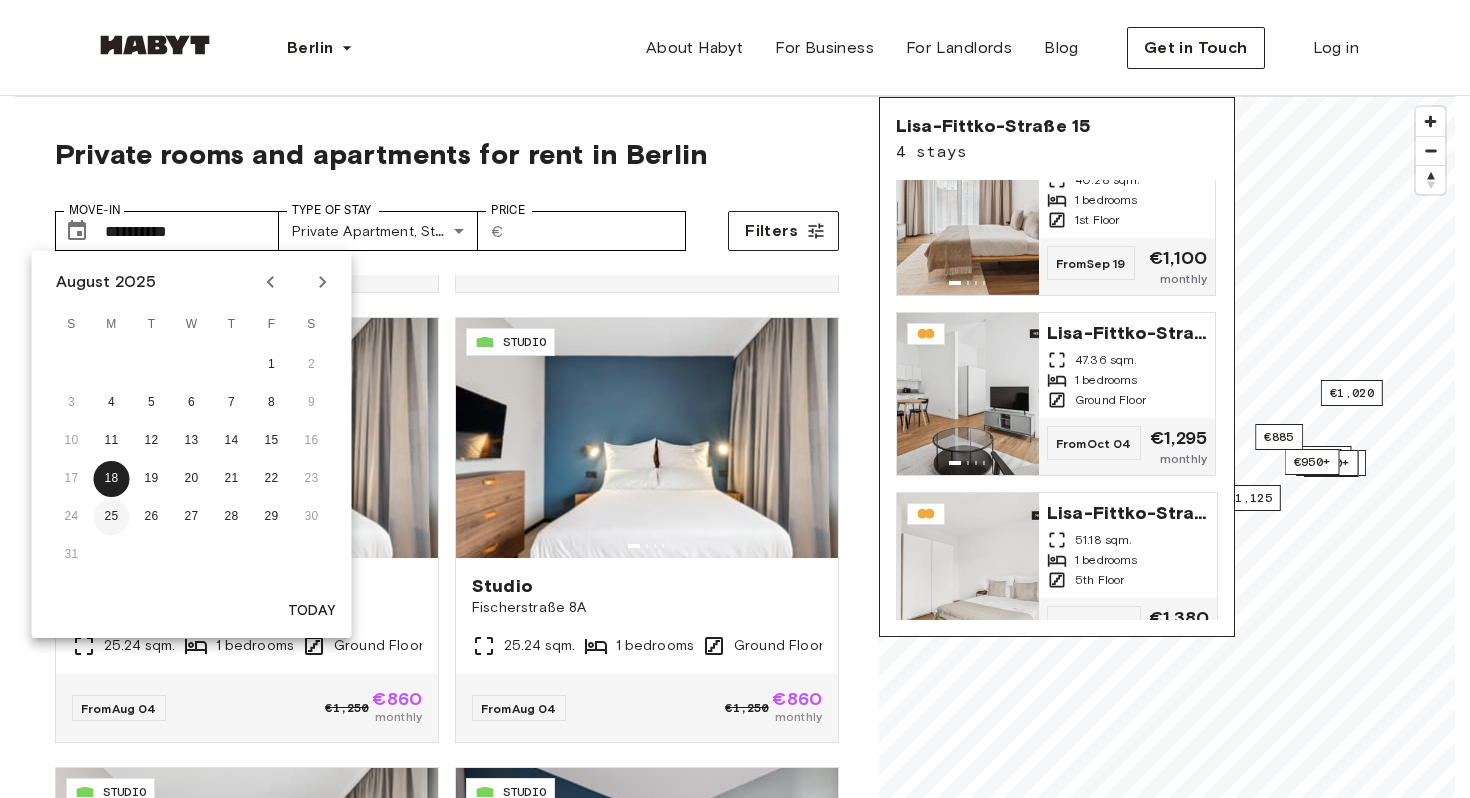 click on "25" at bounding box center [112, 517] 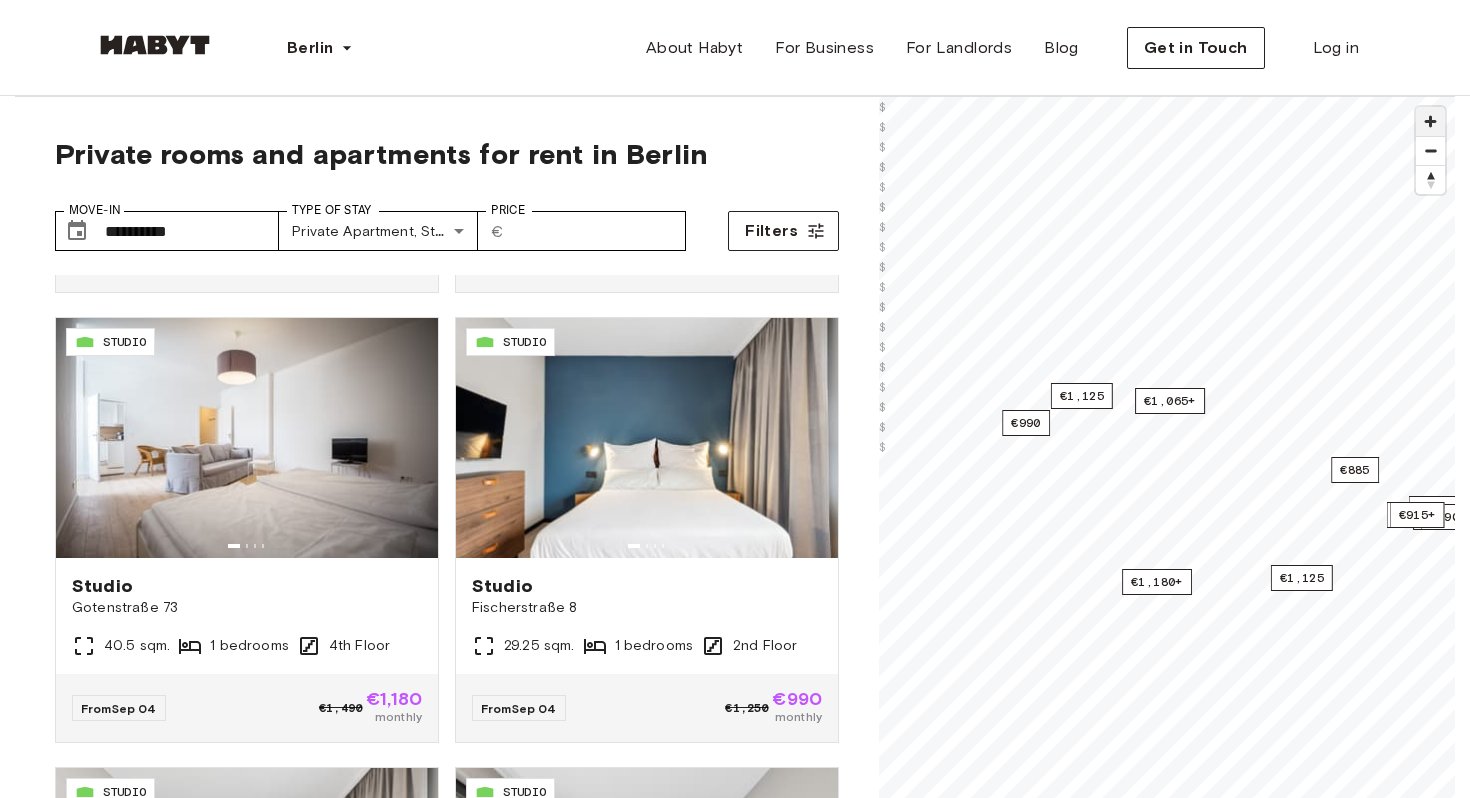 click at bounding box center (1430, 121) 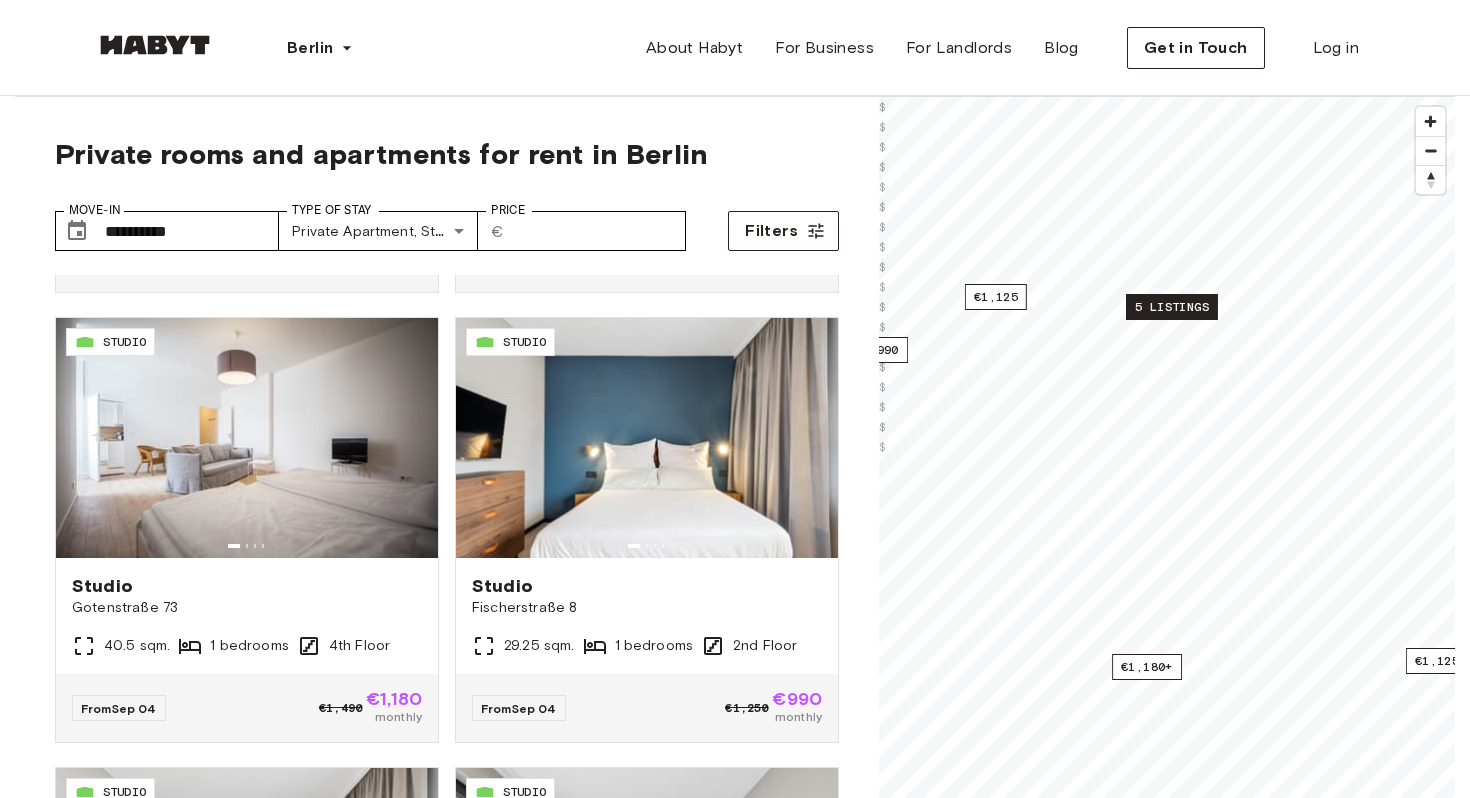 click on "5 listings" at bounding box center (1172, 307) 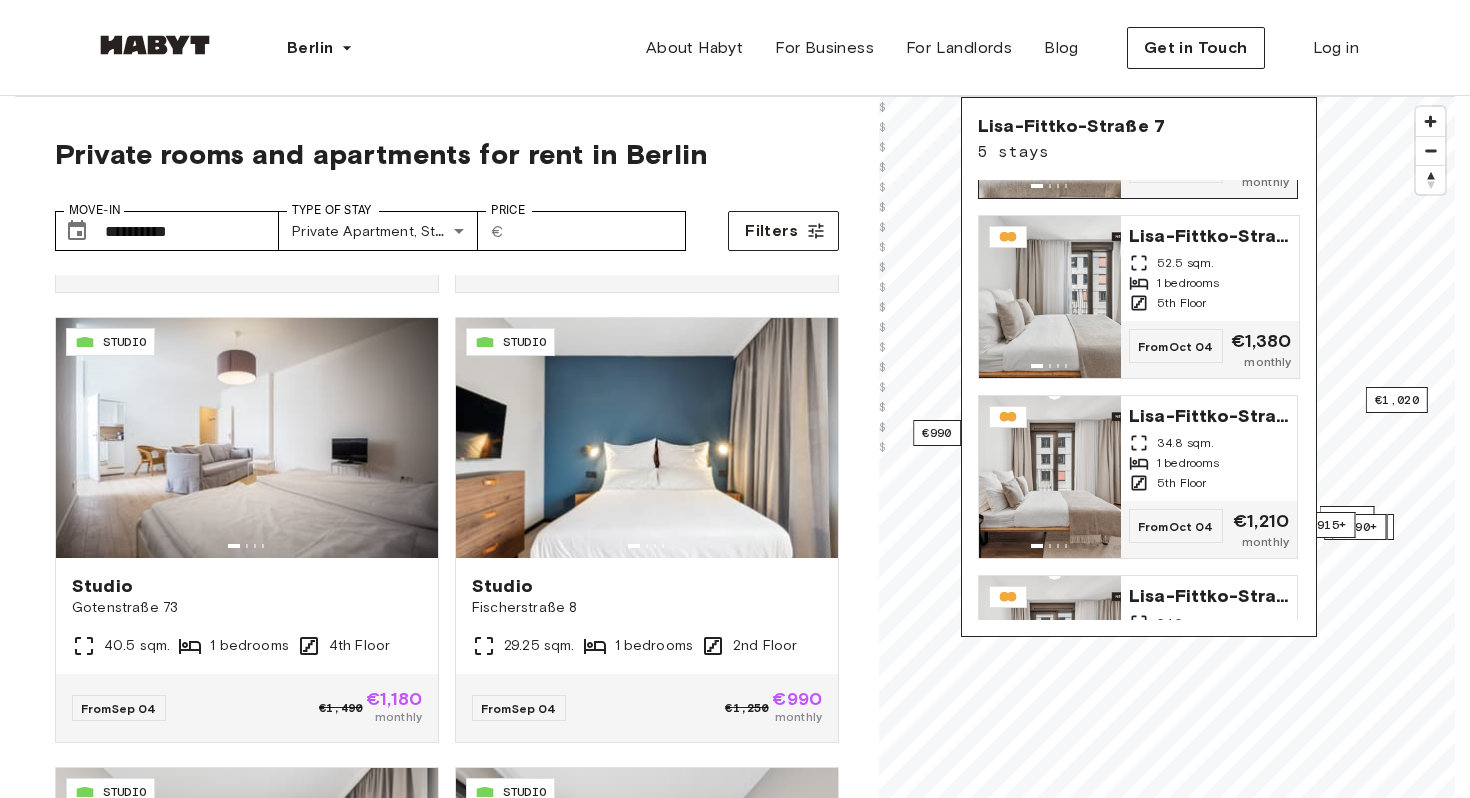 scroll, scrollTop: 443, scrollLeft: 0, axis: vertical 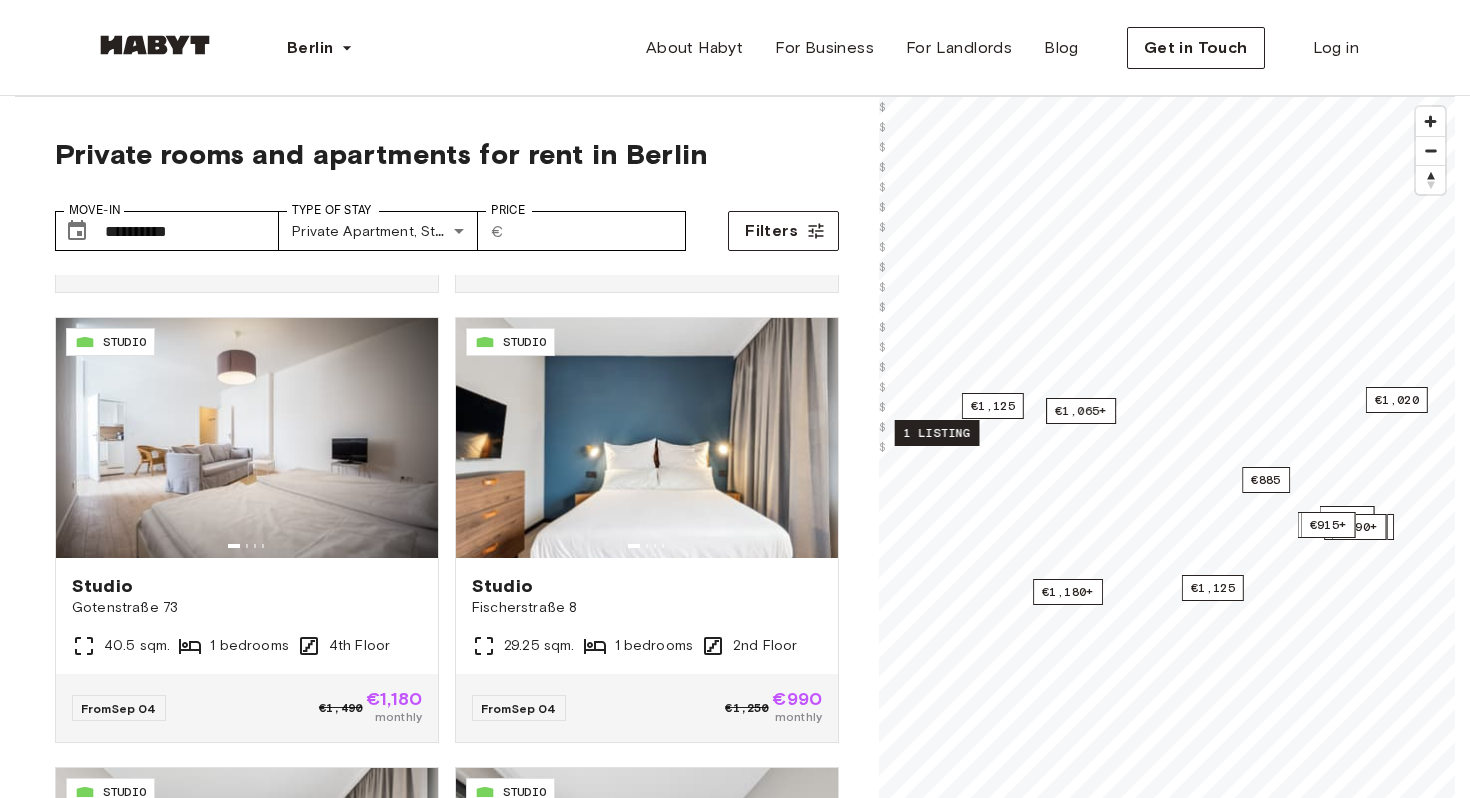 click on "1 listing" at bounding box center (937, 433) 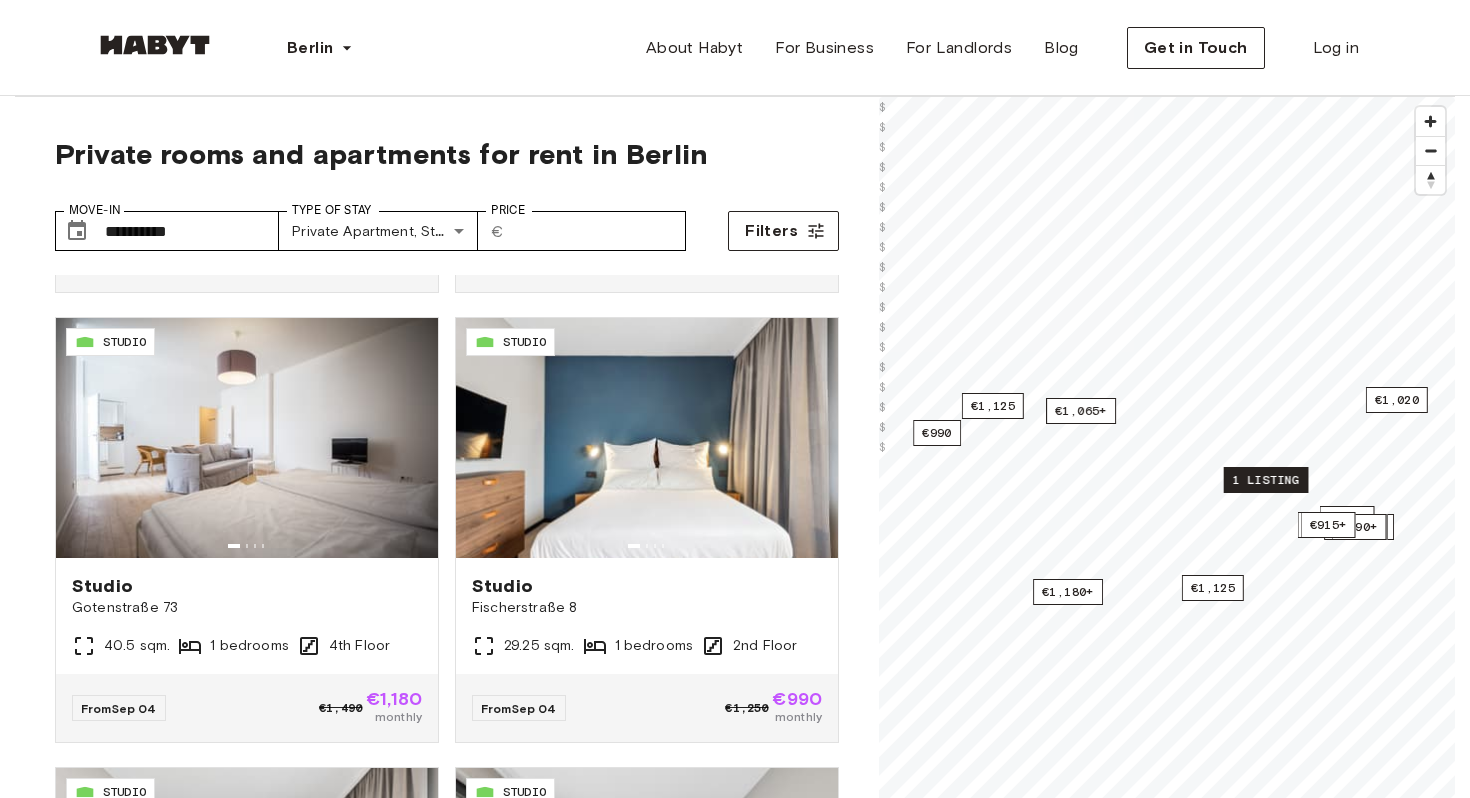 click on "1 listing" at bounding box center (1266, 480) 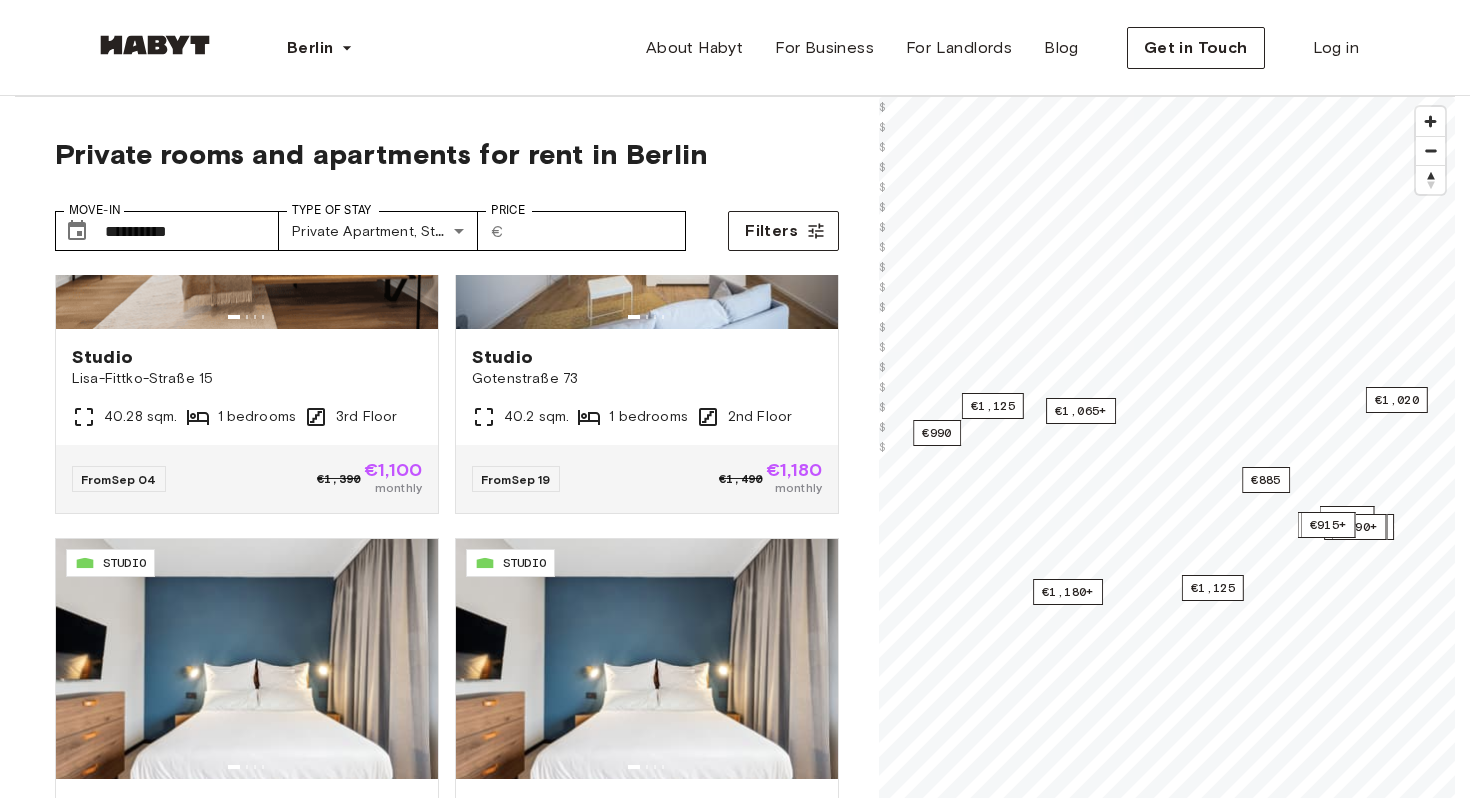 scroll, scrollTop: 3792, scrollLeft: 0, axis: vertical 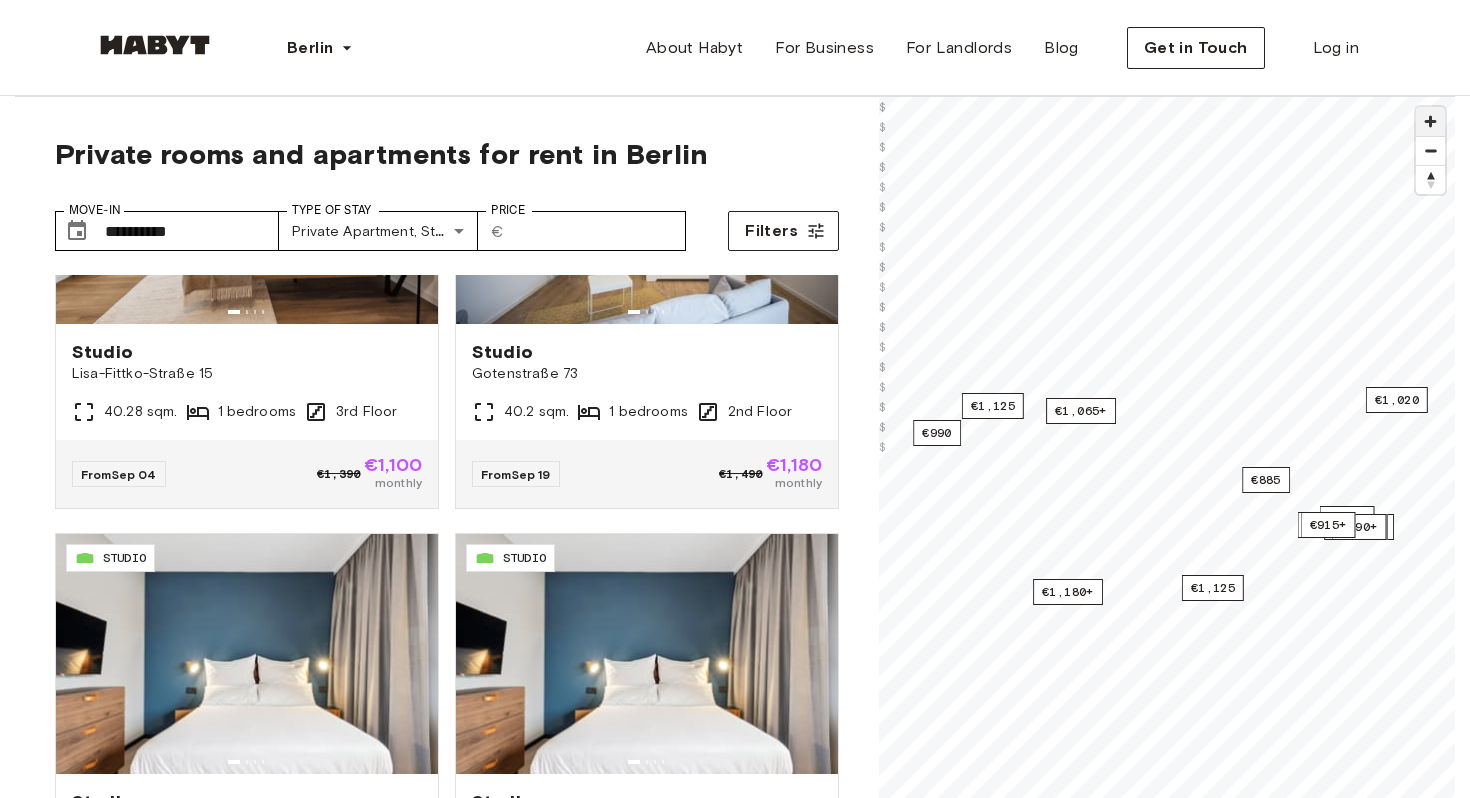 click at bounding box center [1430, 121] 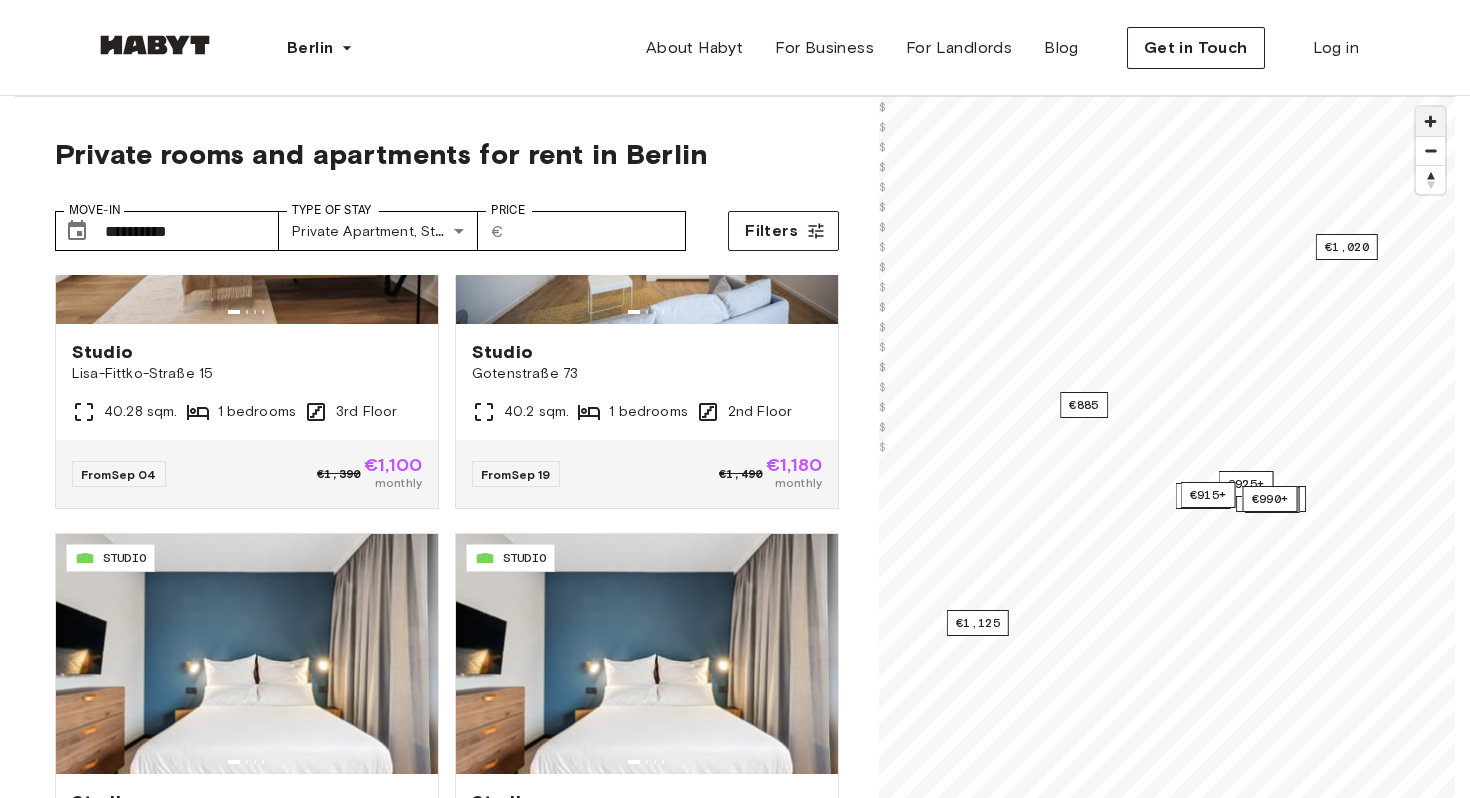 click at bounding box center (1430, 121) 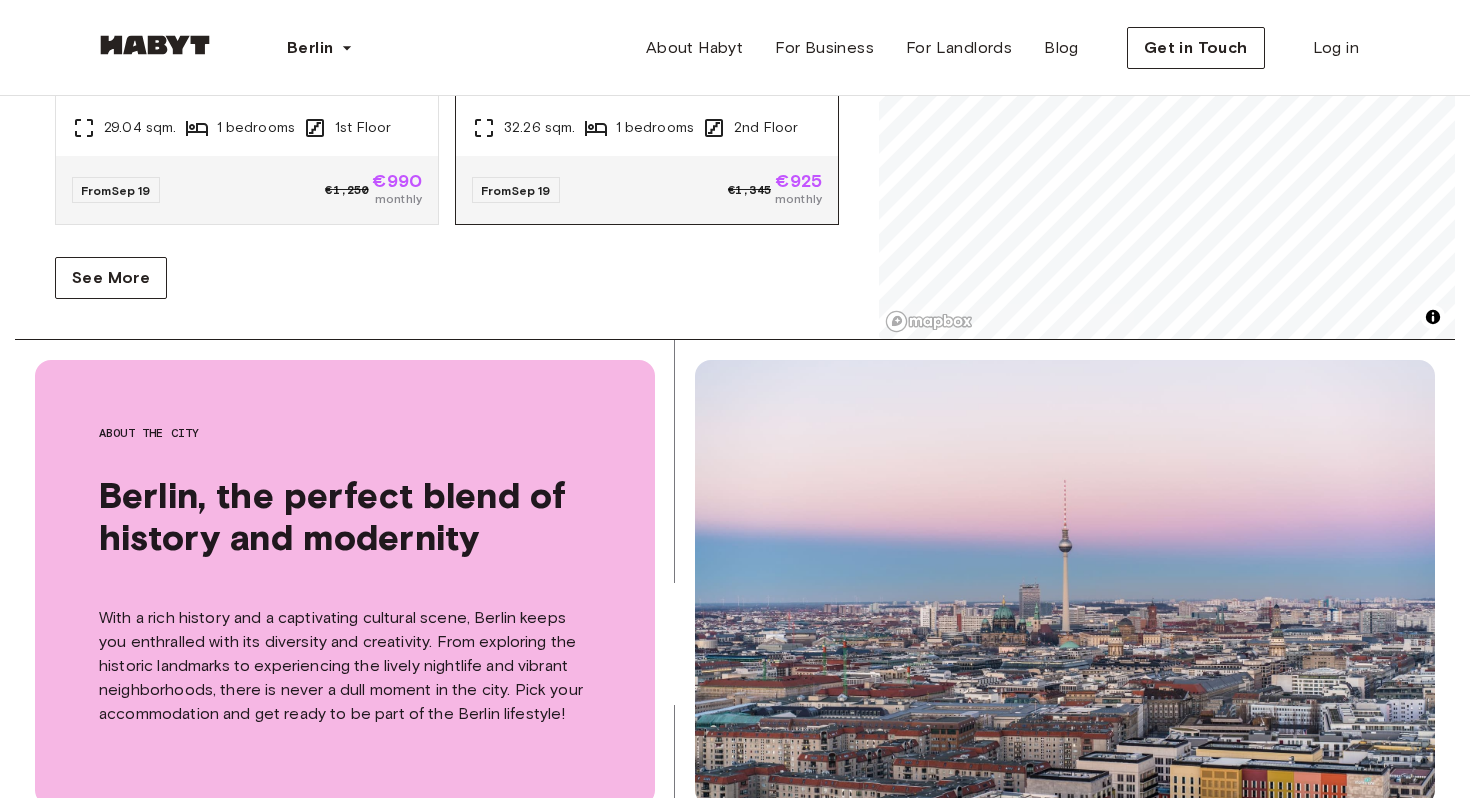 scroll, scrollTop: 393, scrollLeft: 0, axis: vertical 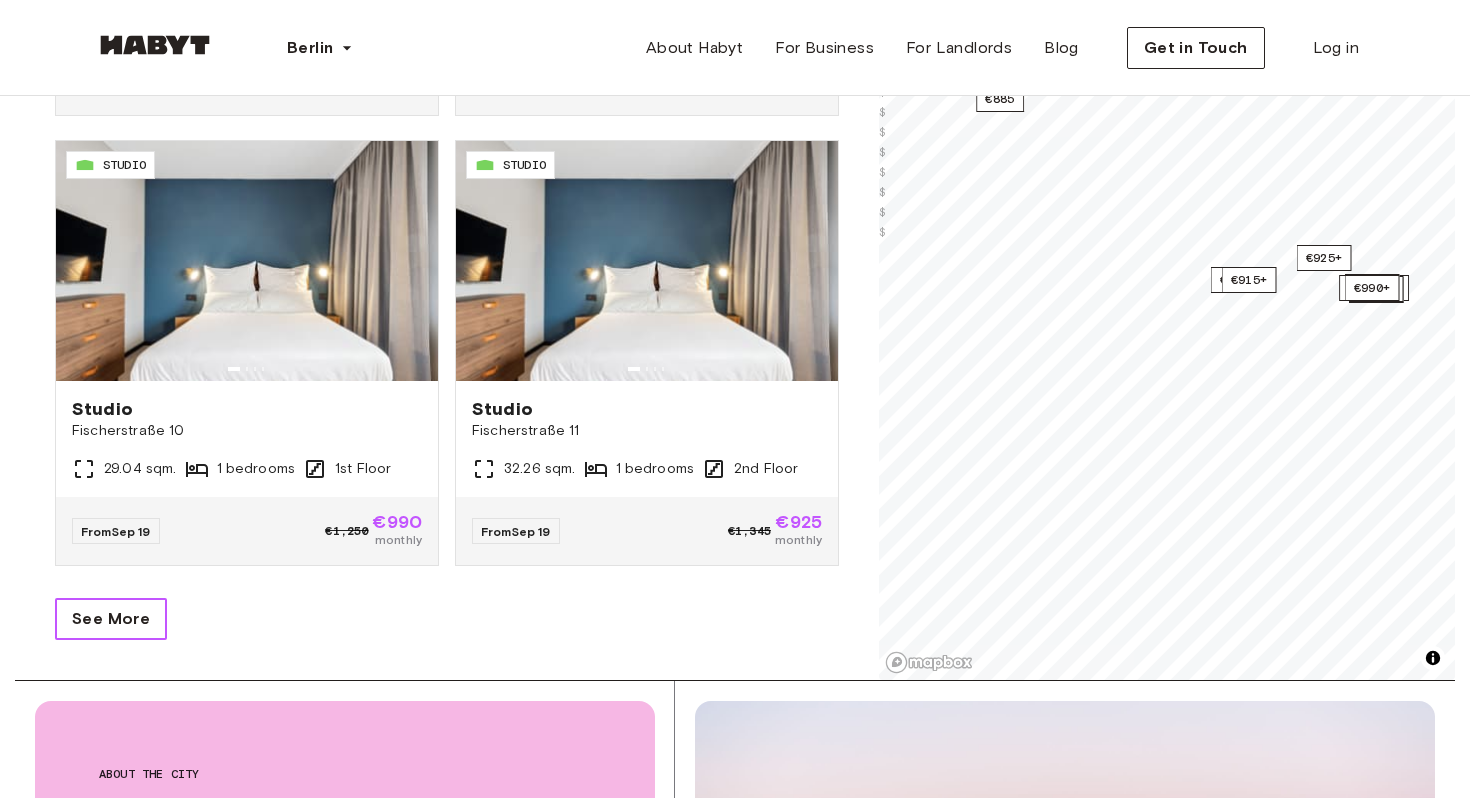 click on "See More" at bounding box center [111, 619] 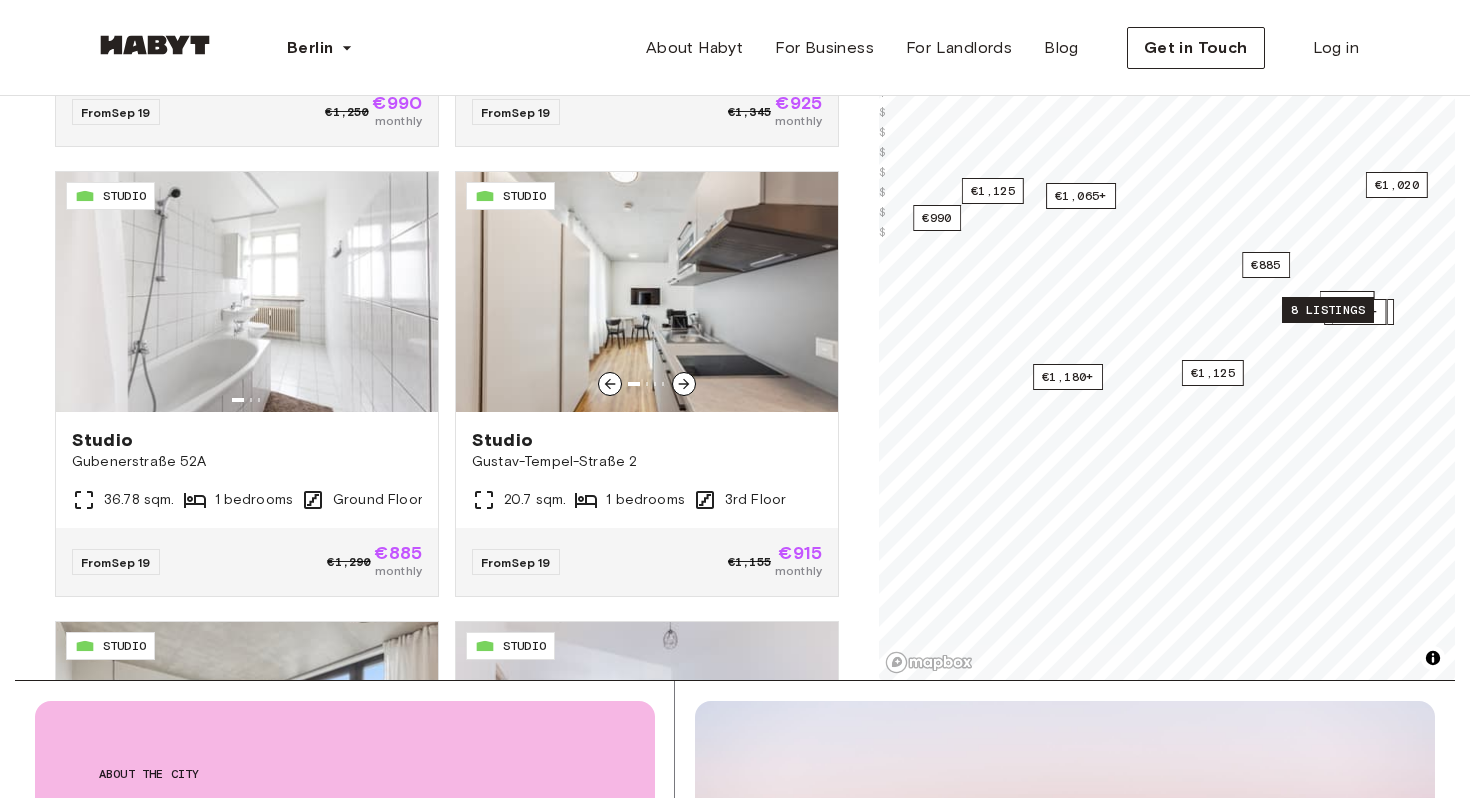 scroll, scrollTop: 4207, scrollLeft: 0, axis: vertical 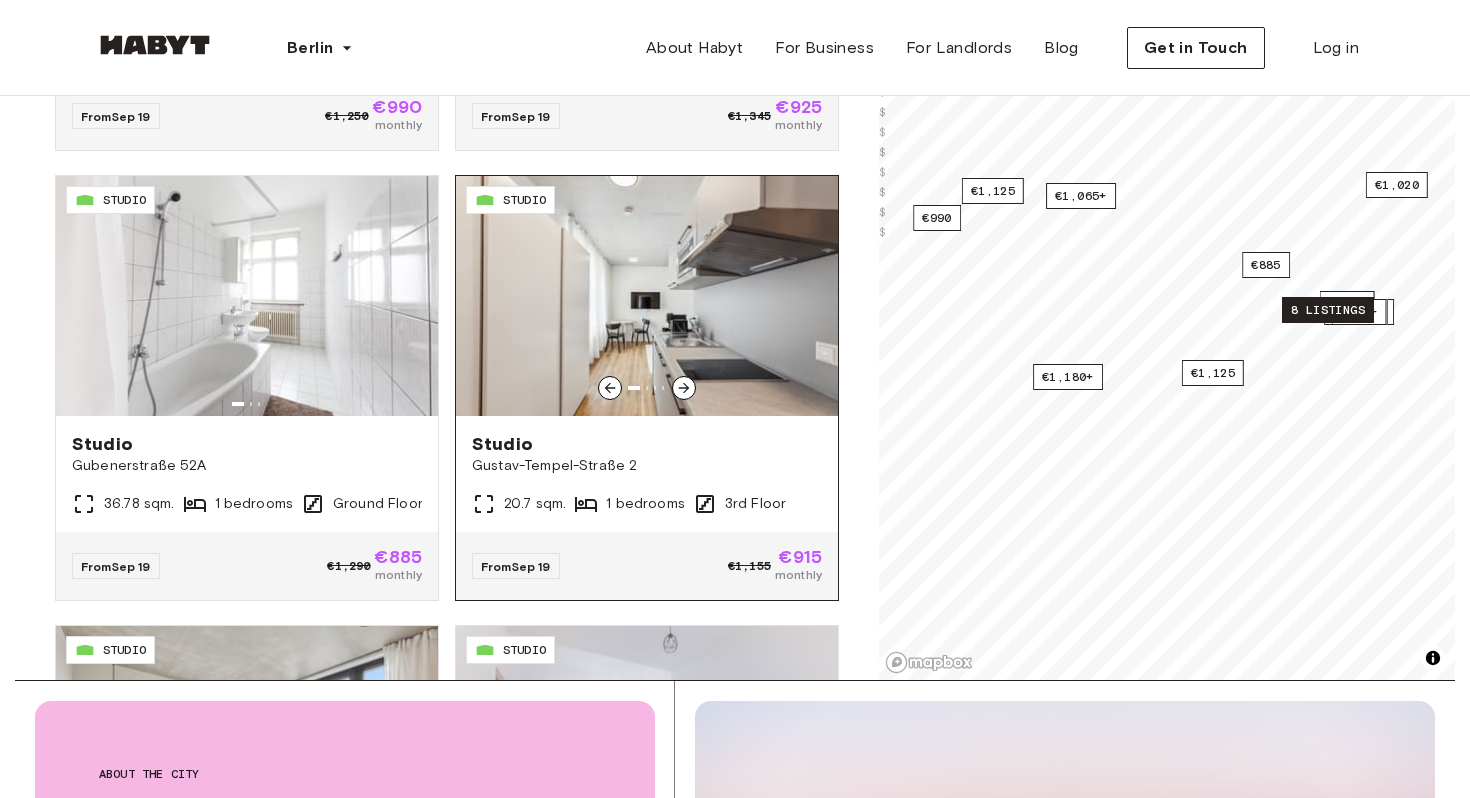 click at bounding box center [647, 296] 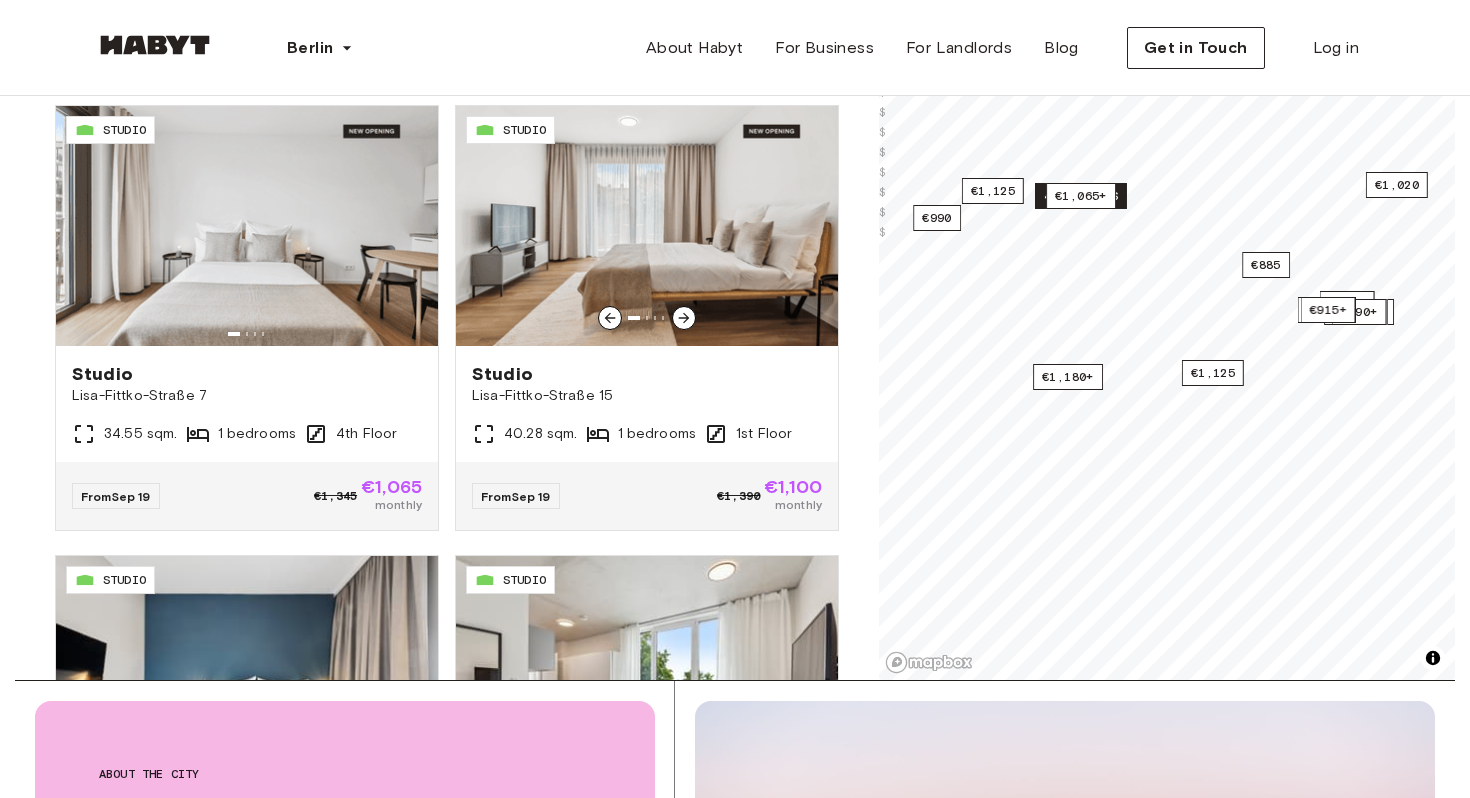 scroll, scrollTop: 5638, scrollLeft: 0, axis: vertical 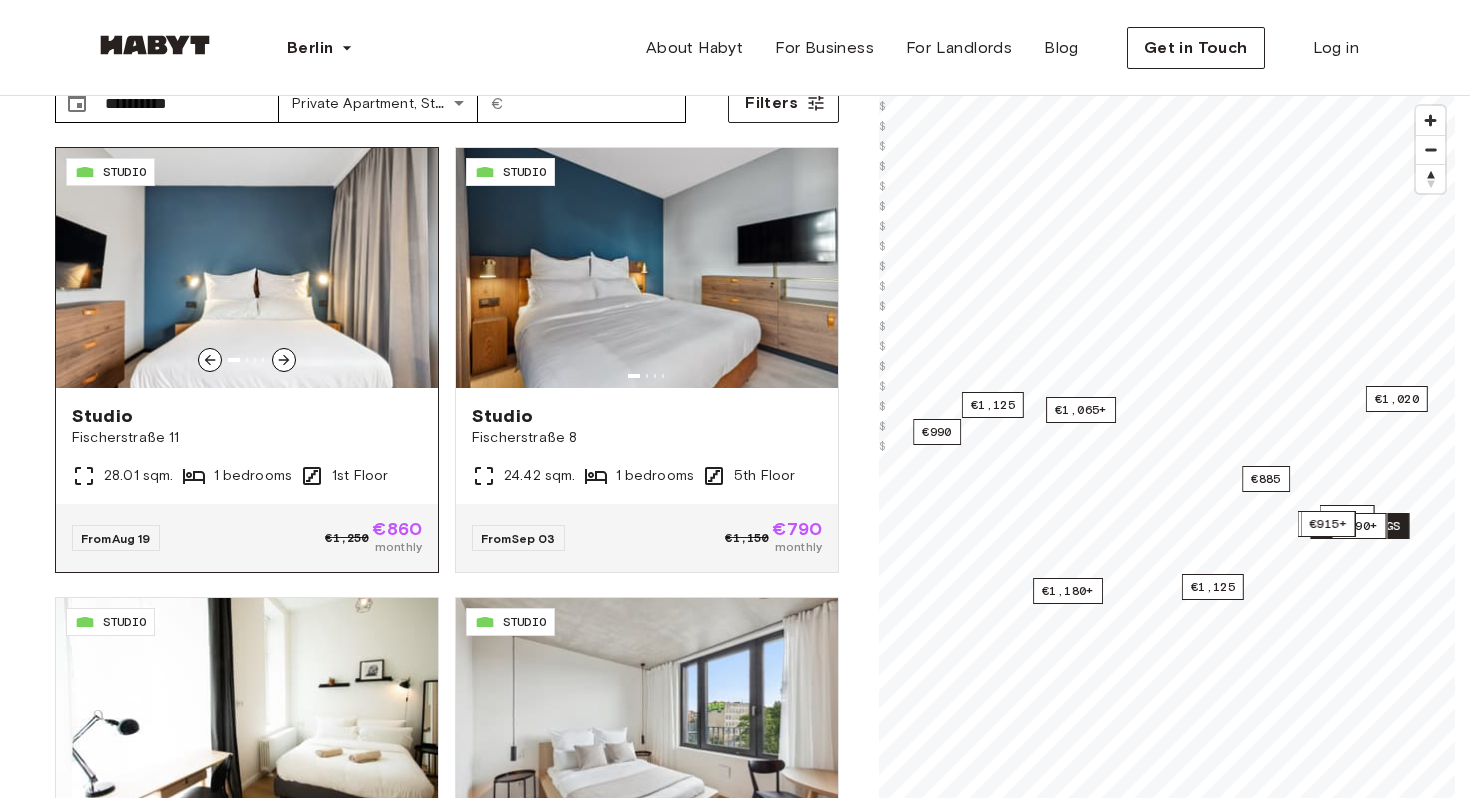 click at bounding box center [247, 268] 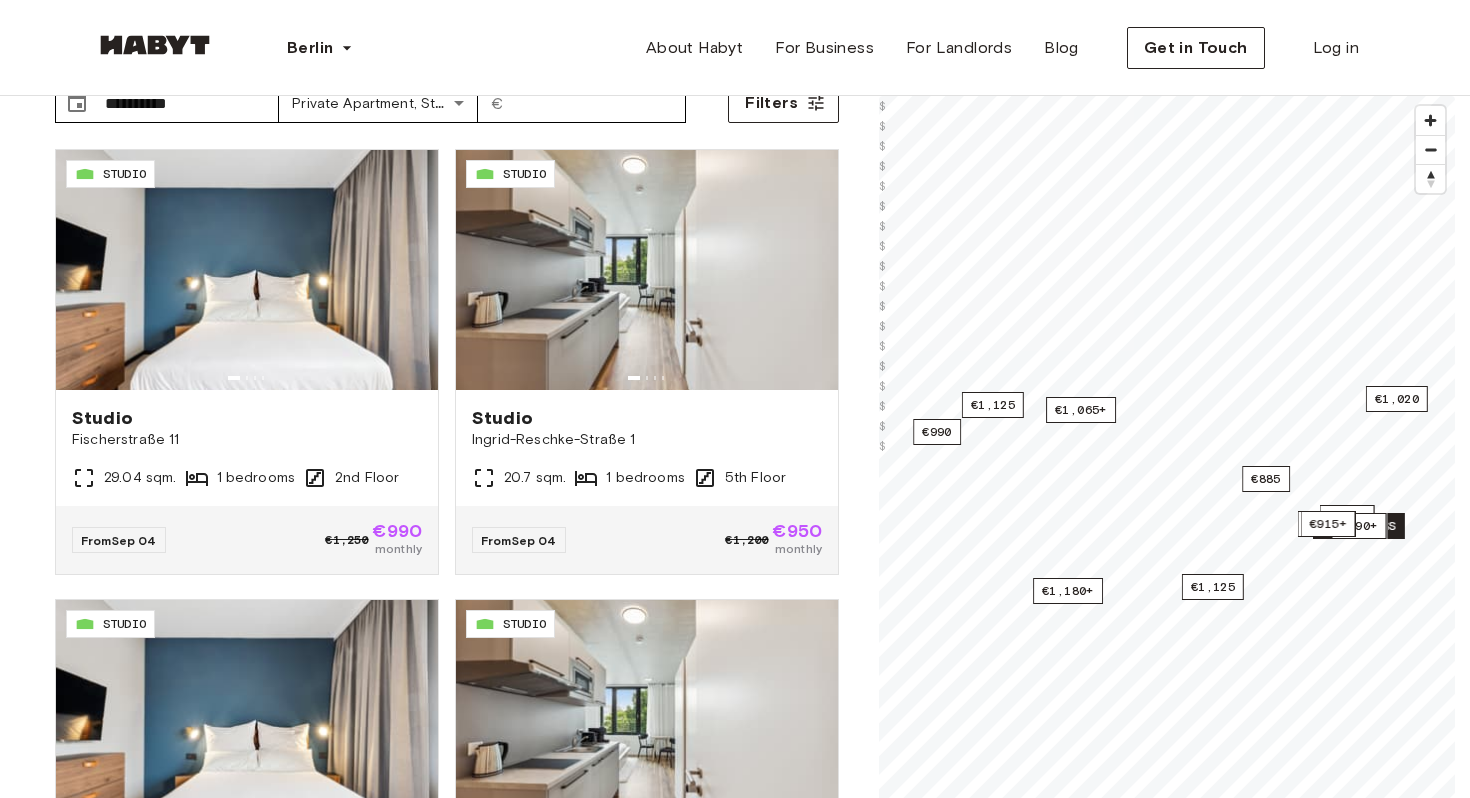 scroll, scrollTop: 505, scrollLeft: 0, axis: vertical 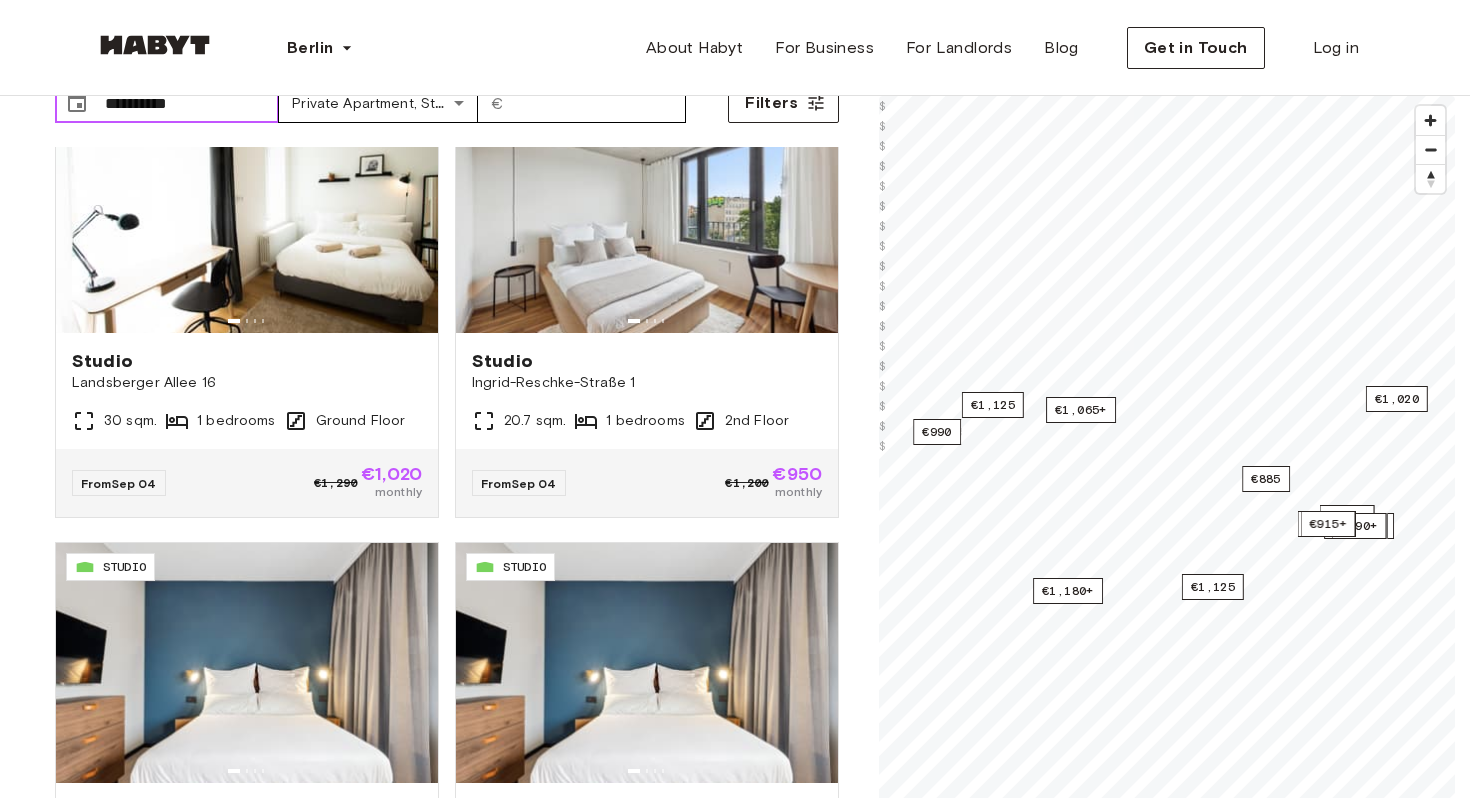 click on "**********" at bounding box center (192, 103) 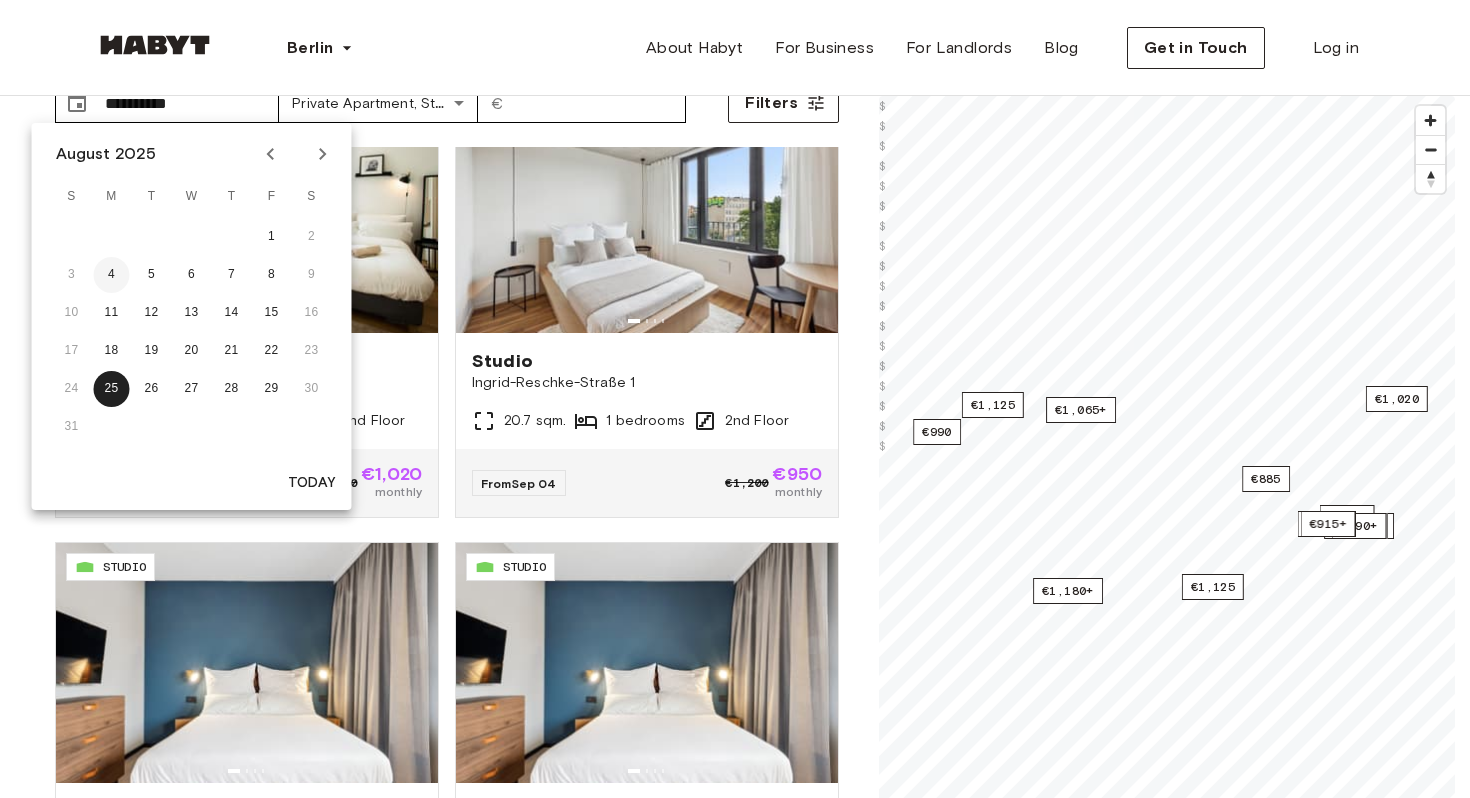 click on "4" at bounding box center [112, 275] 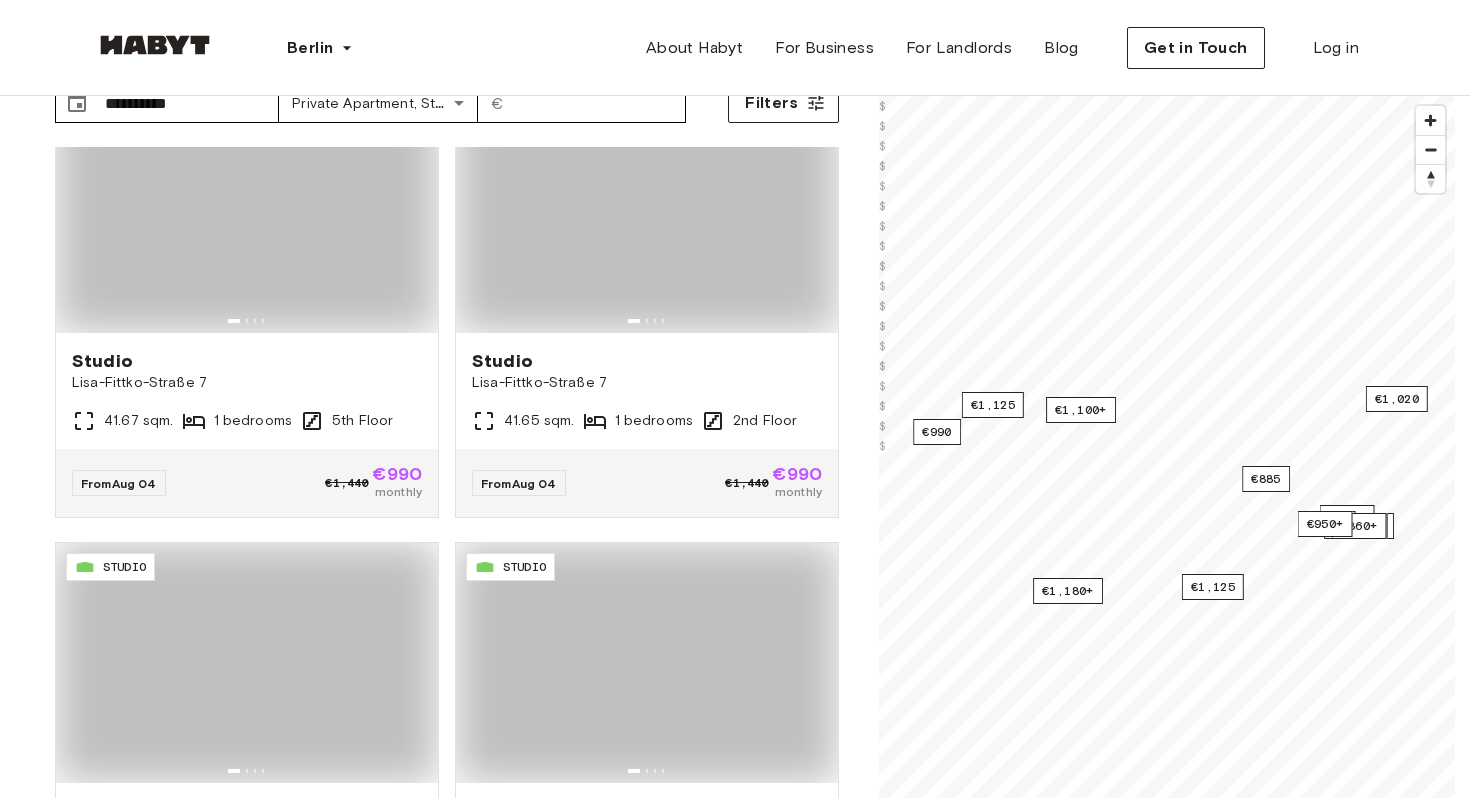 type on "**********" 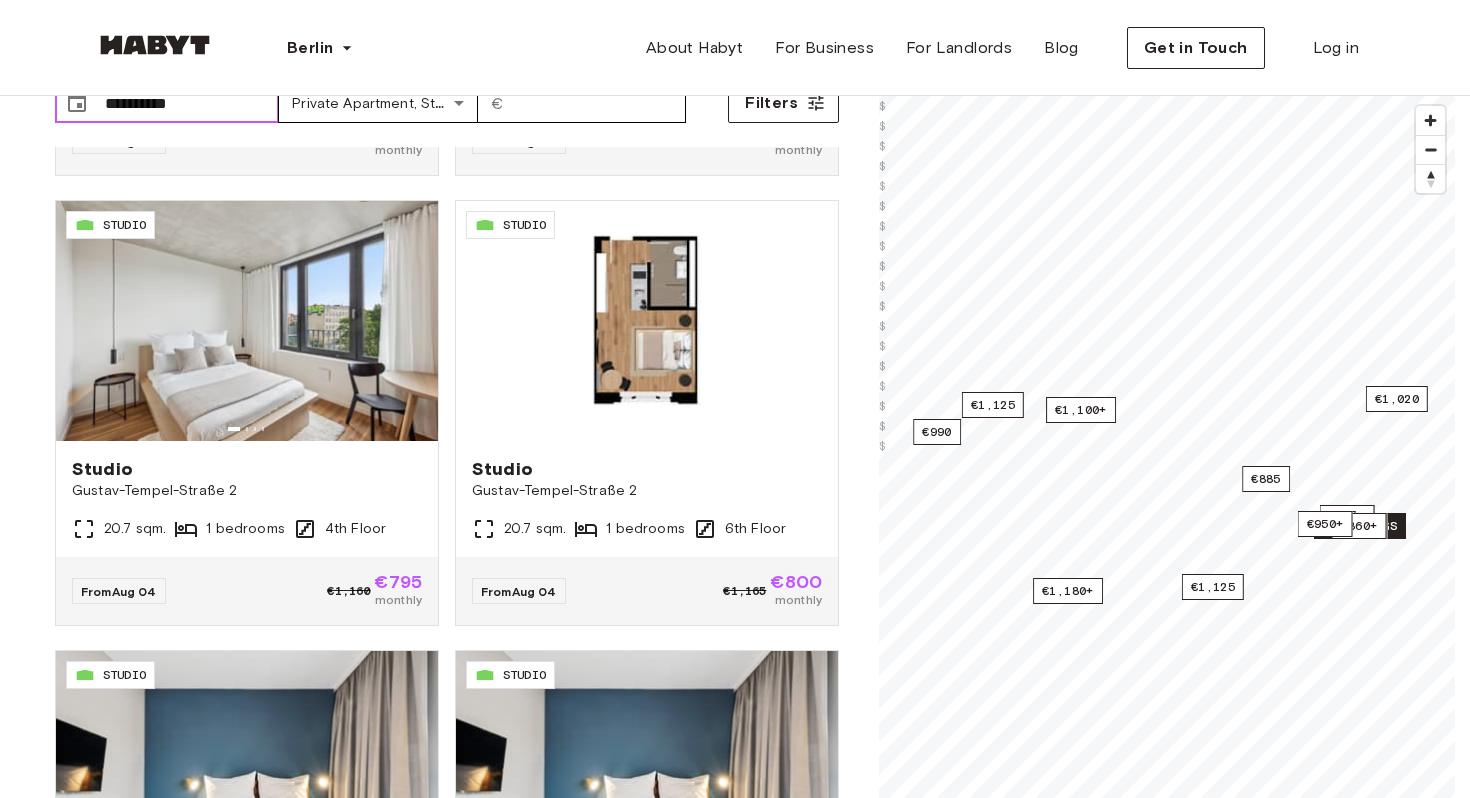 scroll, scrollTop: 840, scrollLeft: 0, axis: vertical 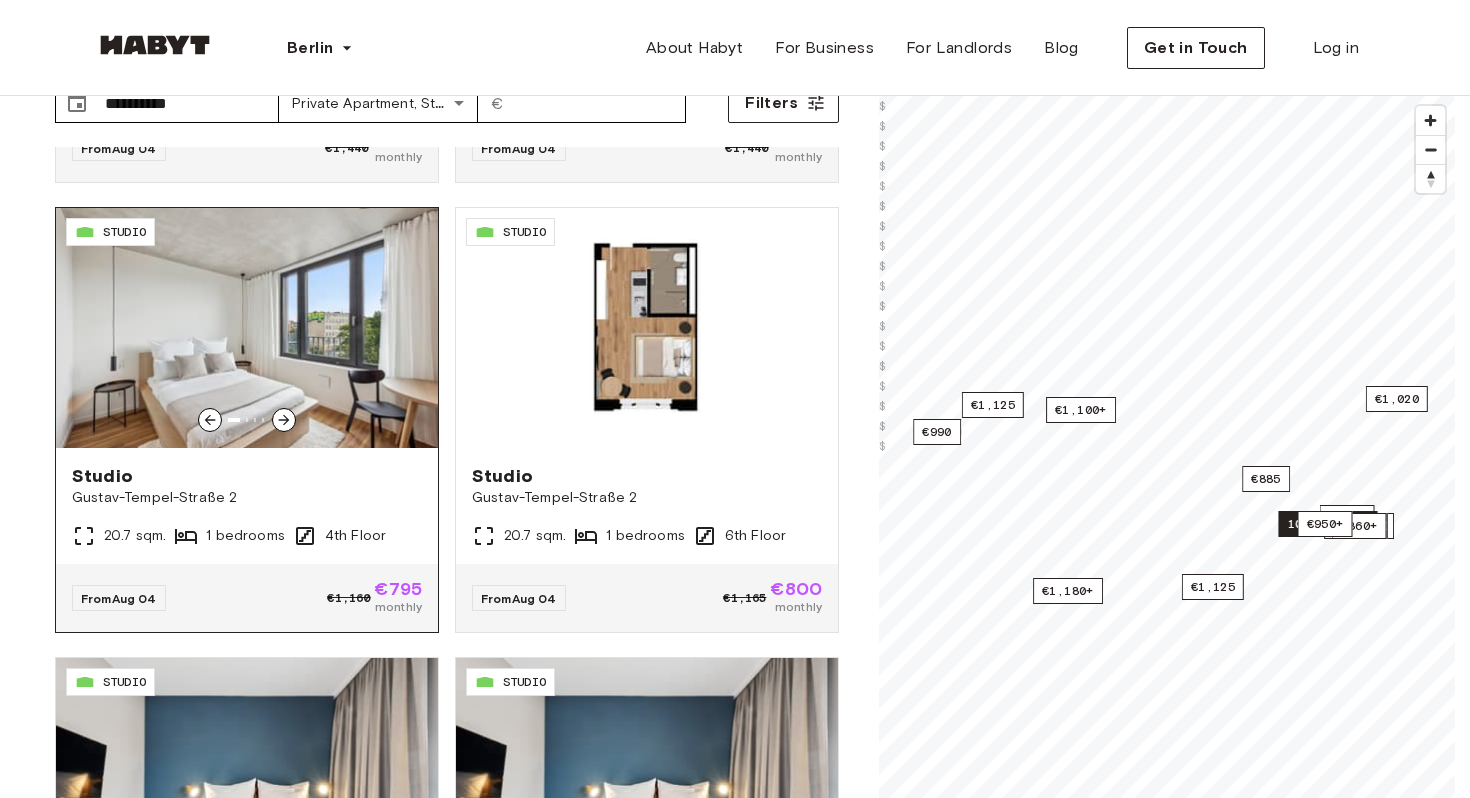 click 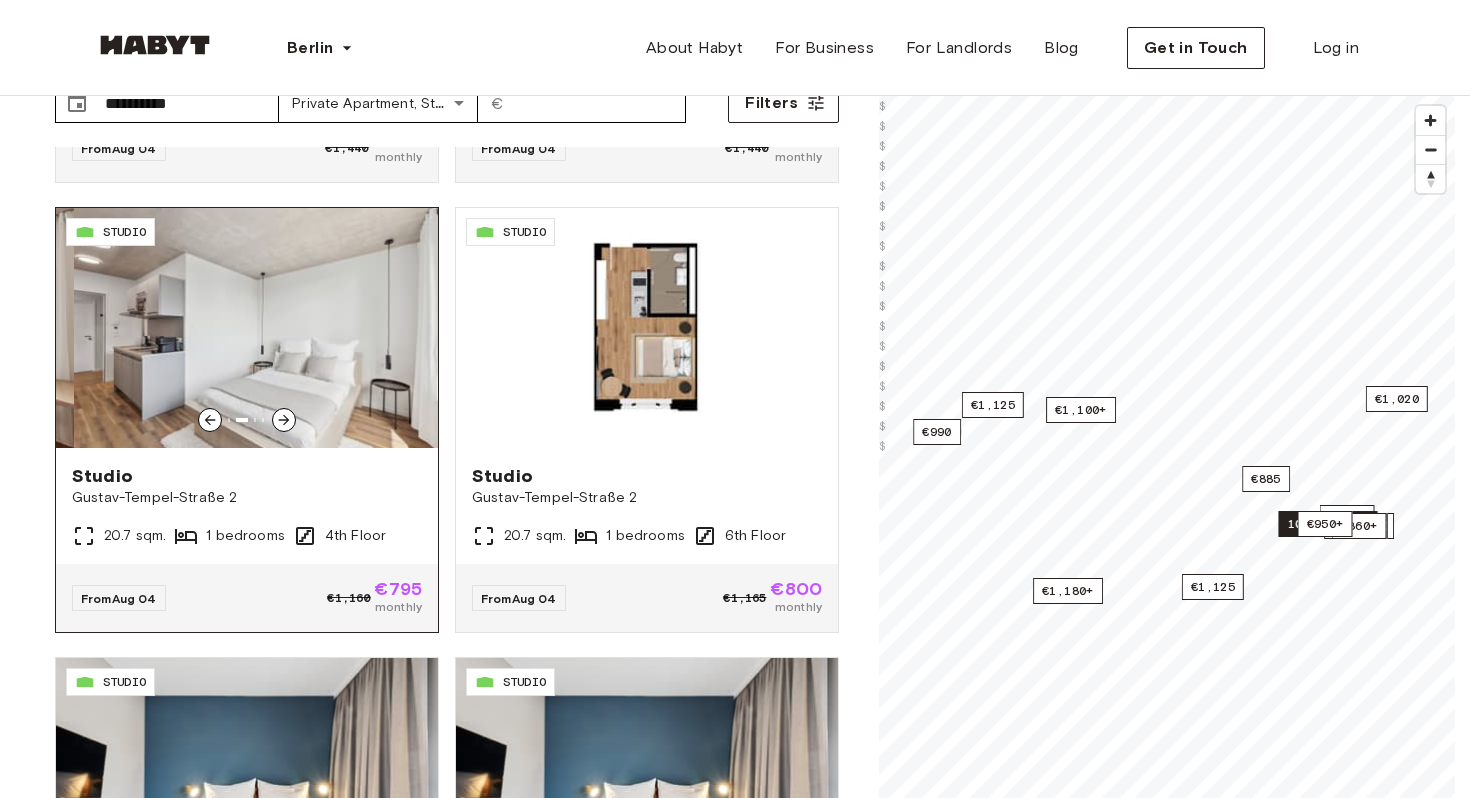 click 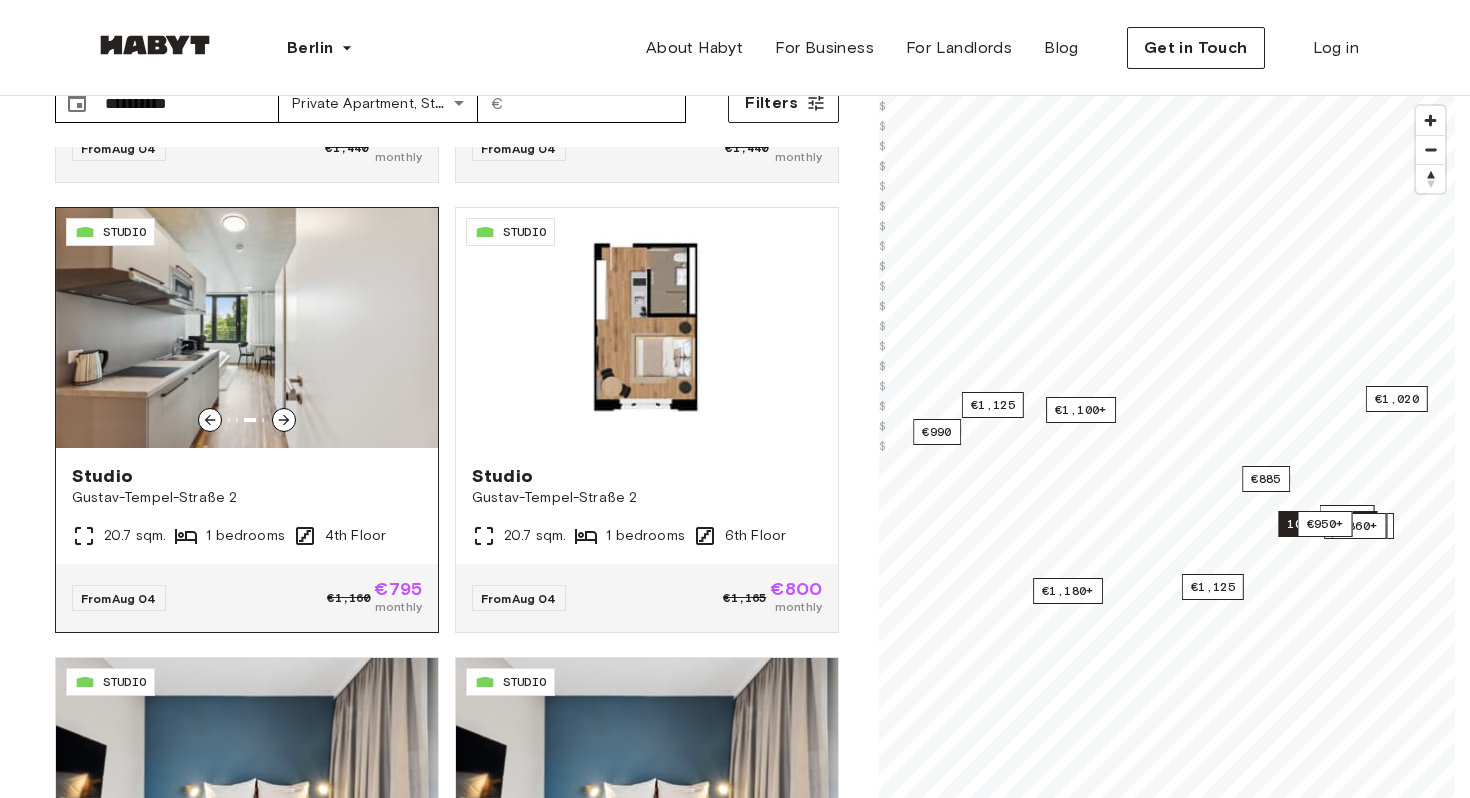 click 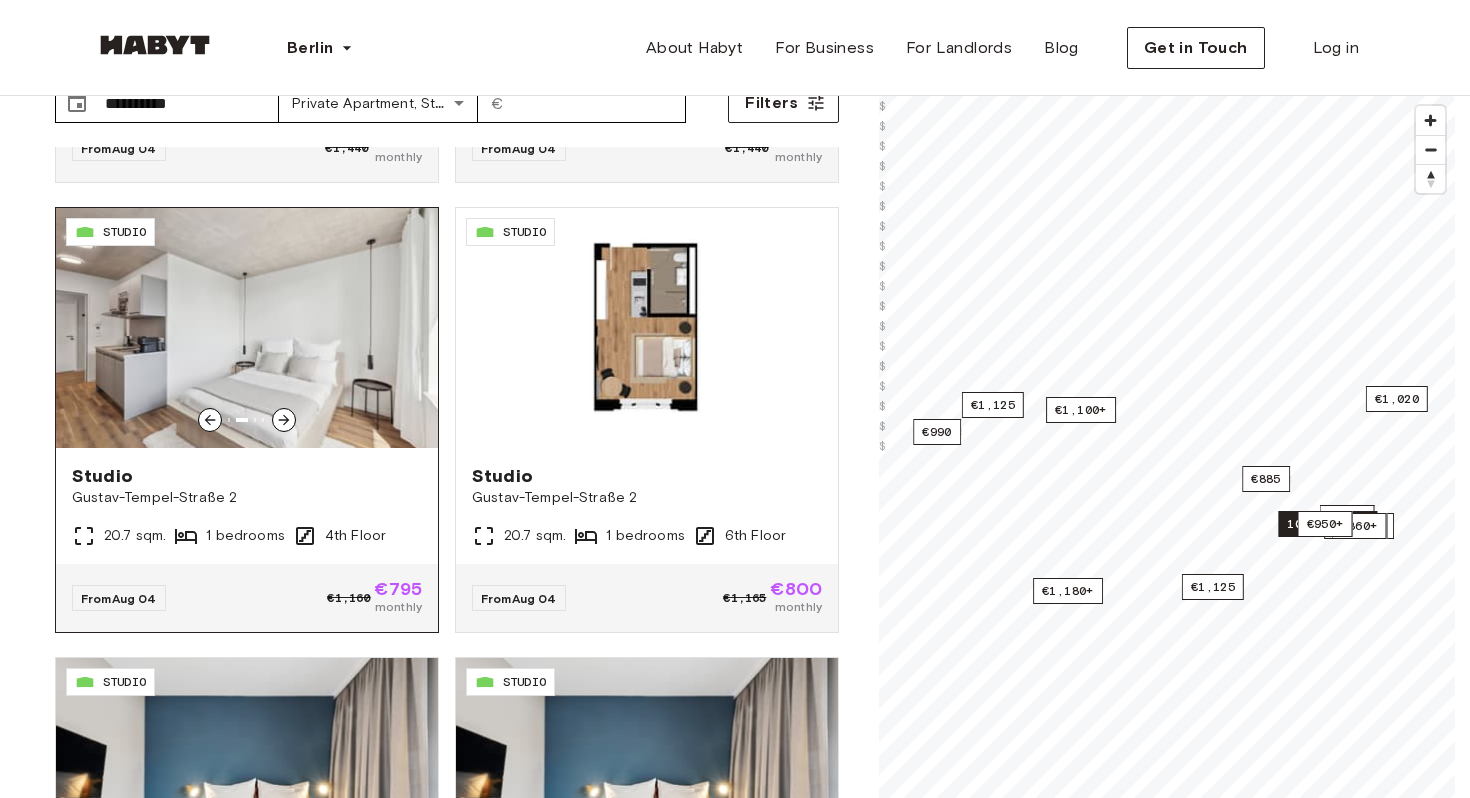 click 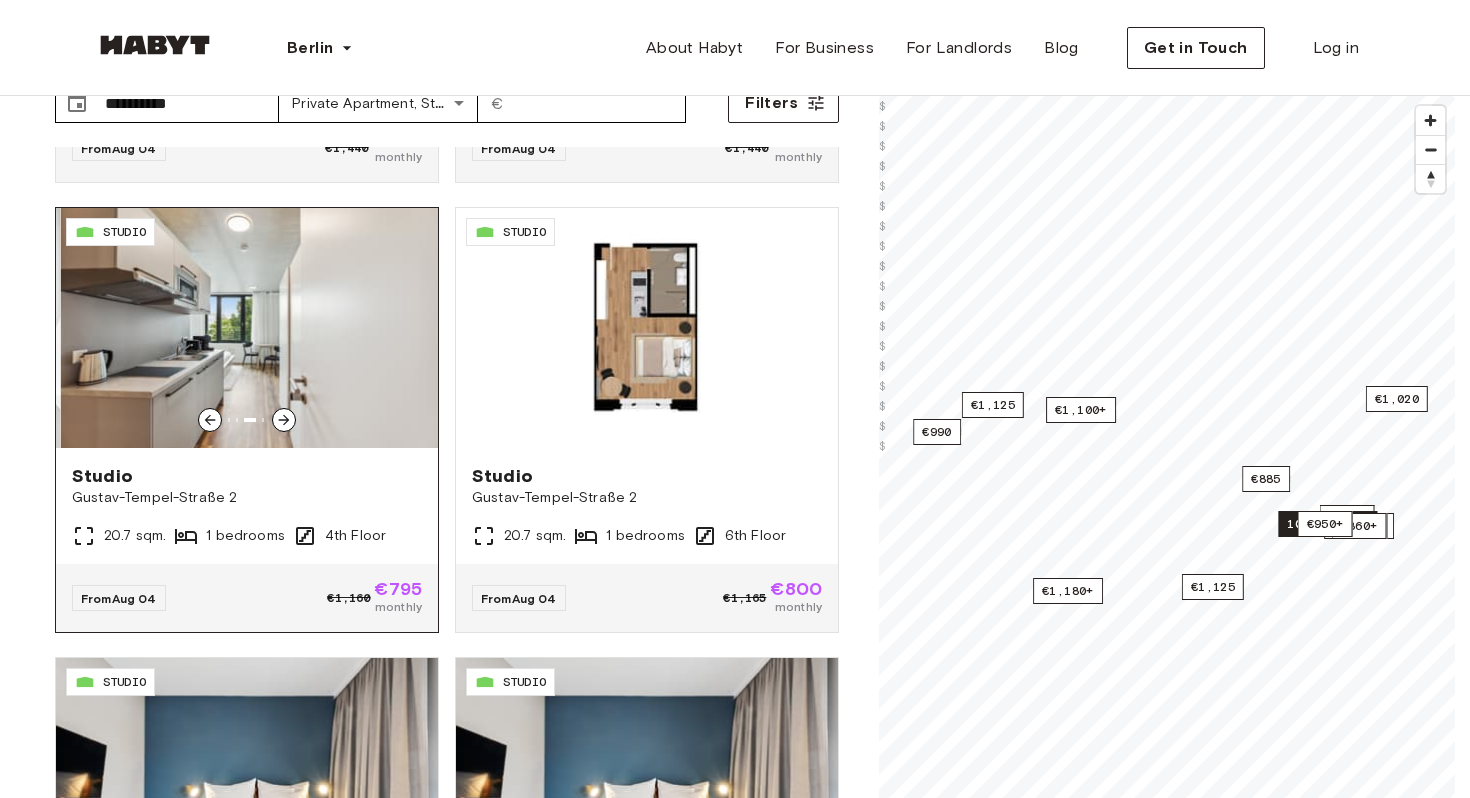 click 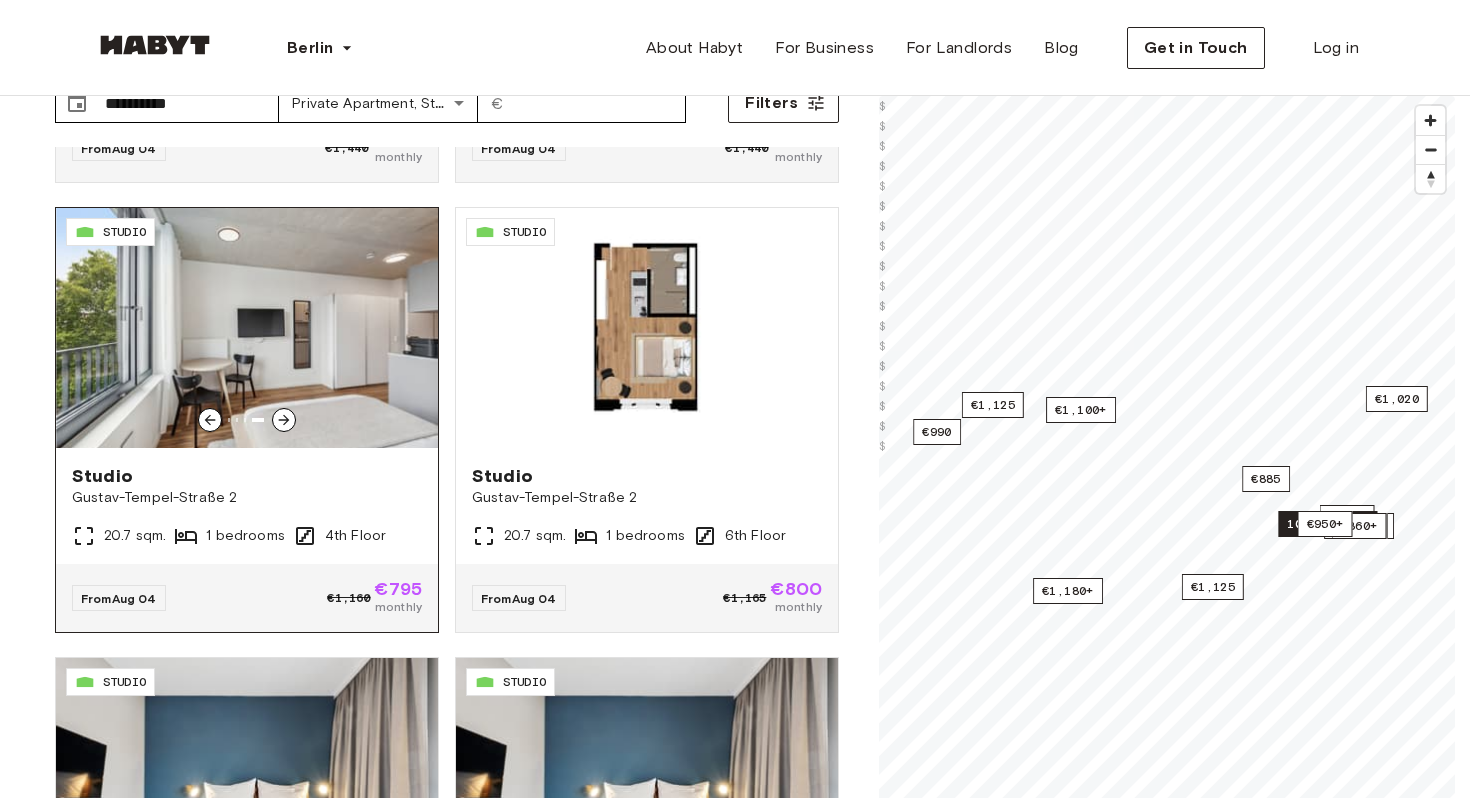 click 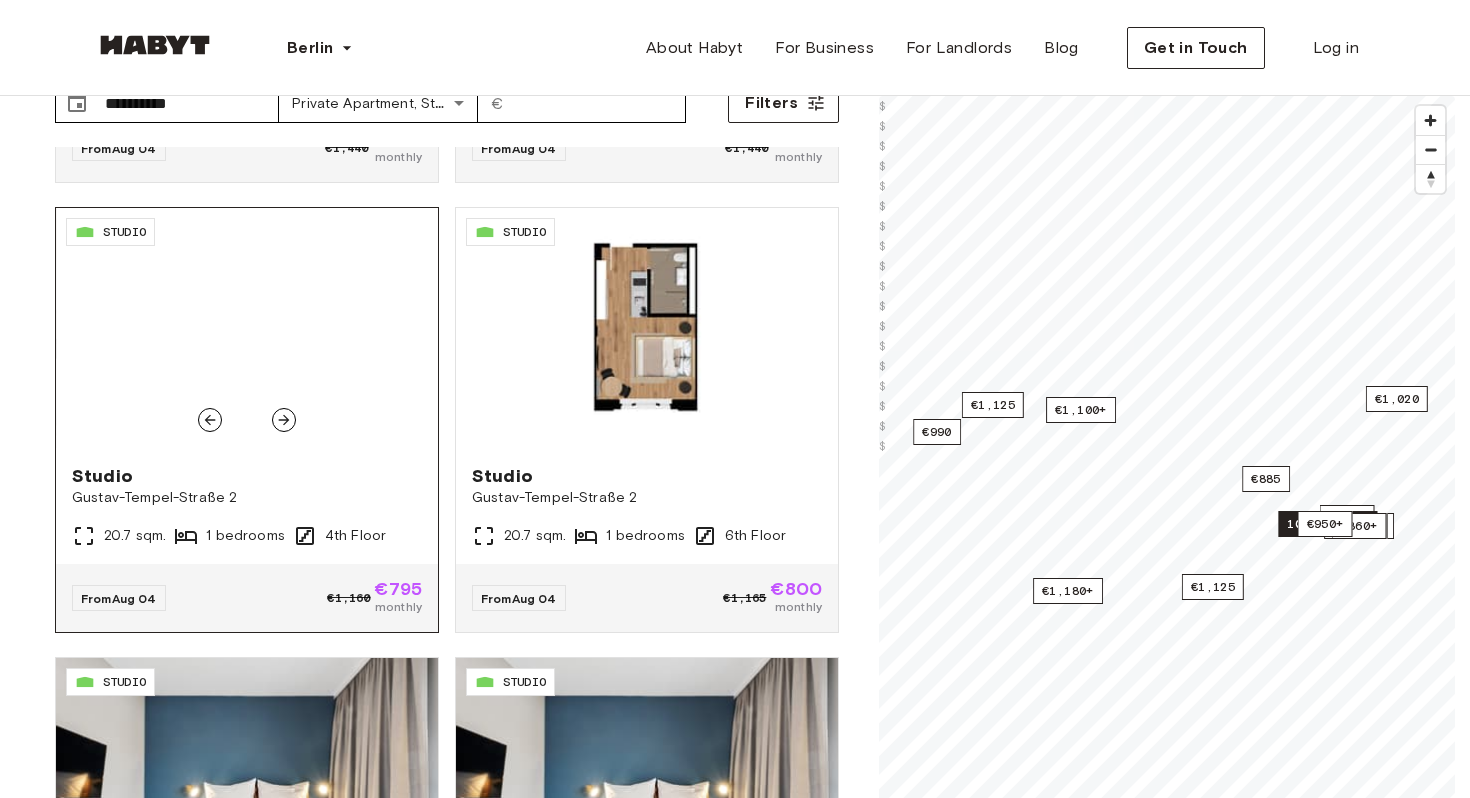 click 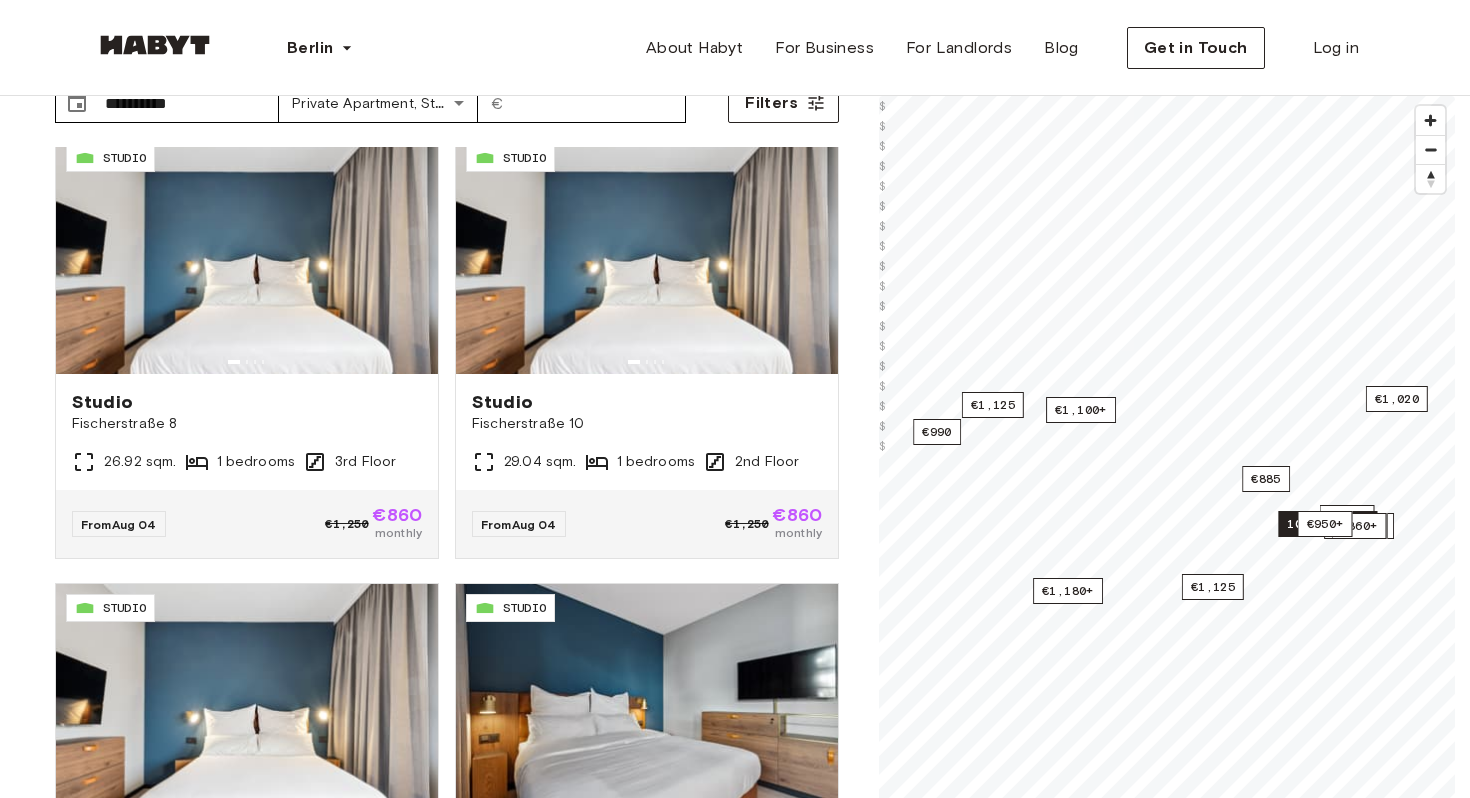 scroll, scrollTop: 1375, scrollLeft: 0, axis: vertical 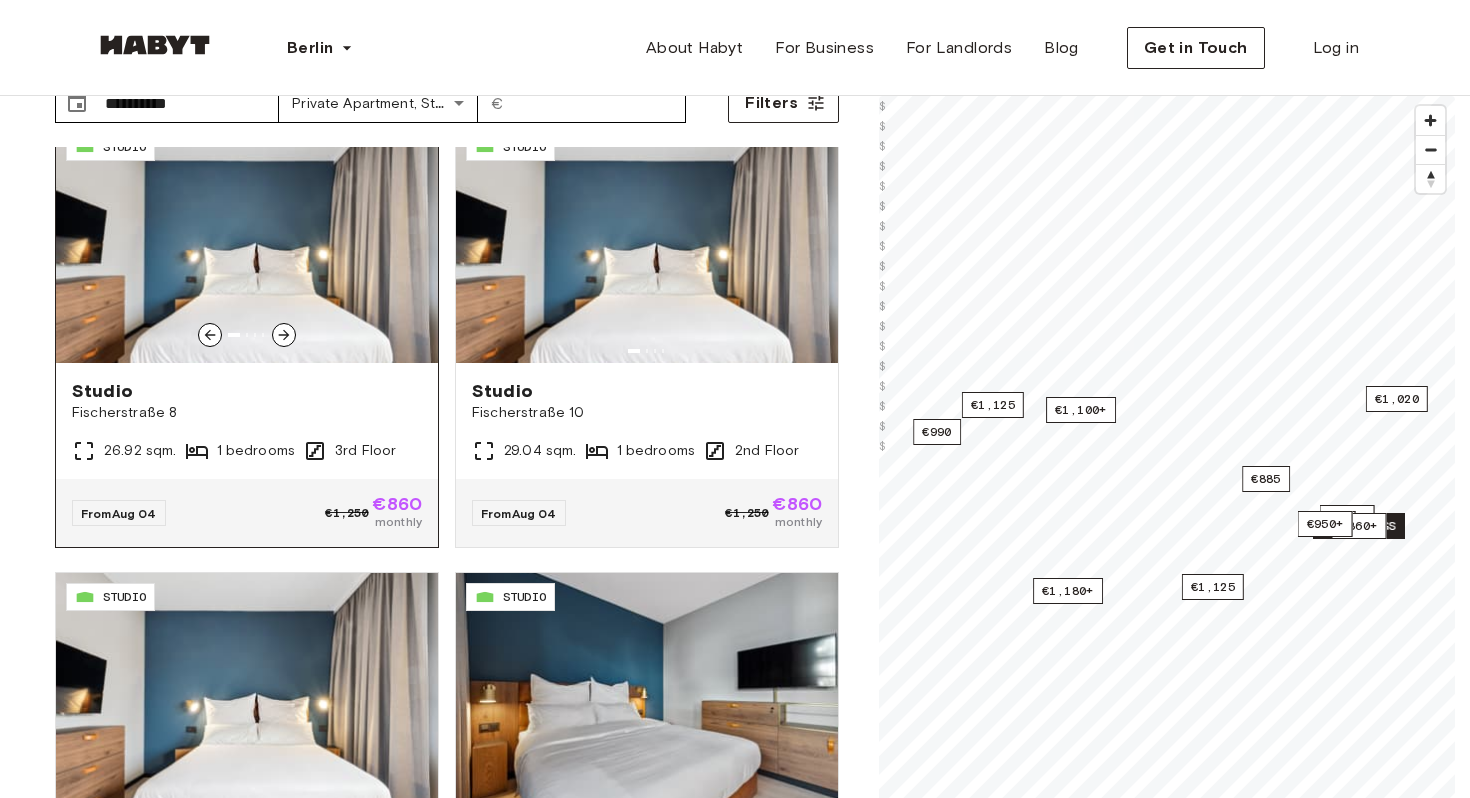 click 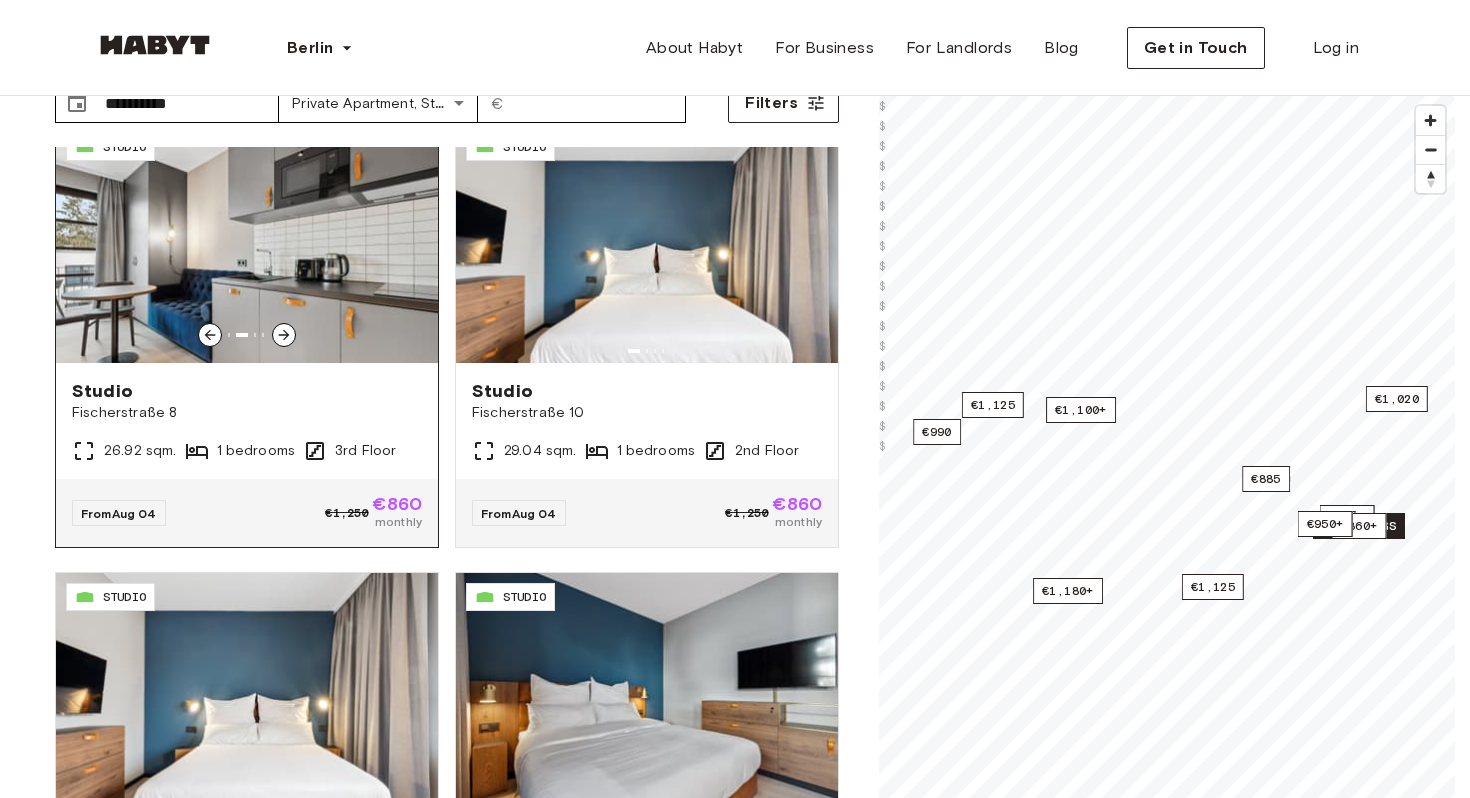 click 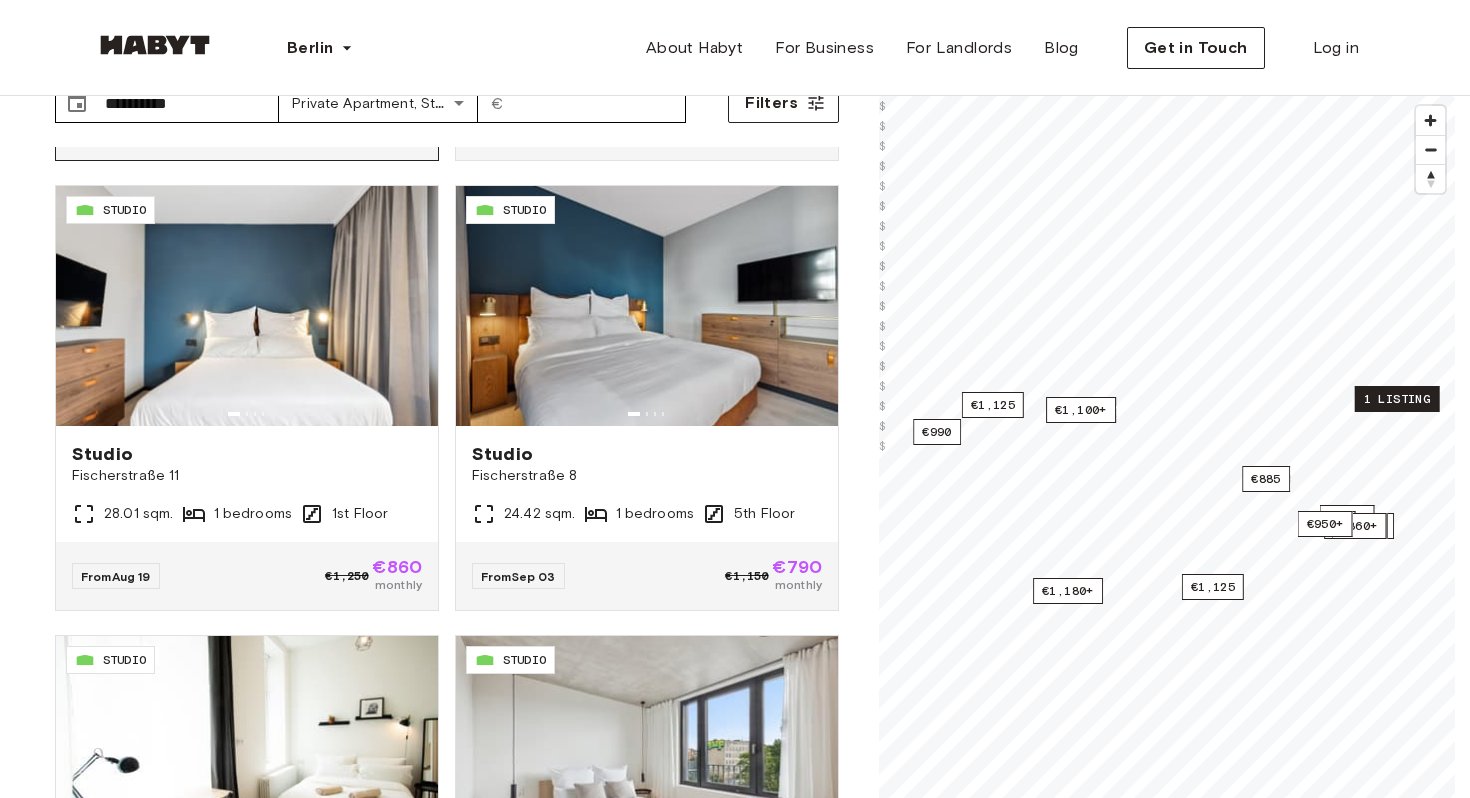 scroll, scrollTop: 2646, scrollLeft: 0, axis: vertical 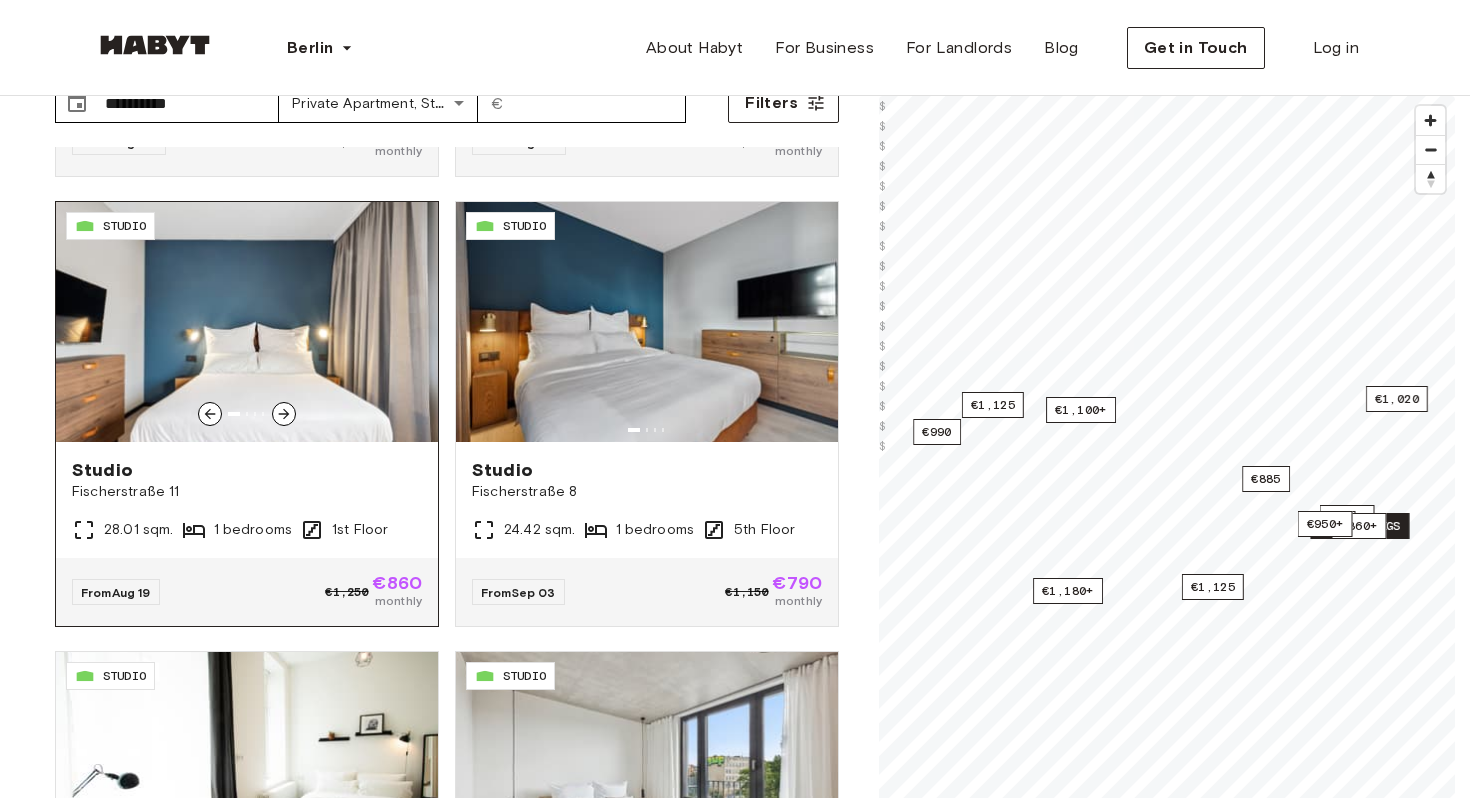 click 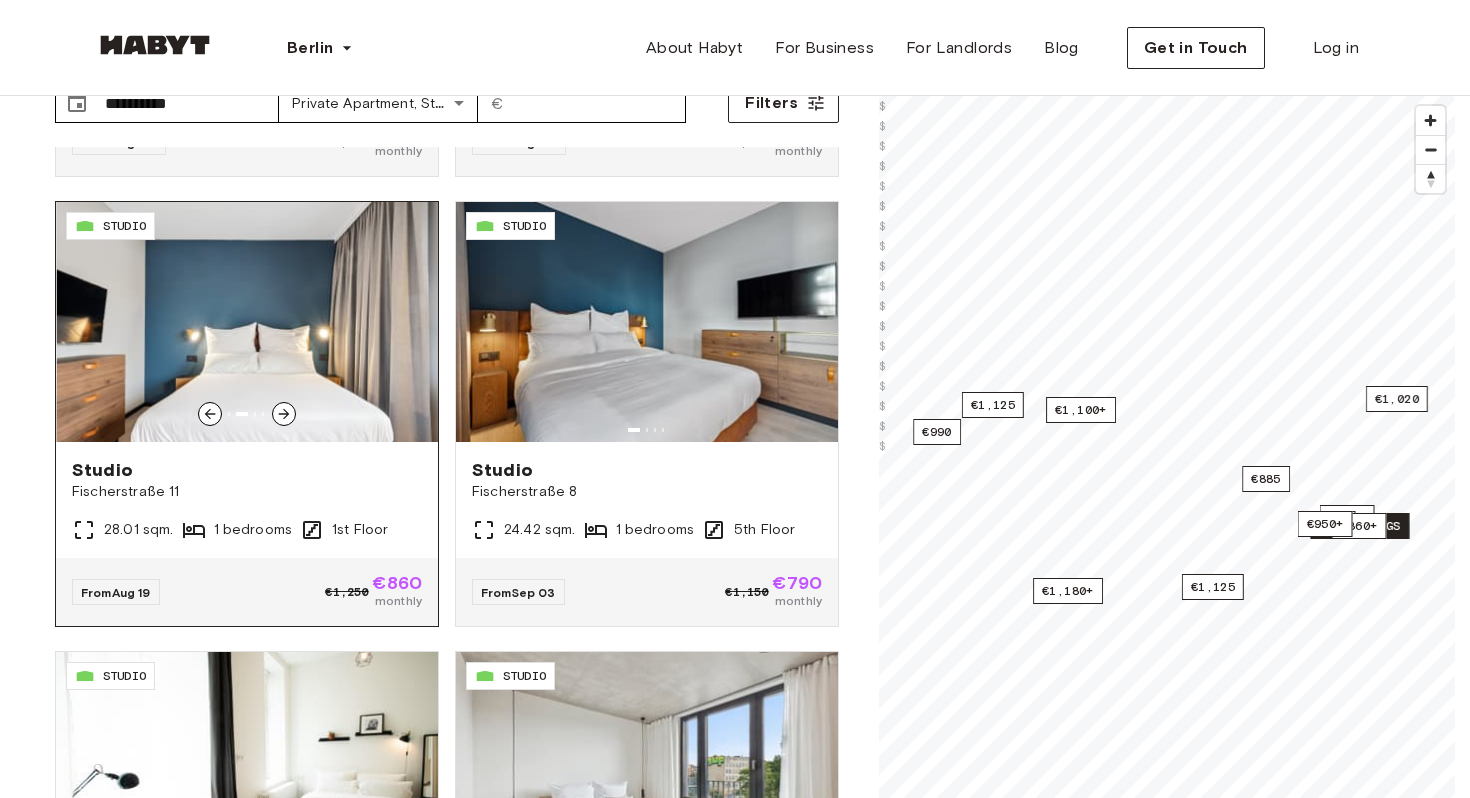 click 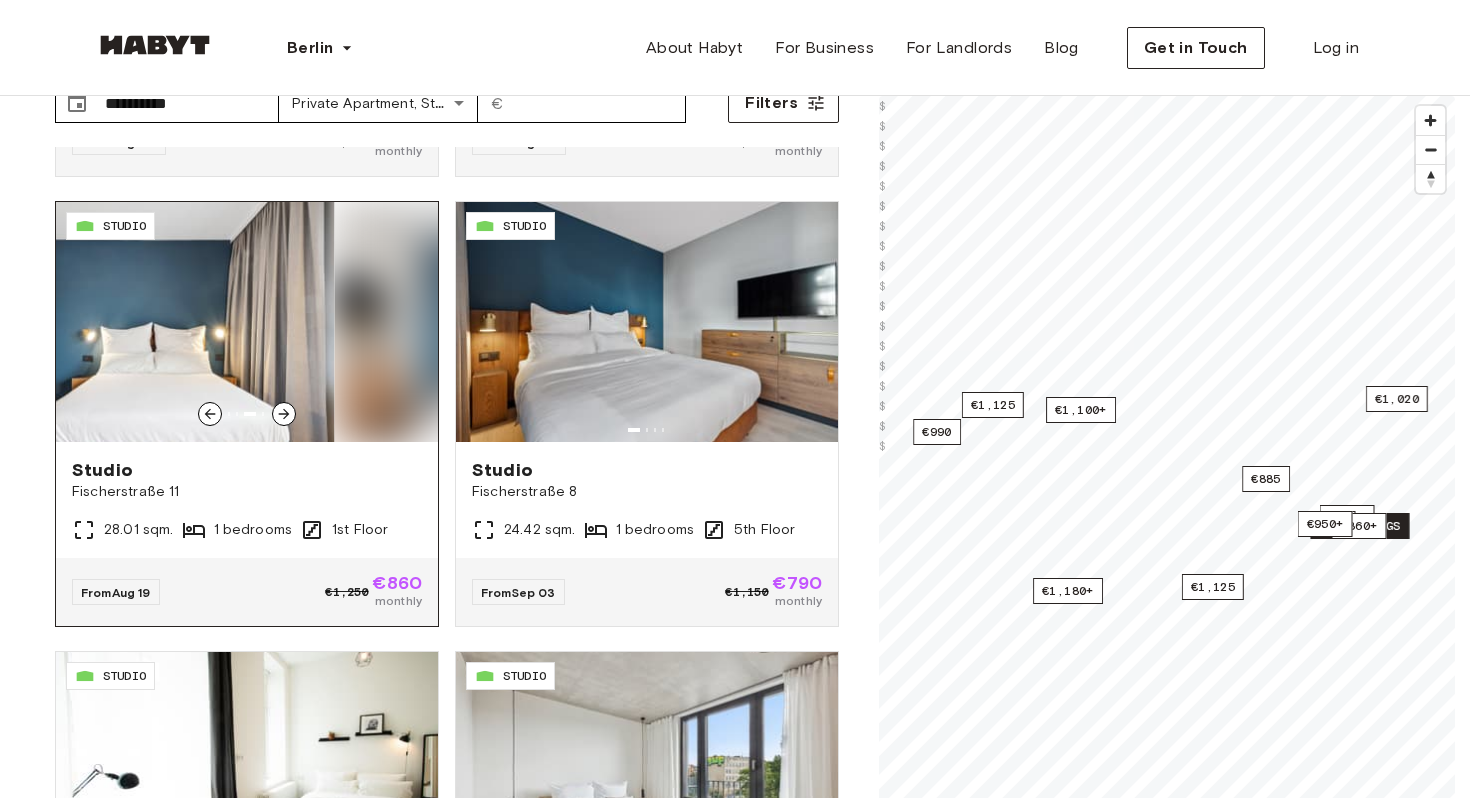 click 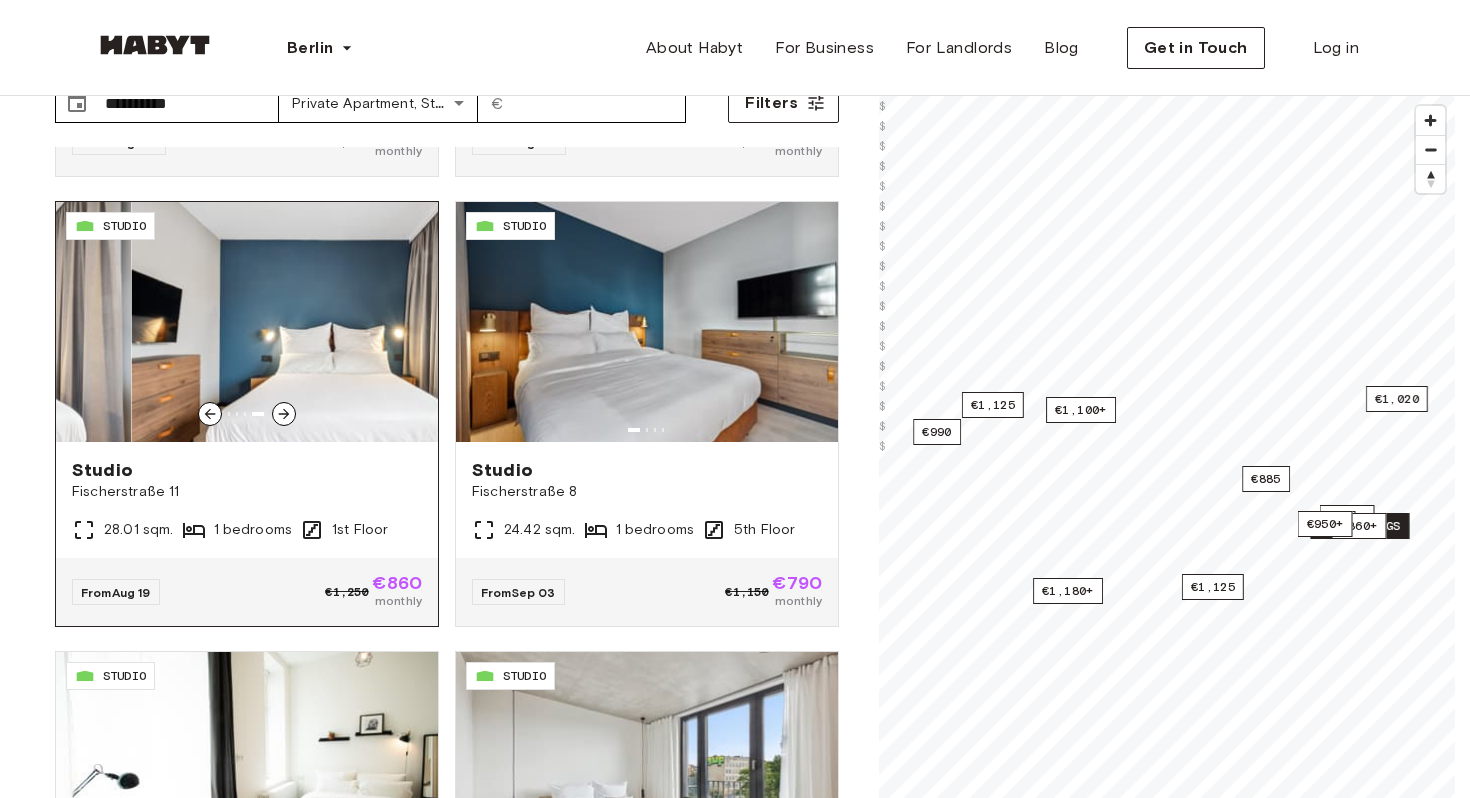 click 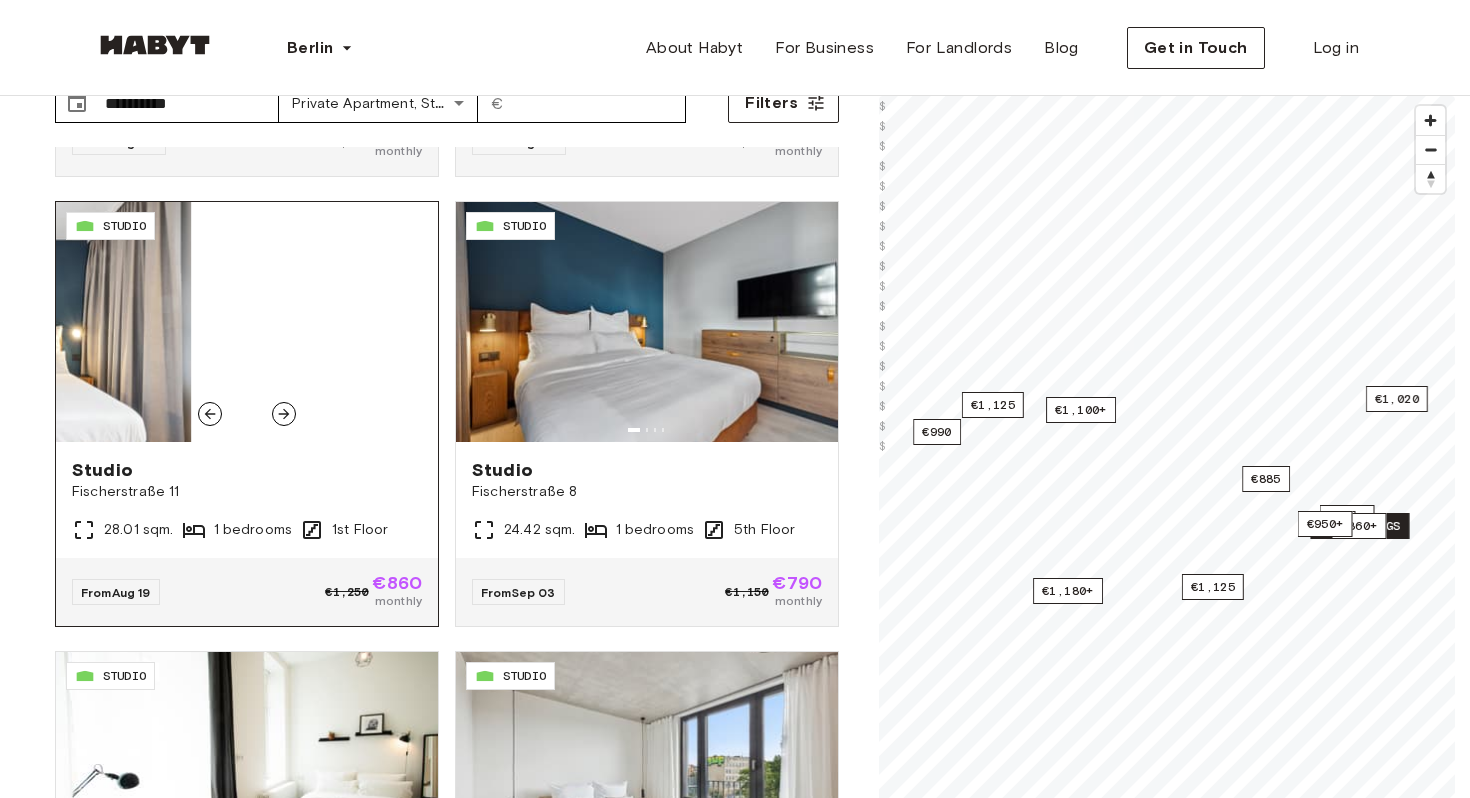 click 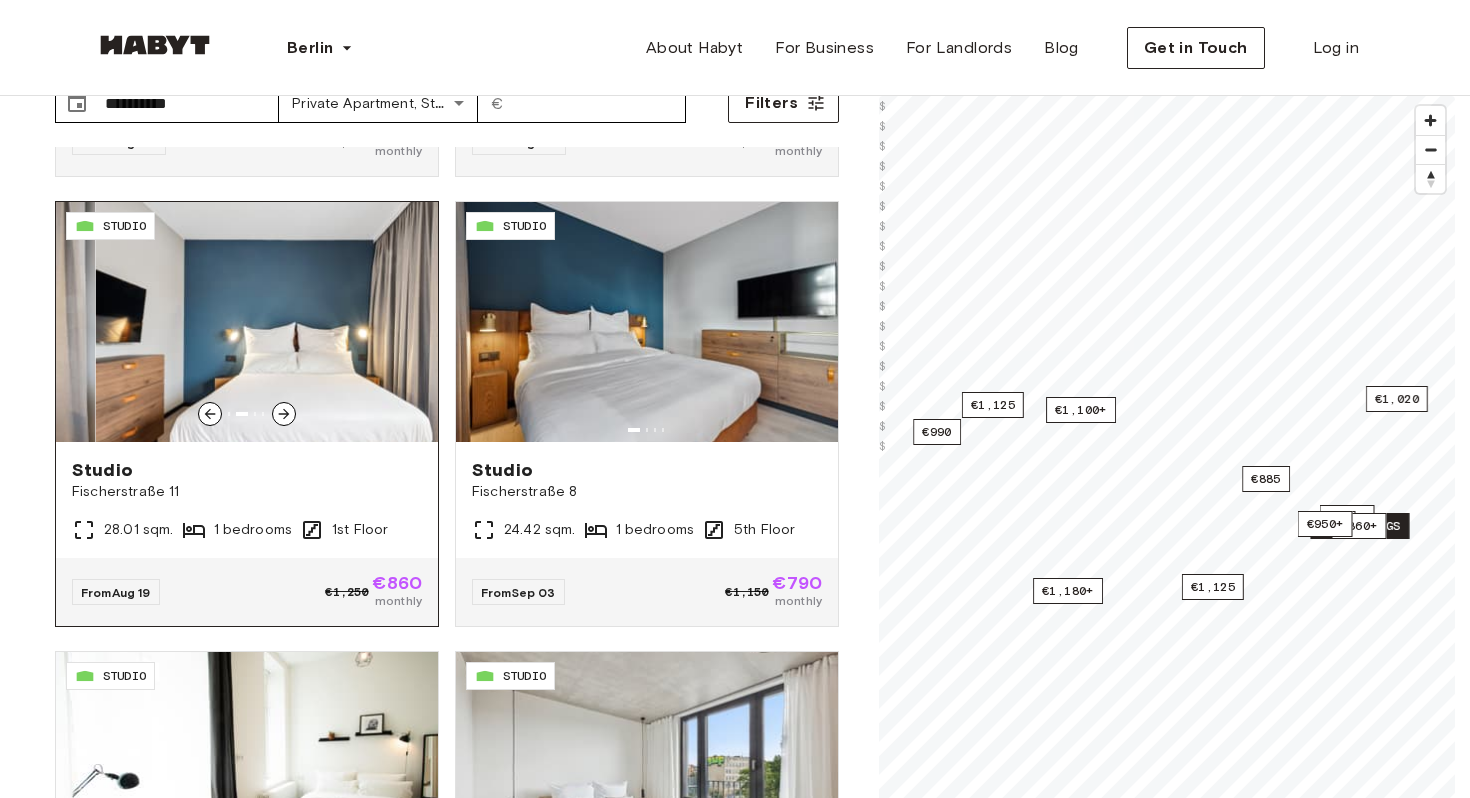 click 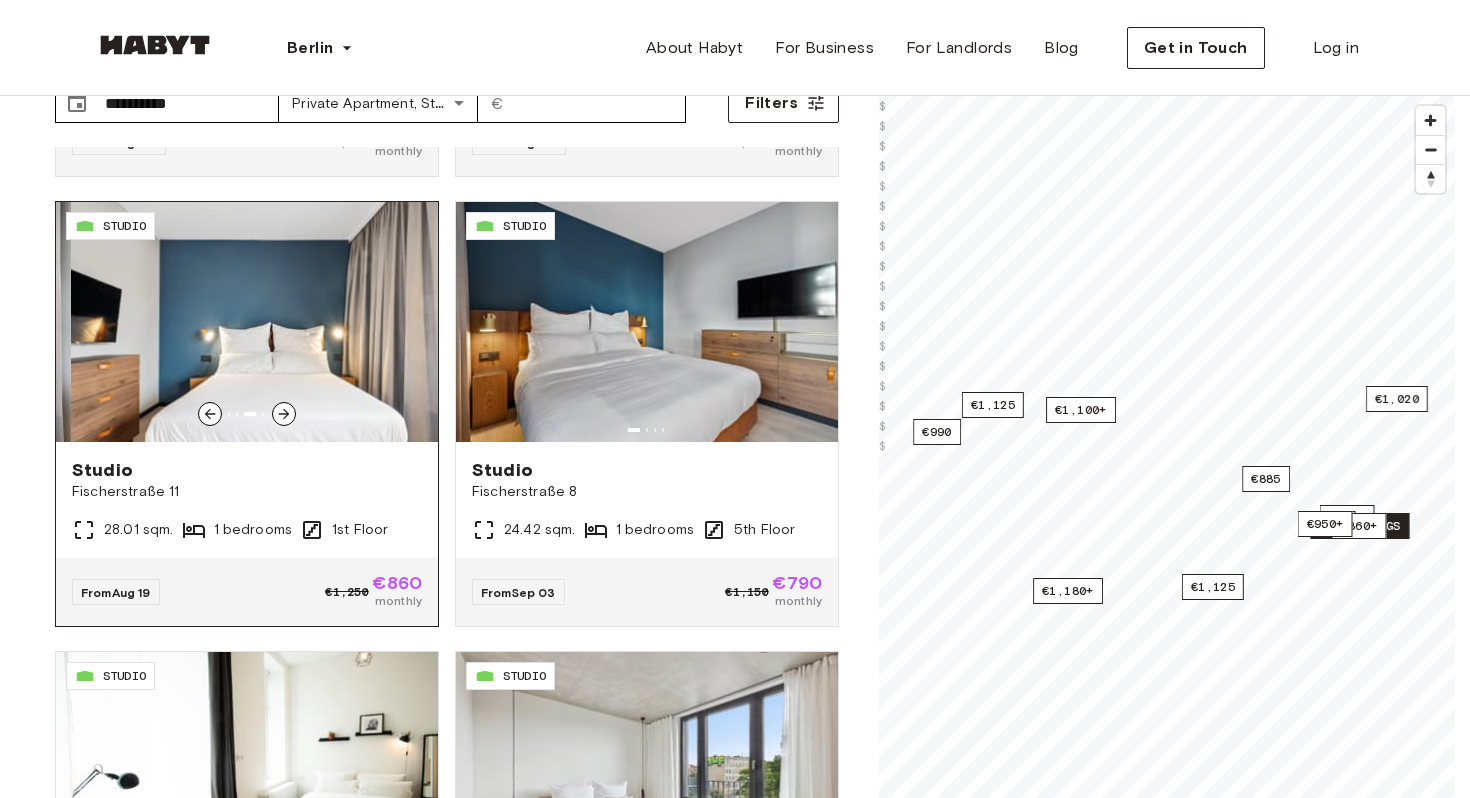 click 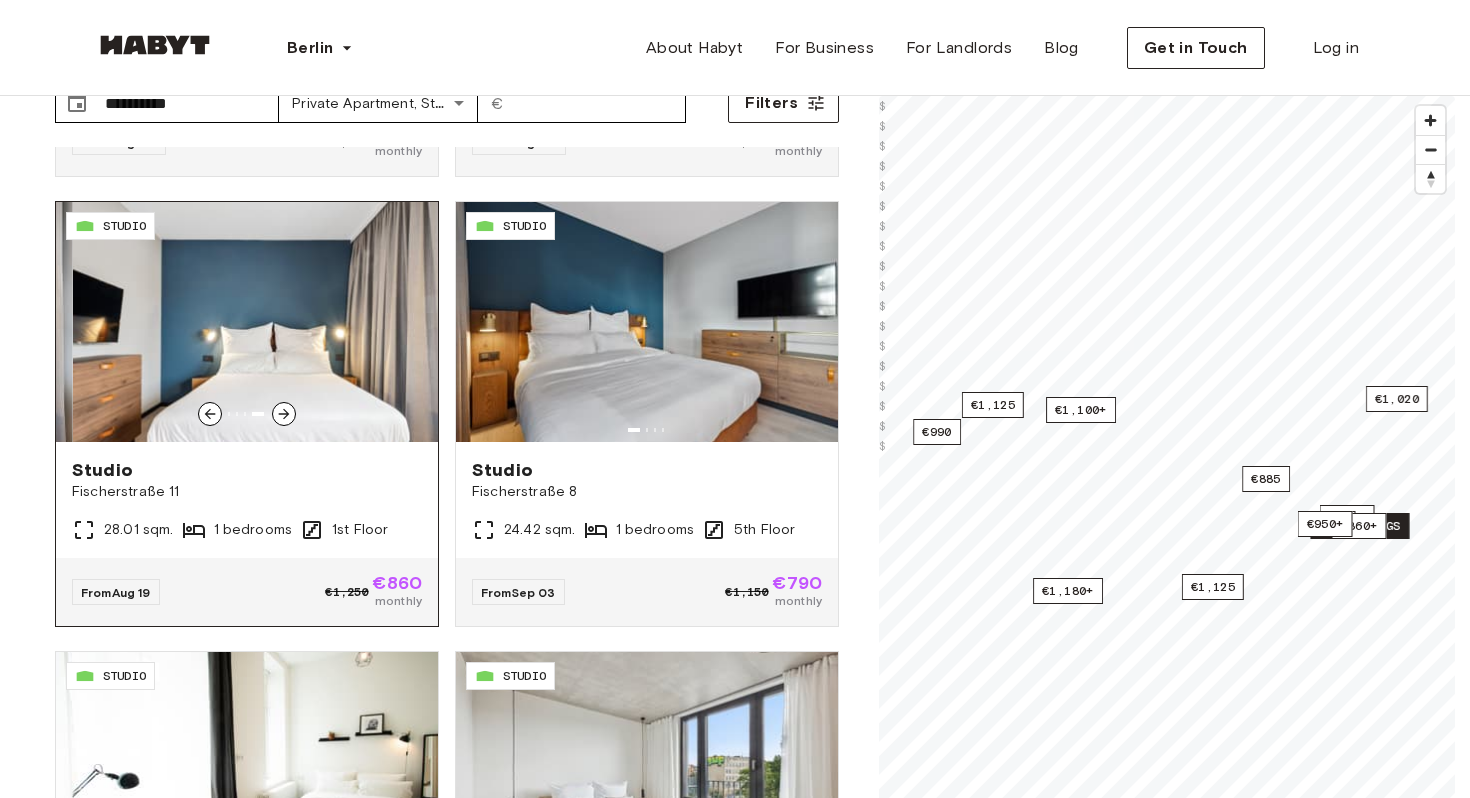 click 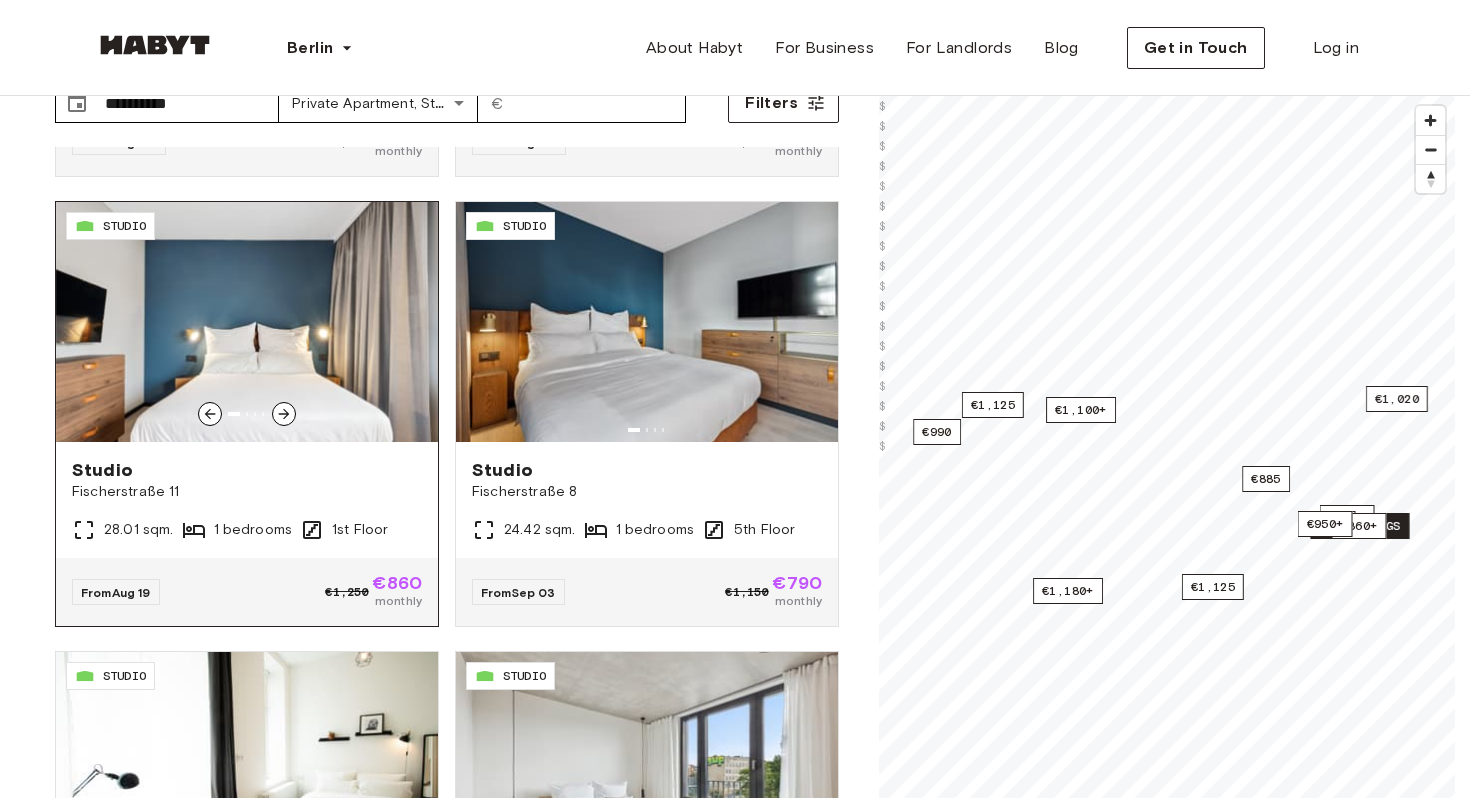 click 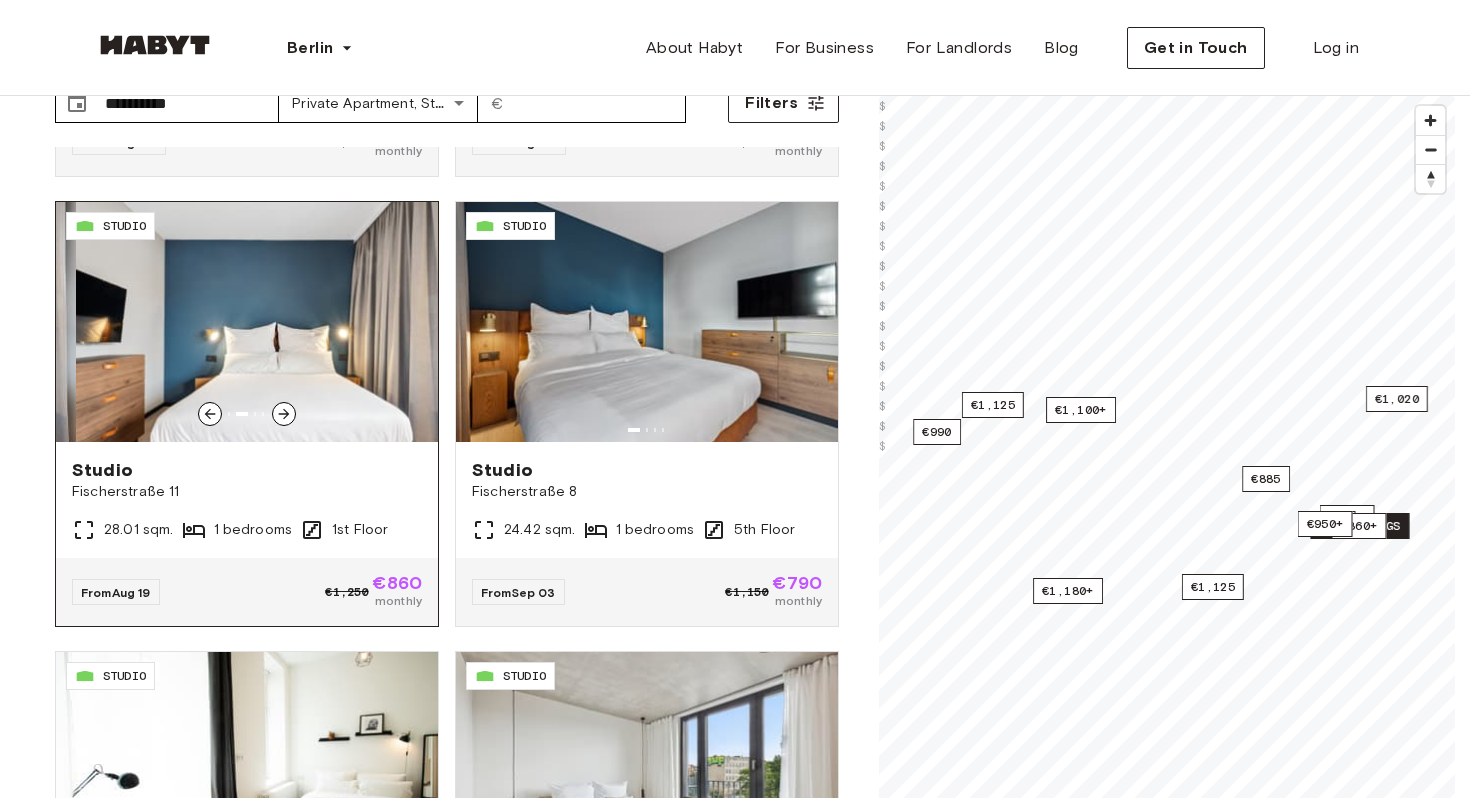click 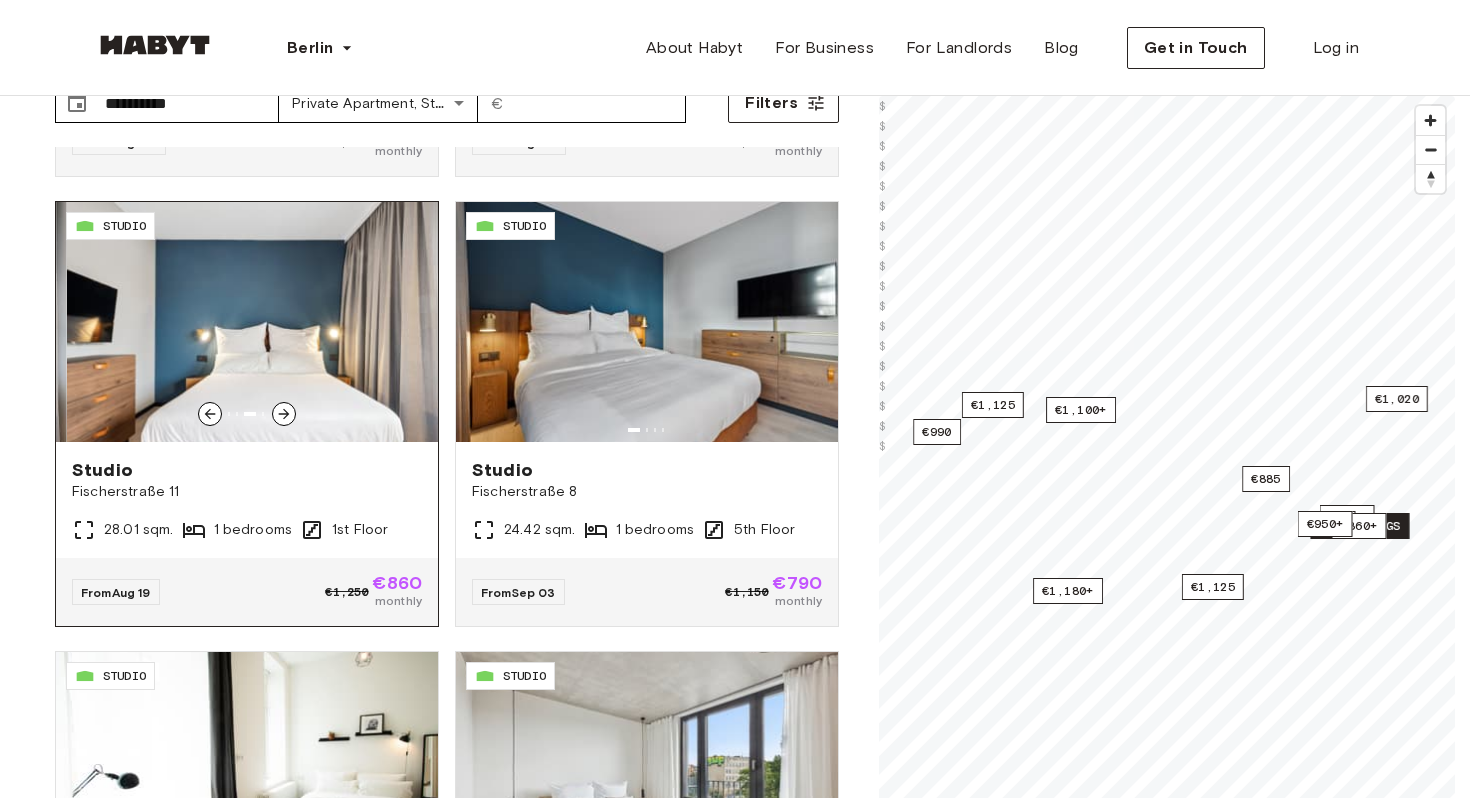 click 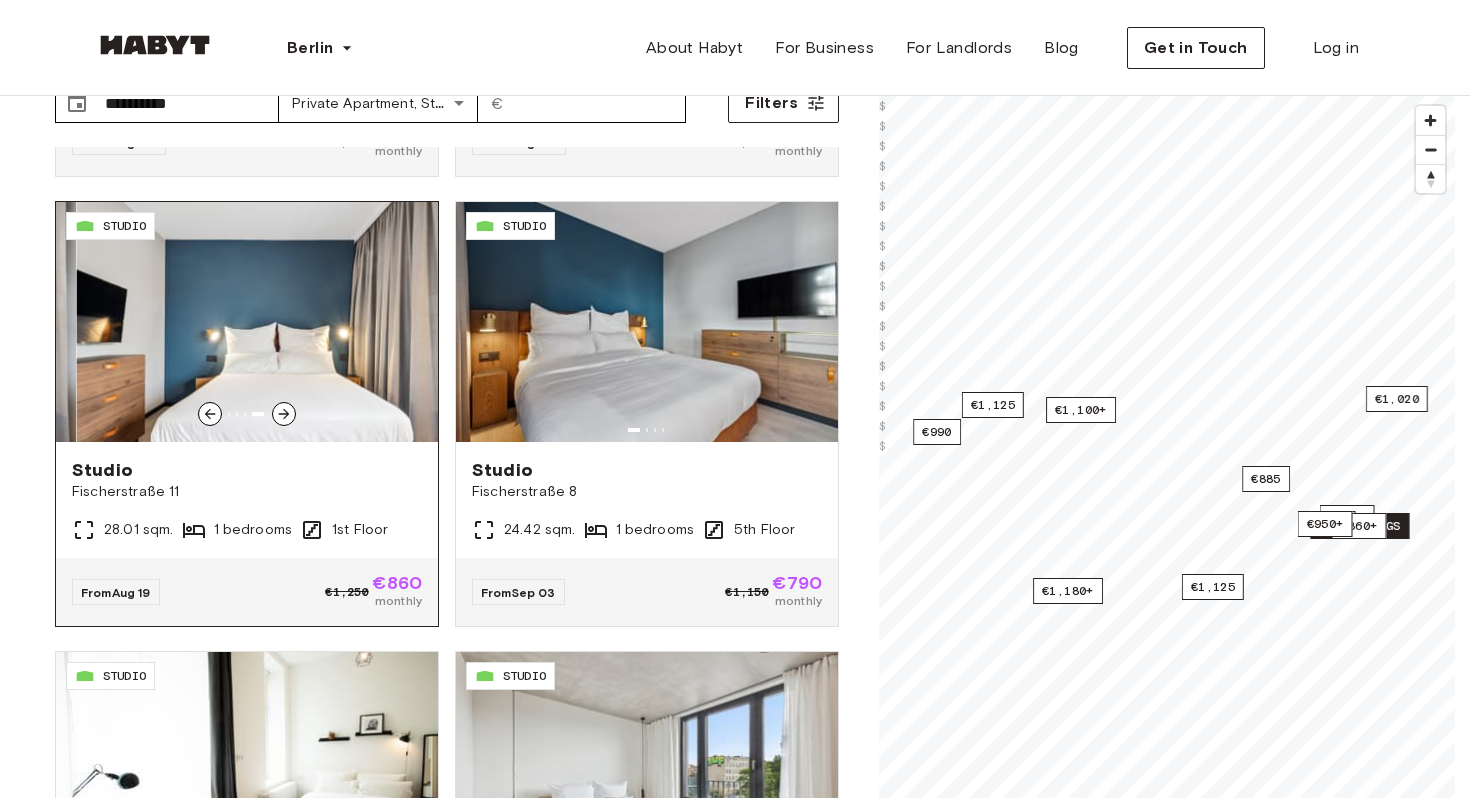 click 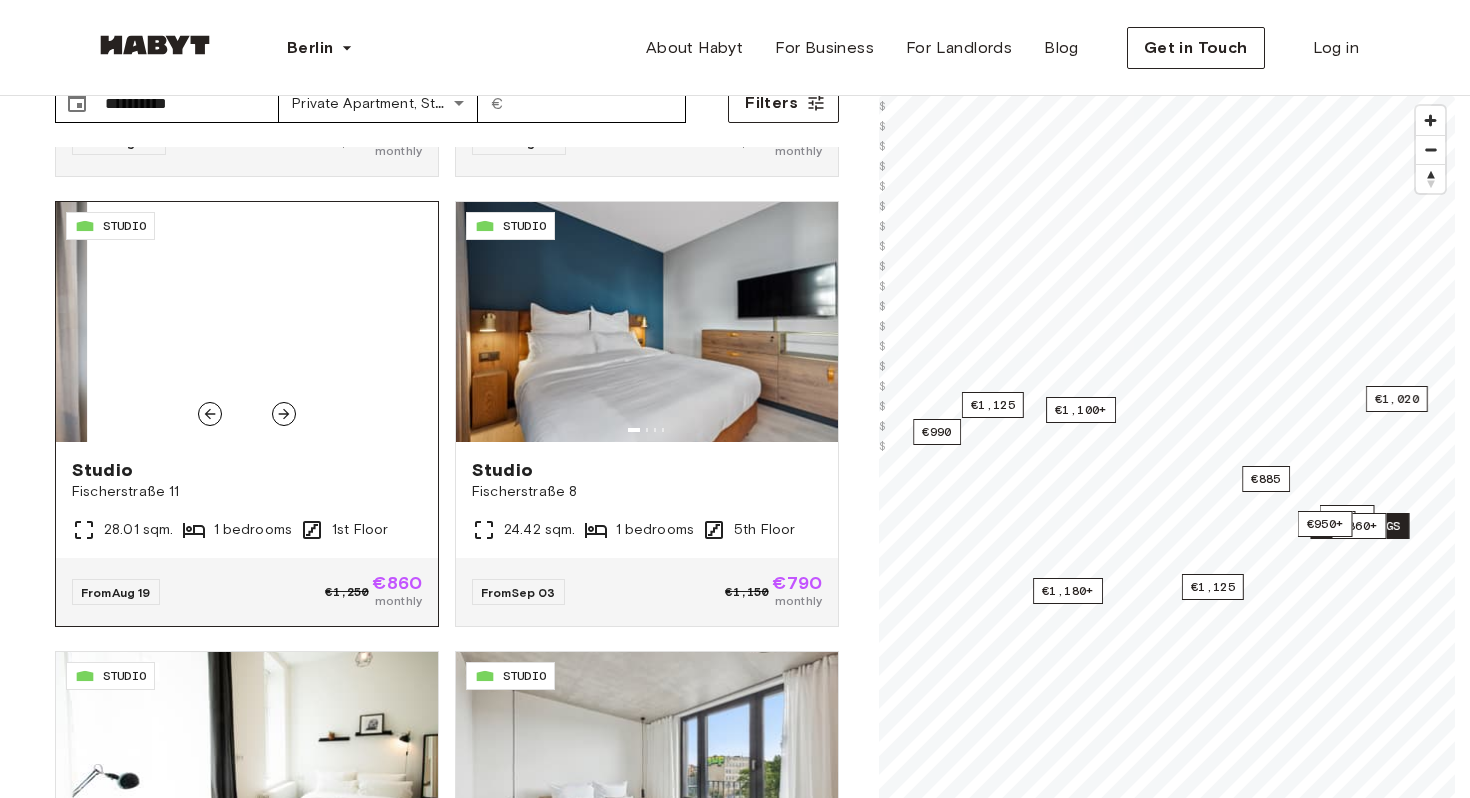 click 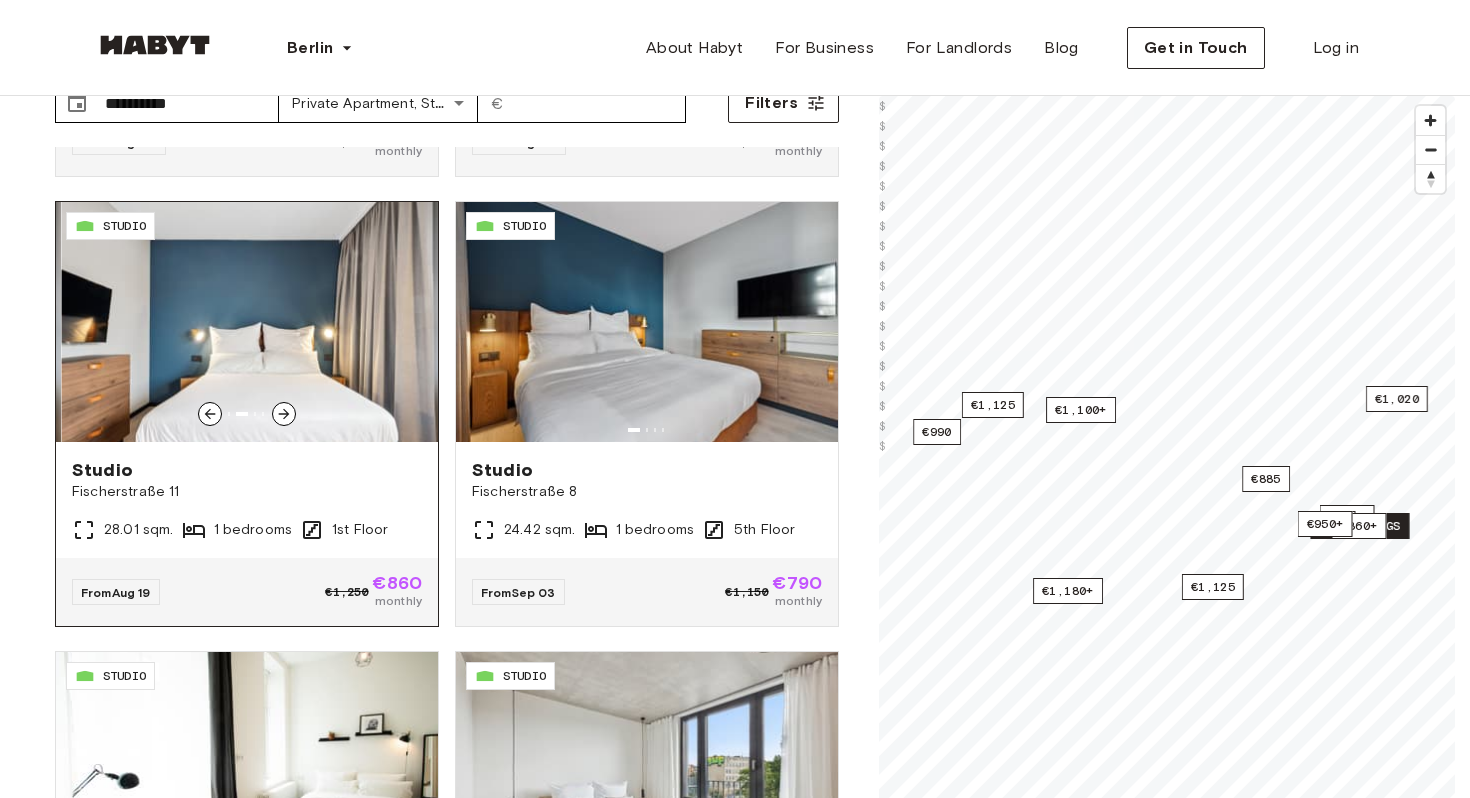 click 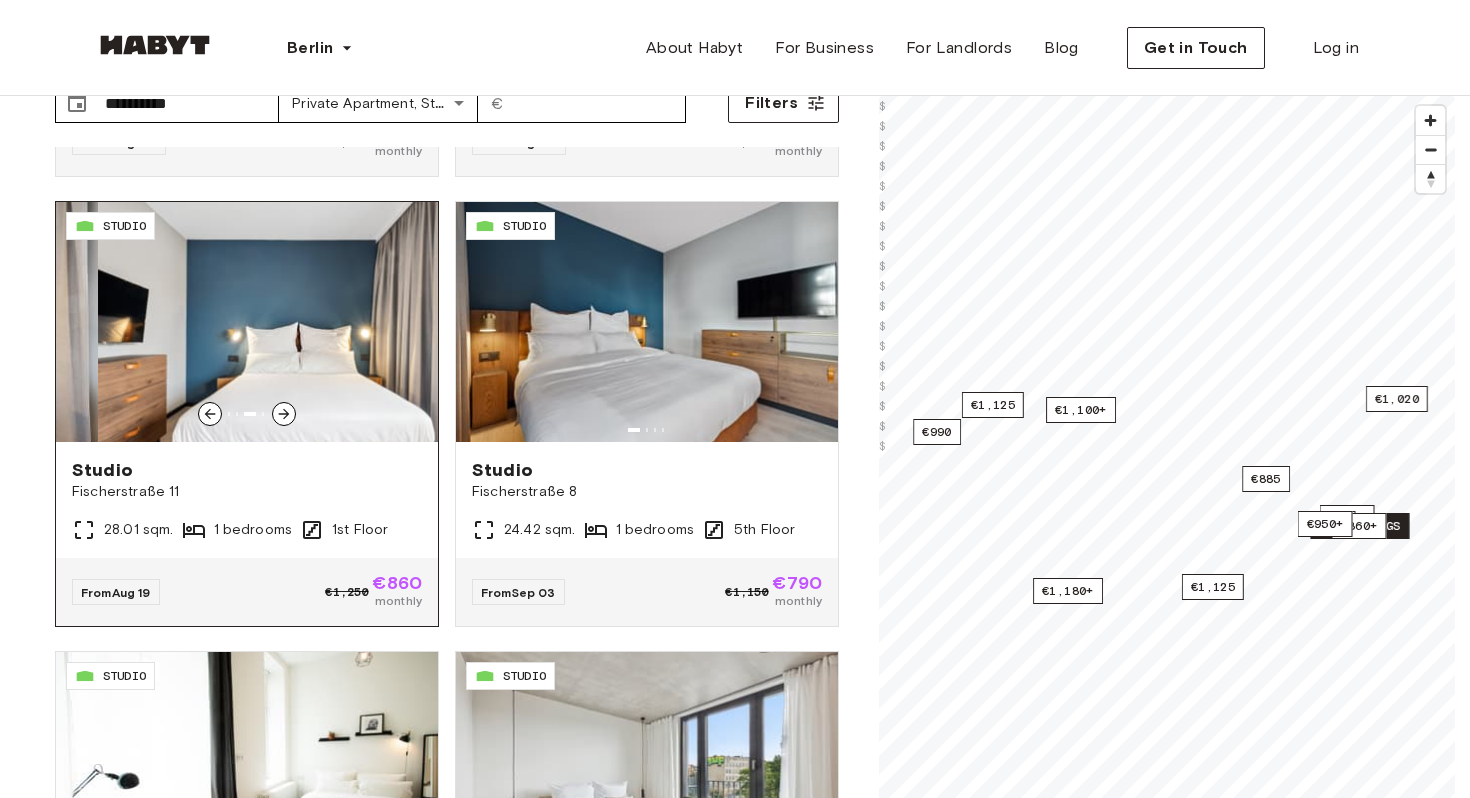 click 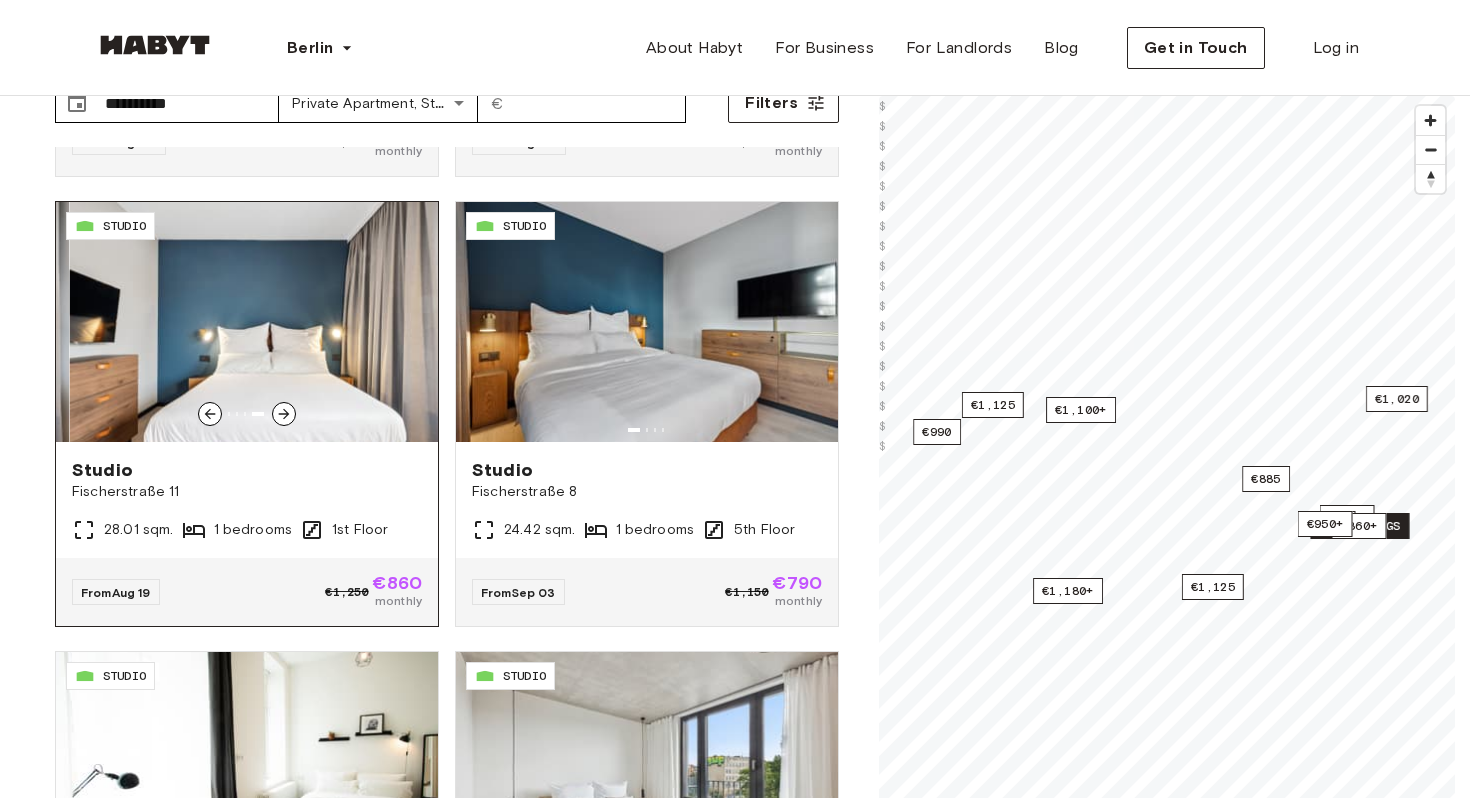 click 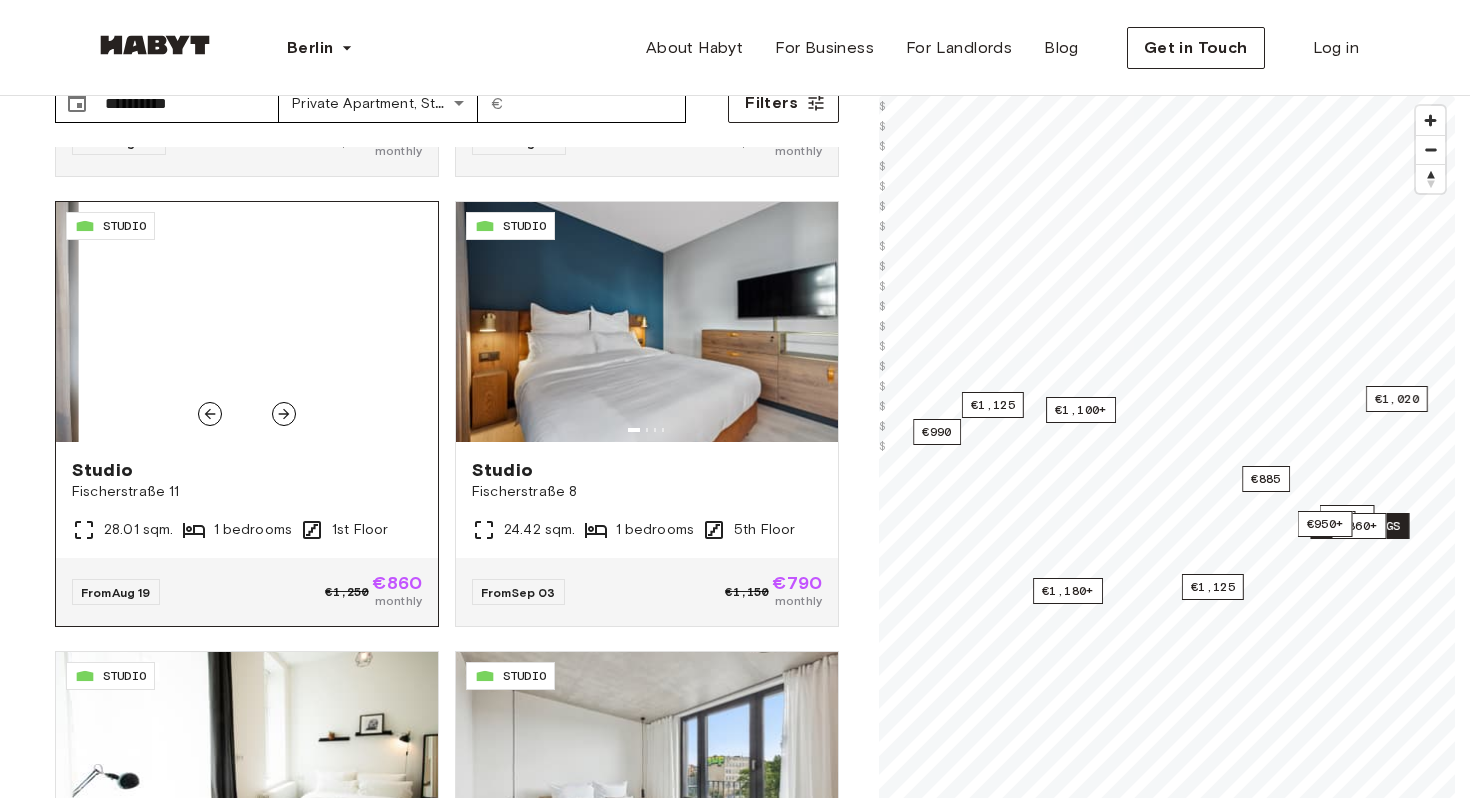 click 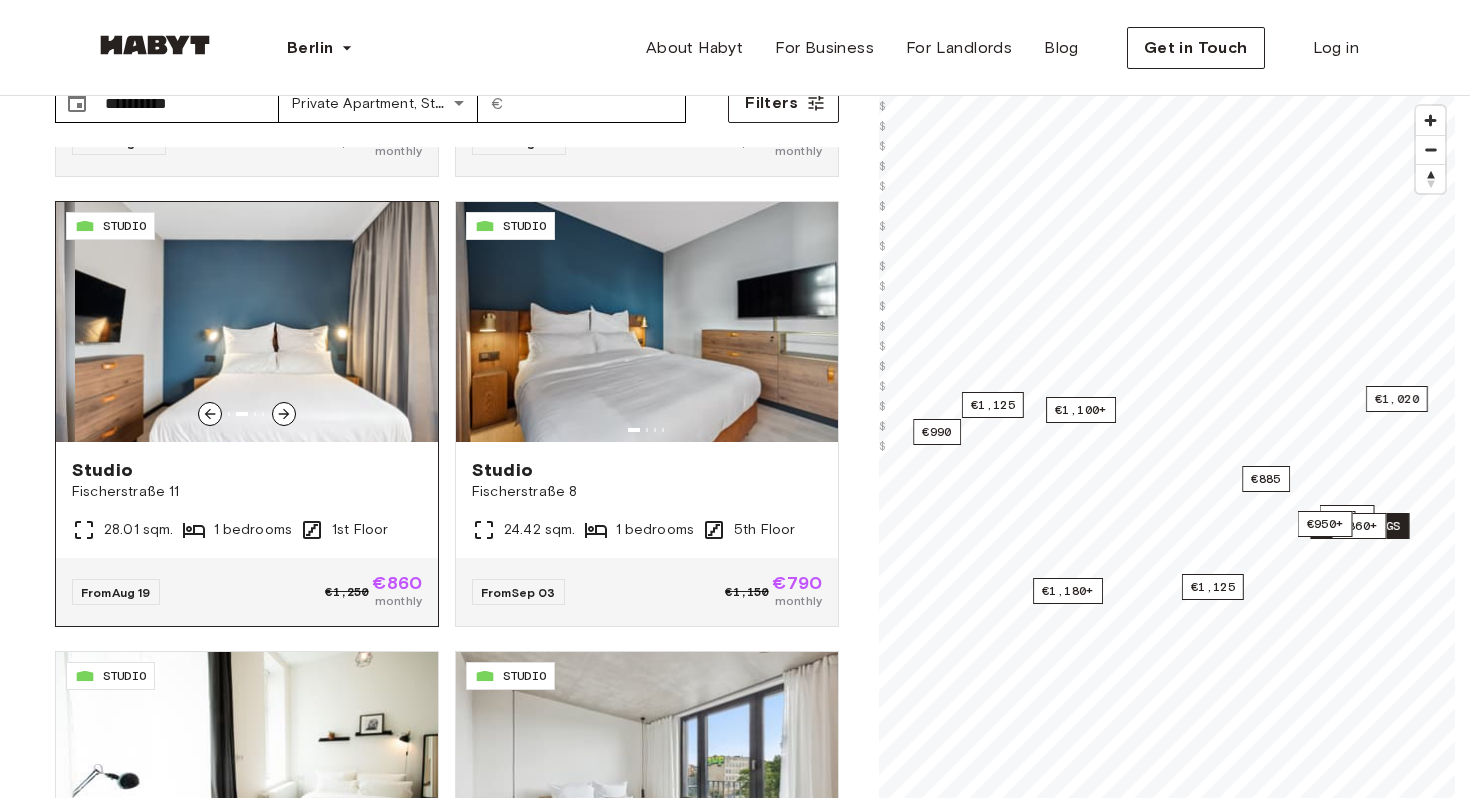 click 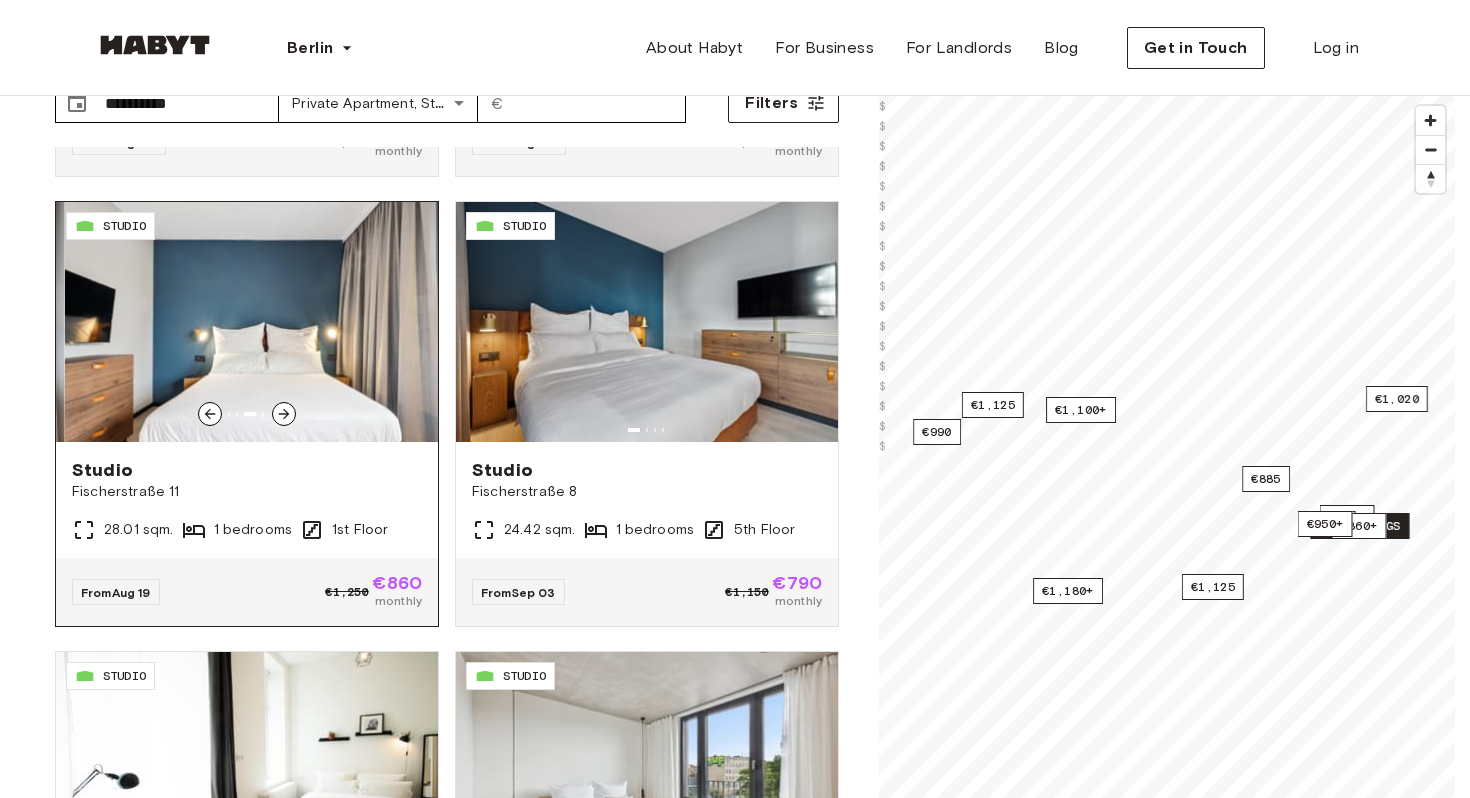 click 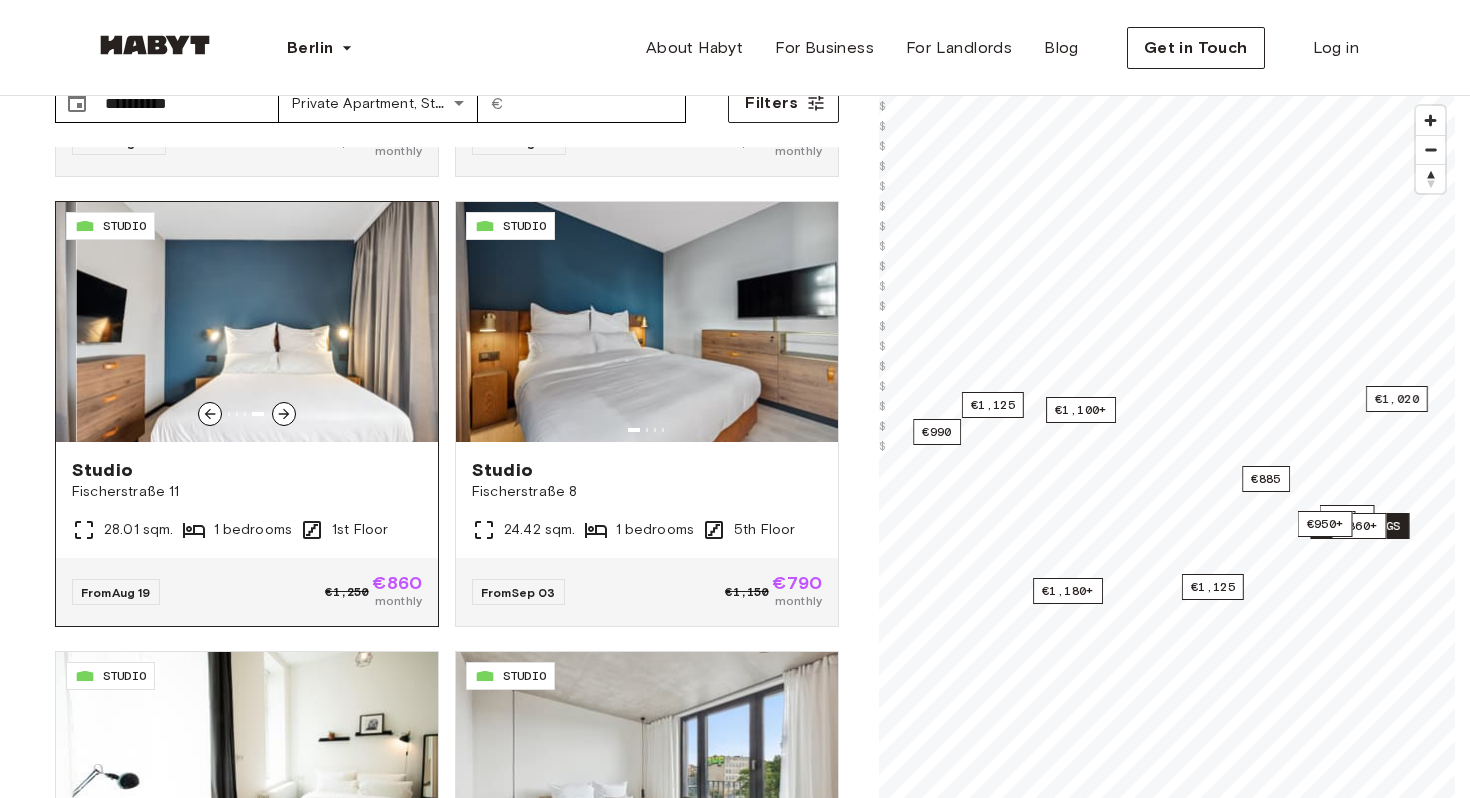 click 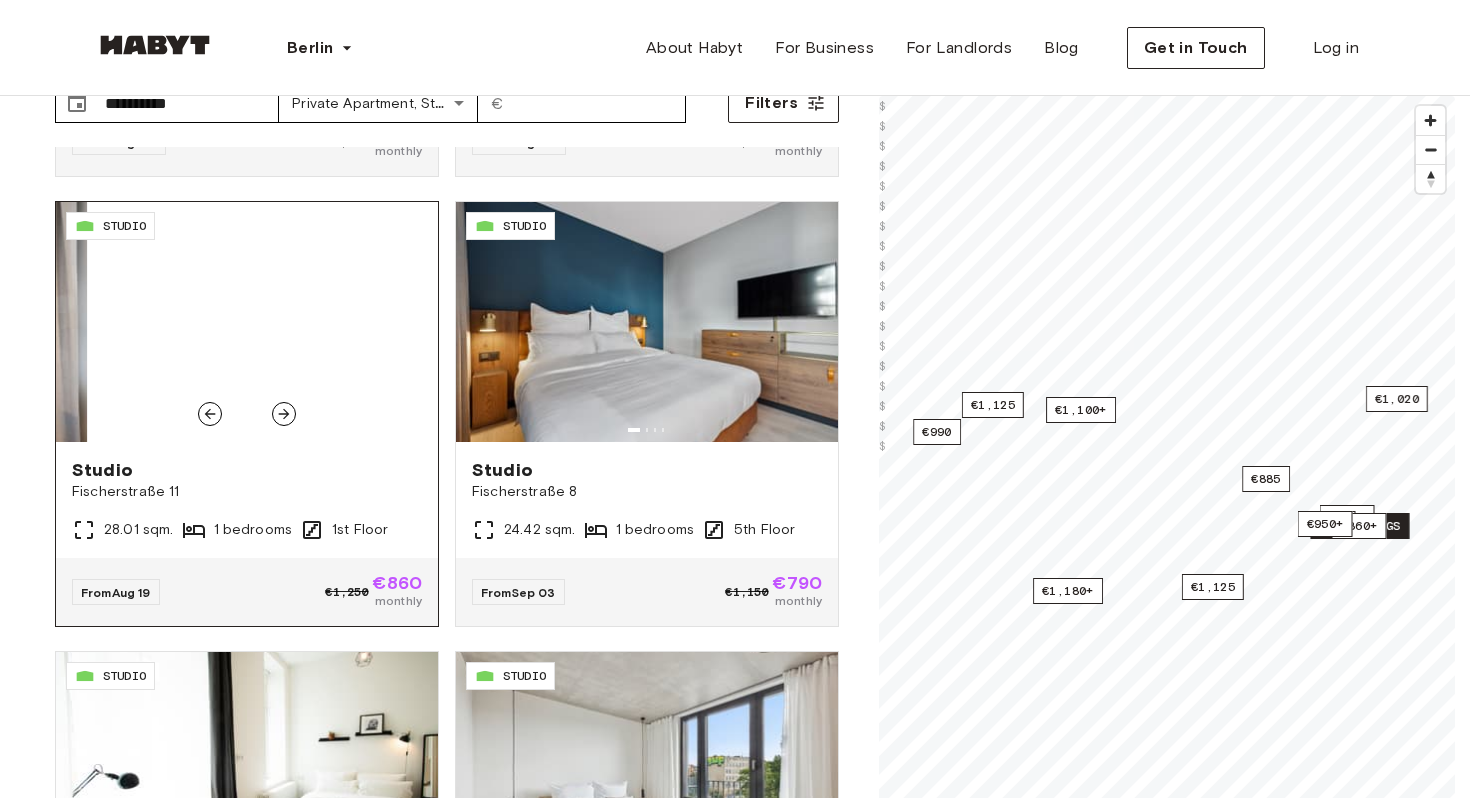 click 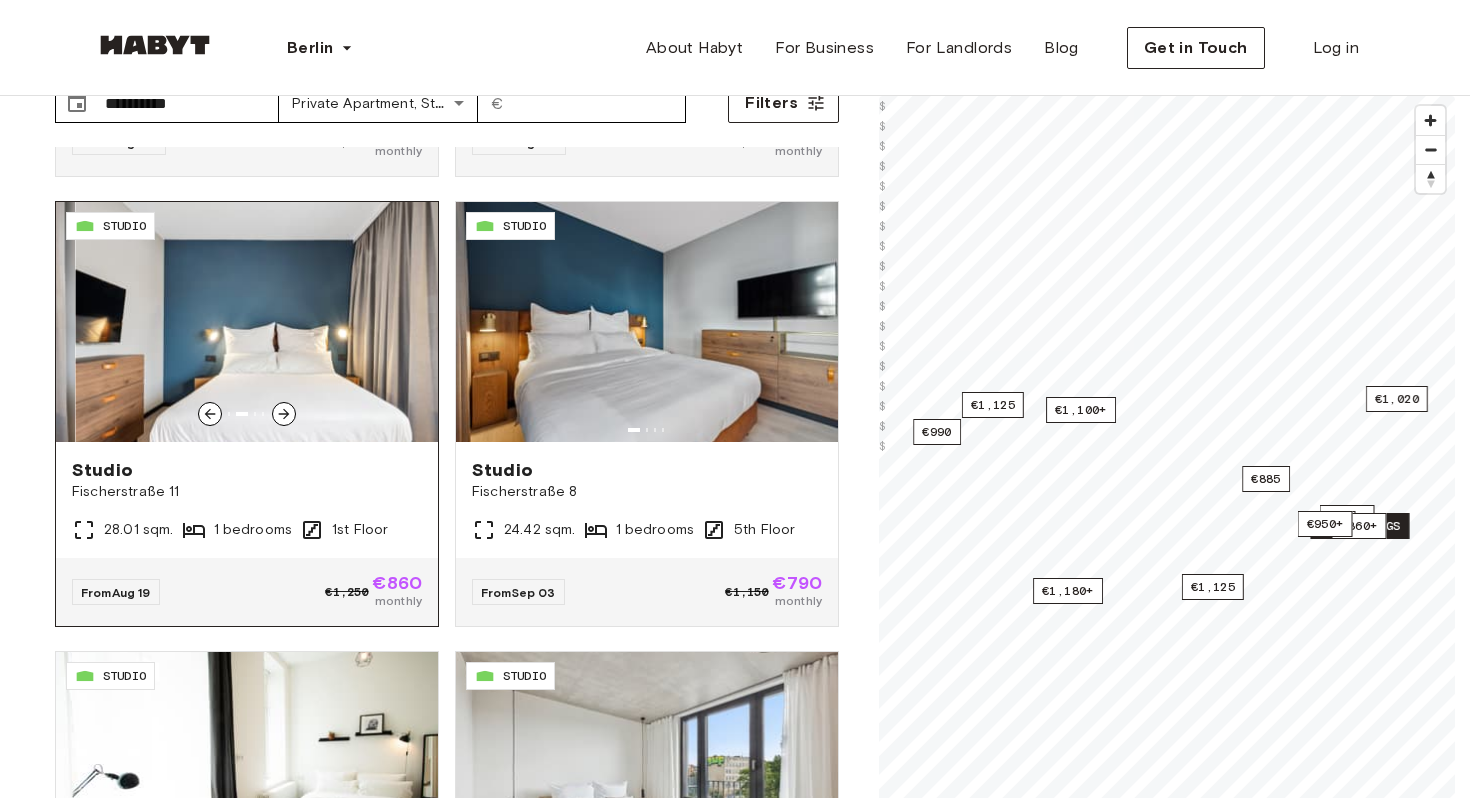 click 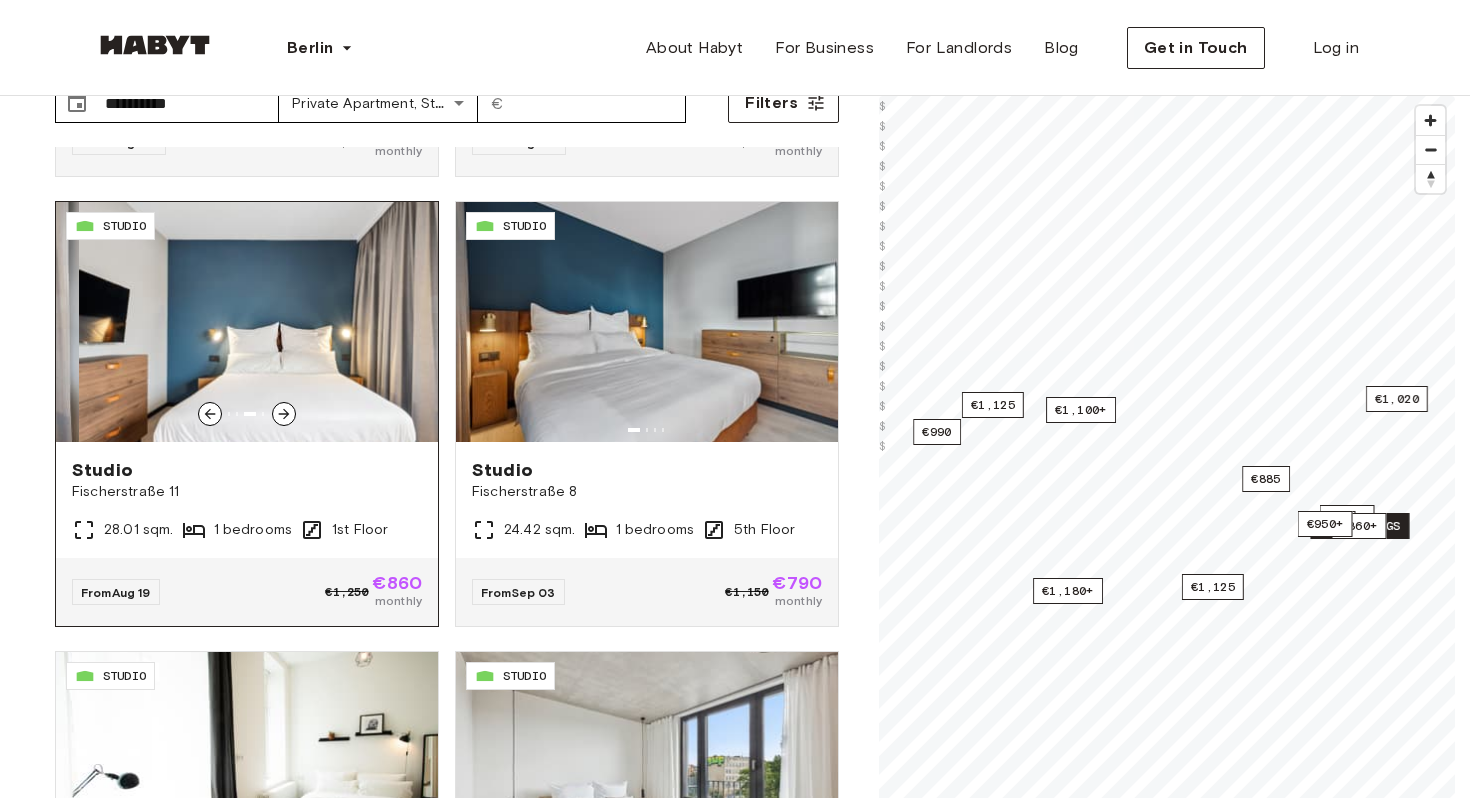 click 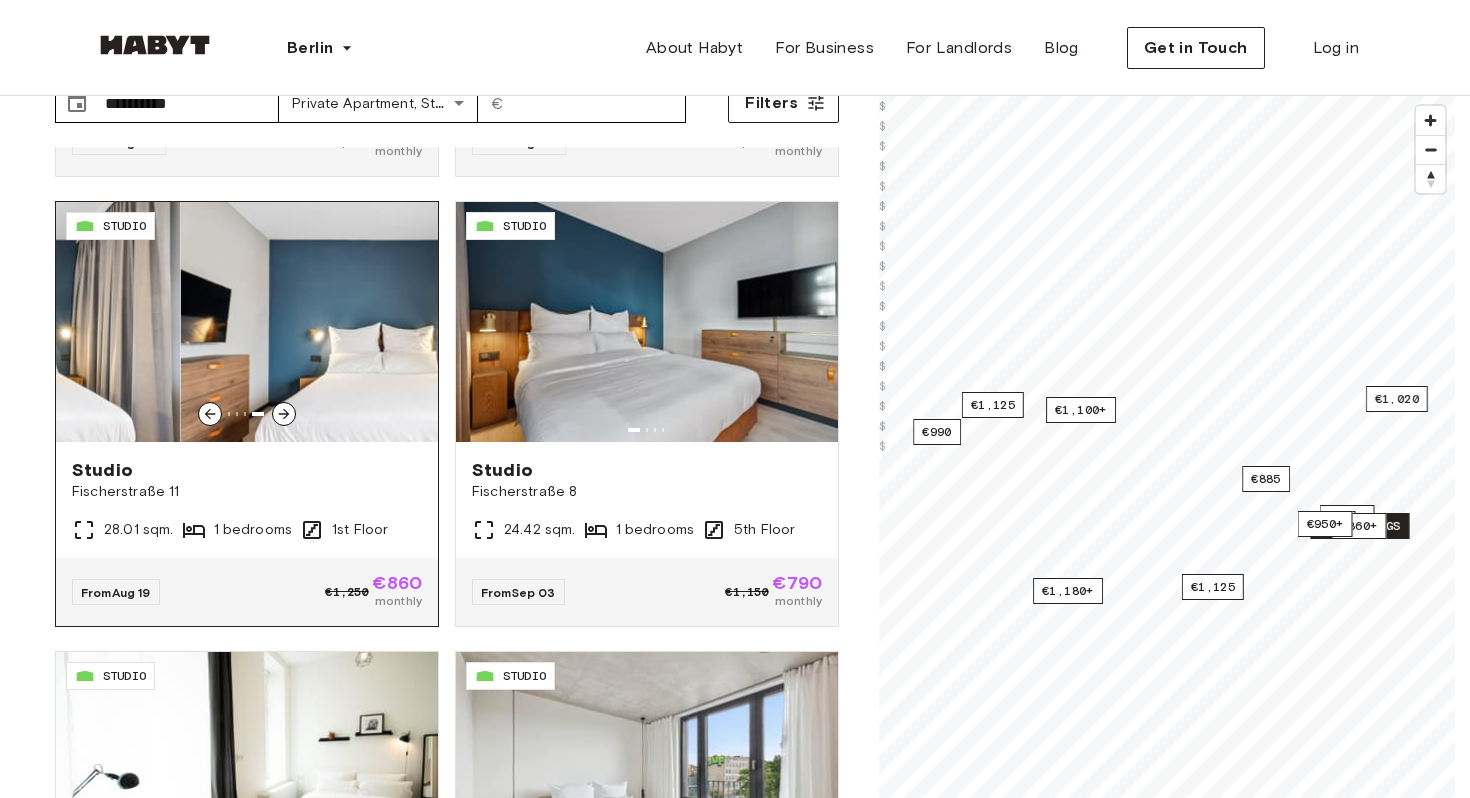 click 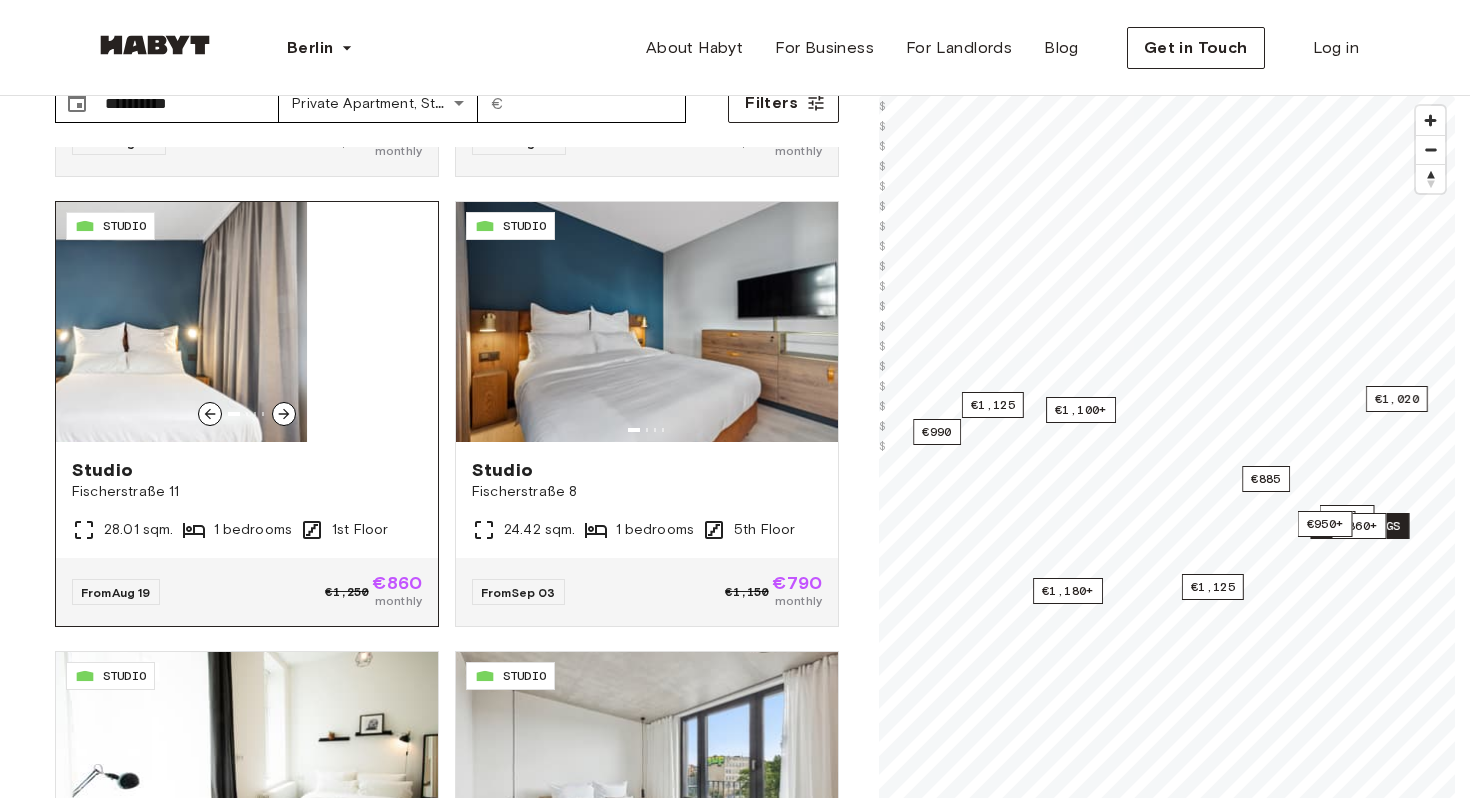 click 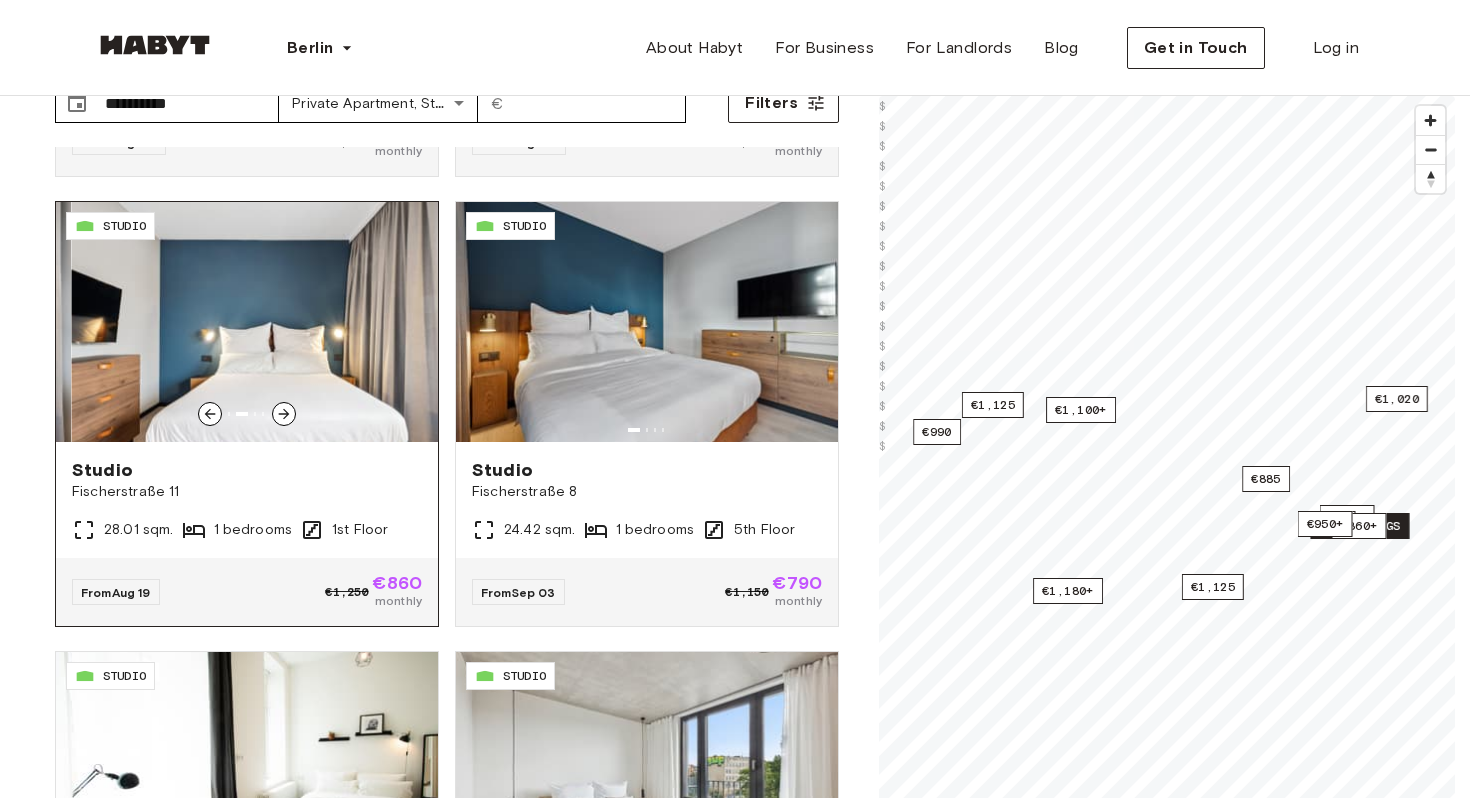 click 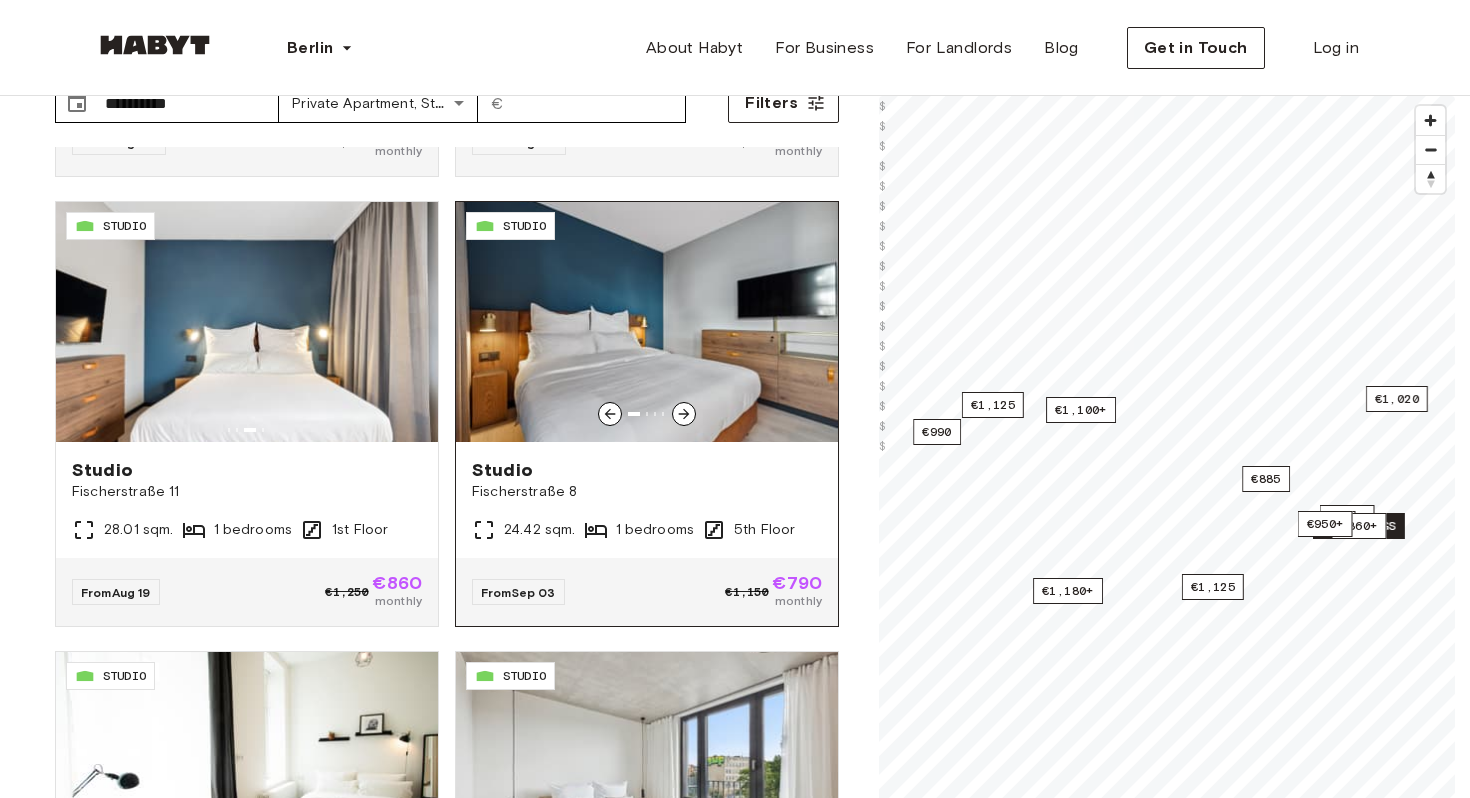 click 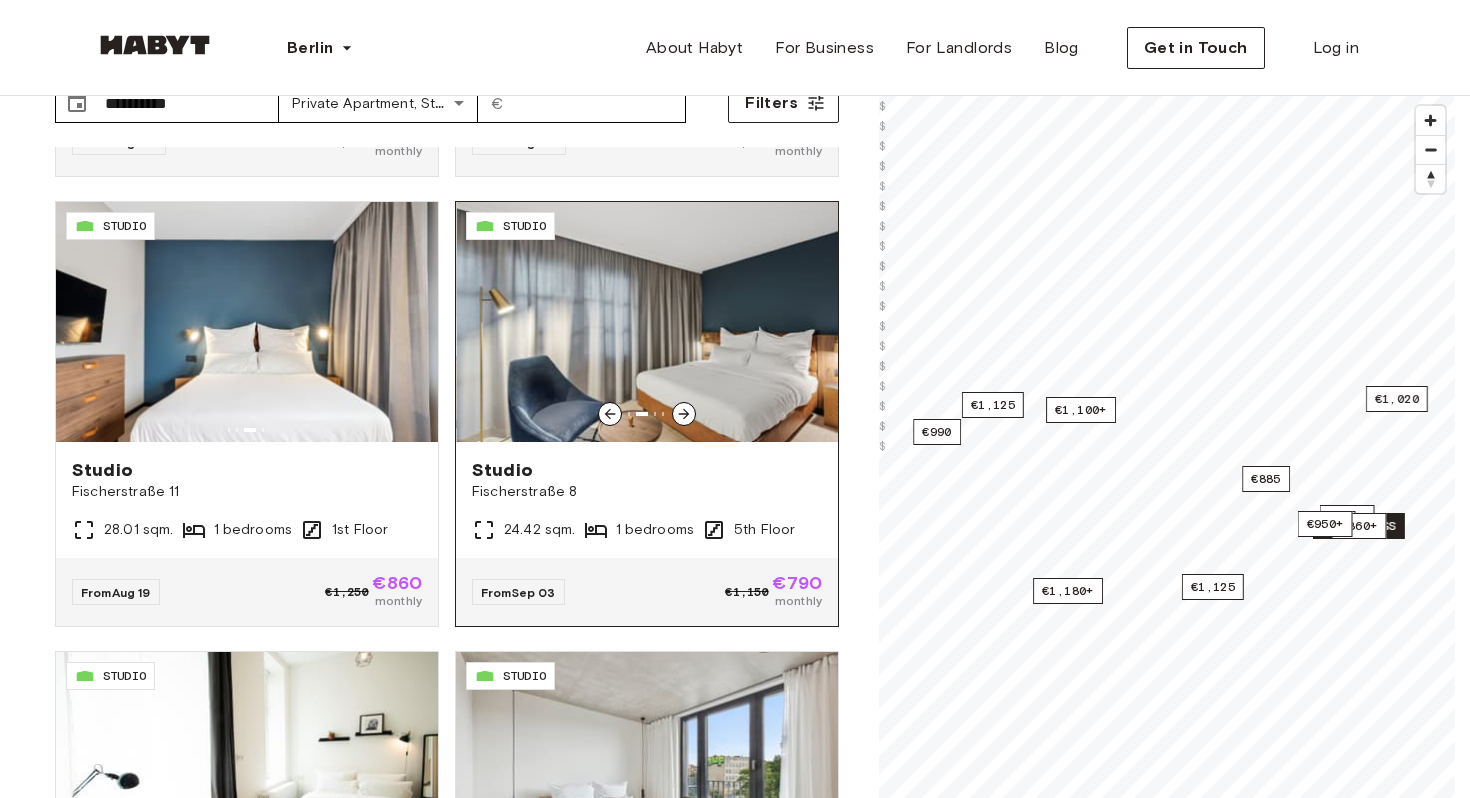 click 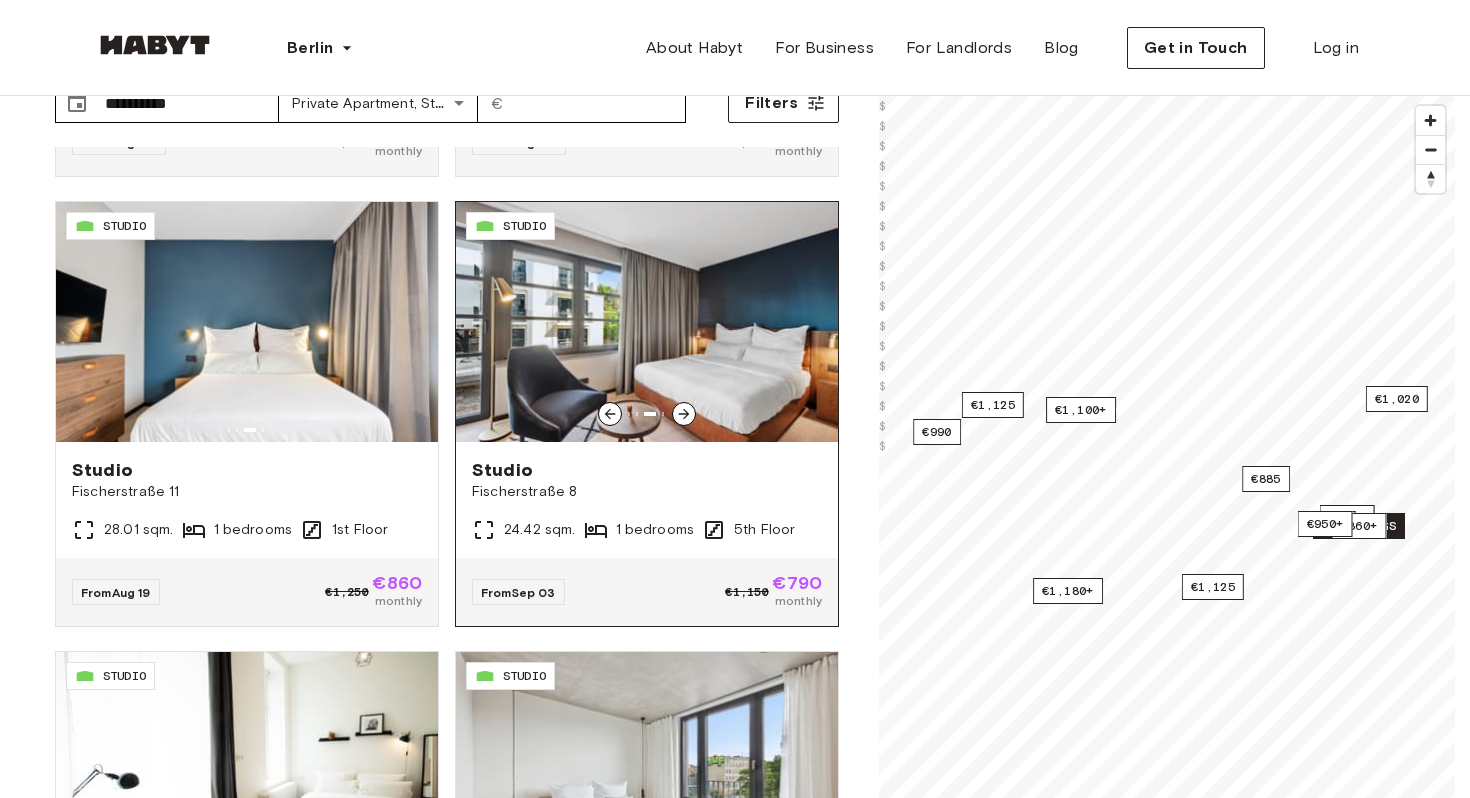 click 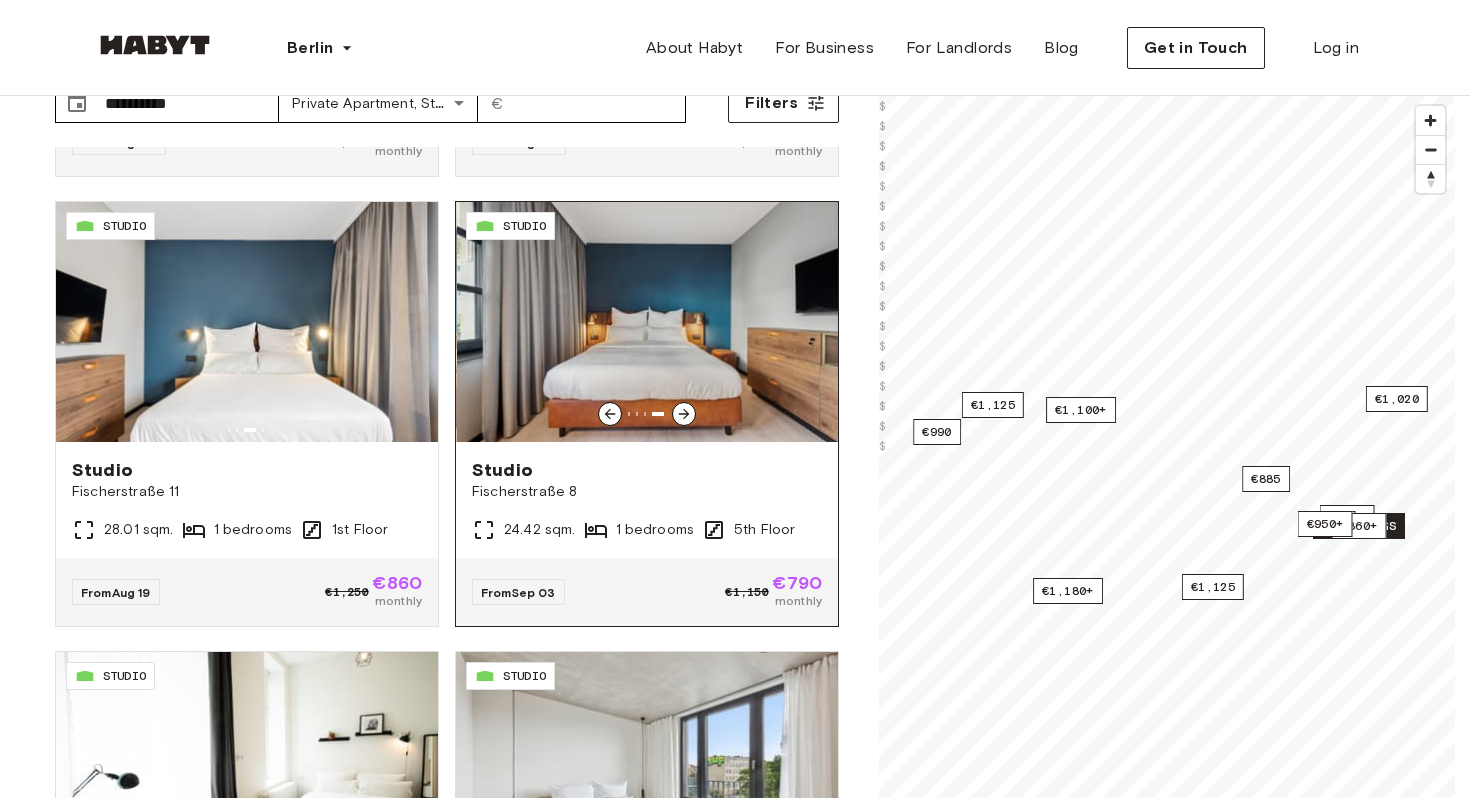 click 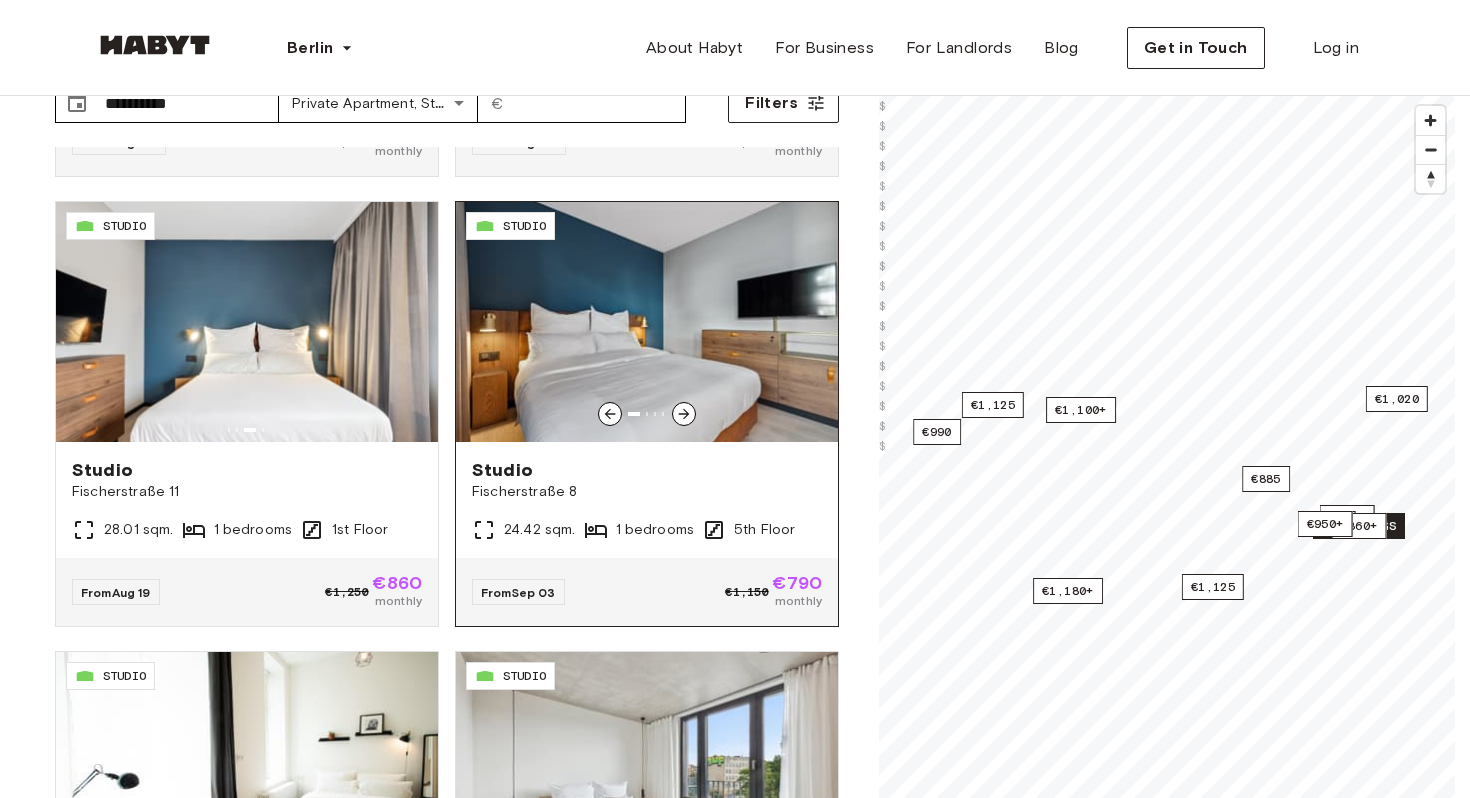 click 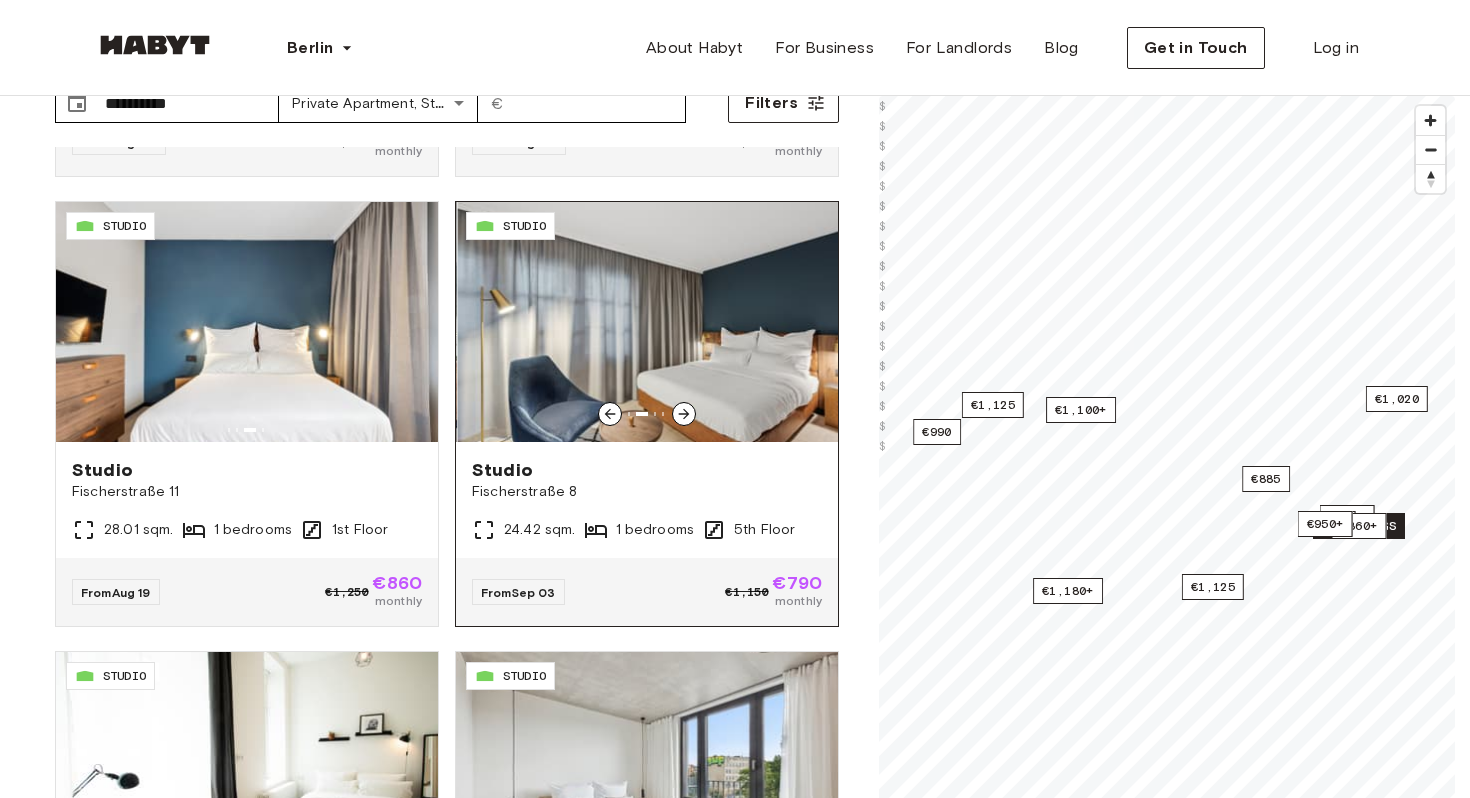click 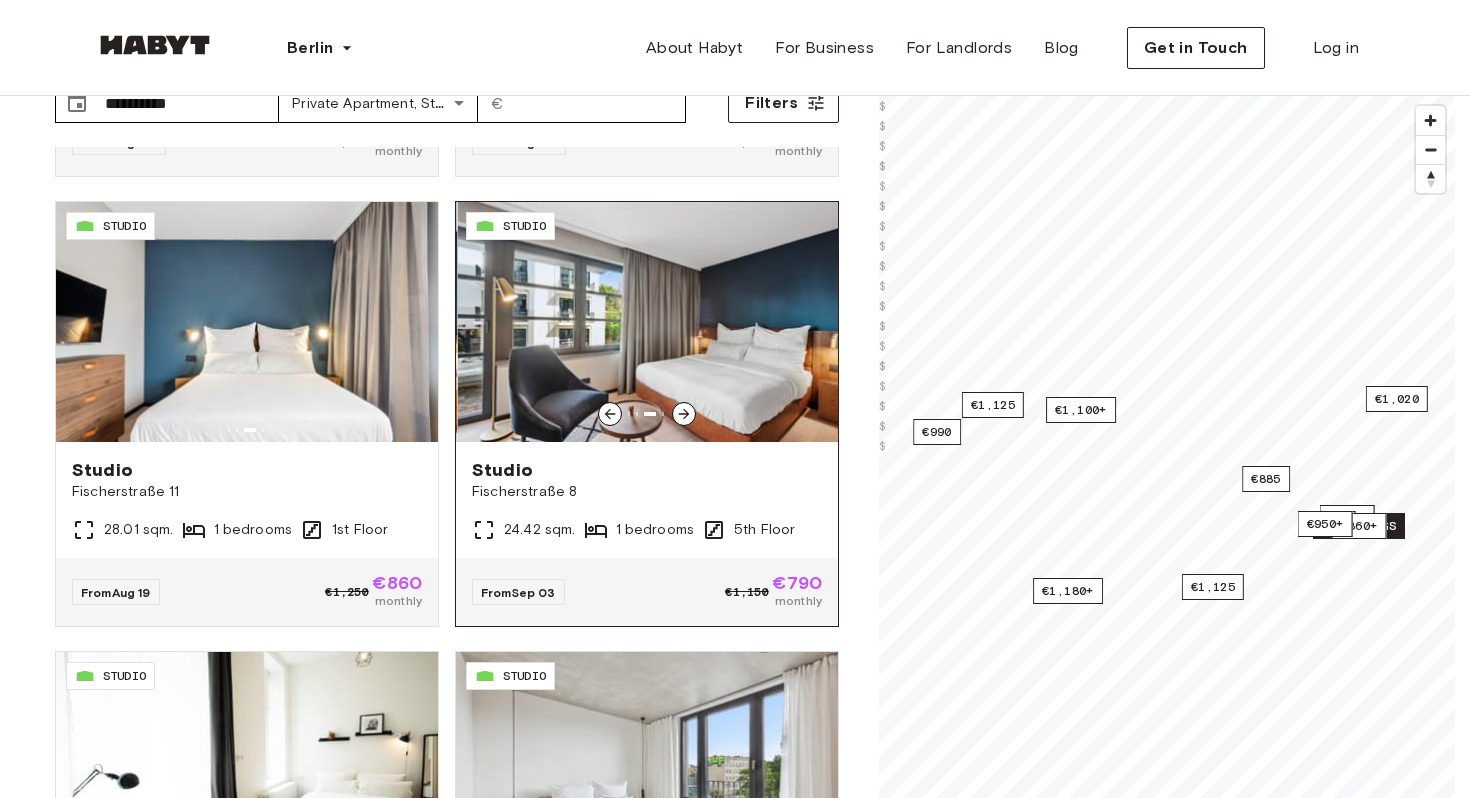 click 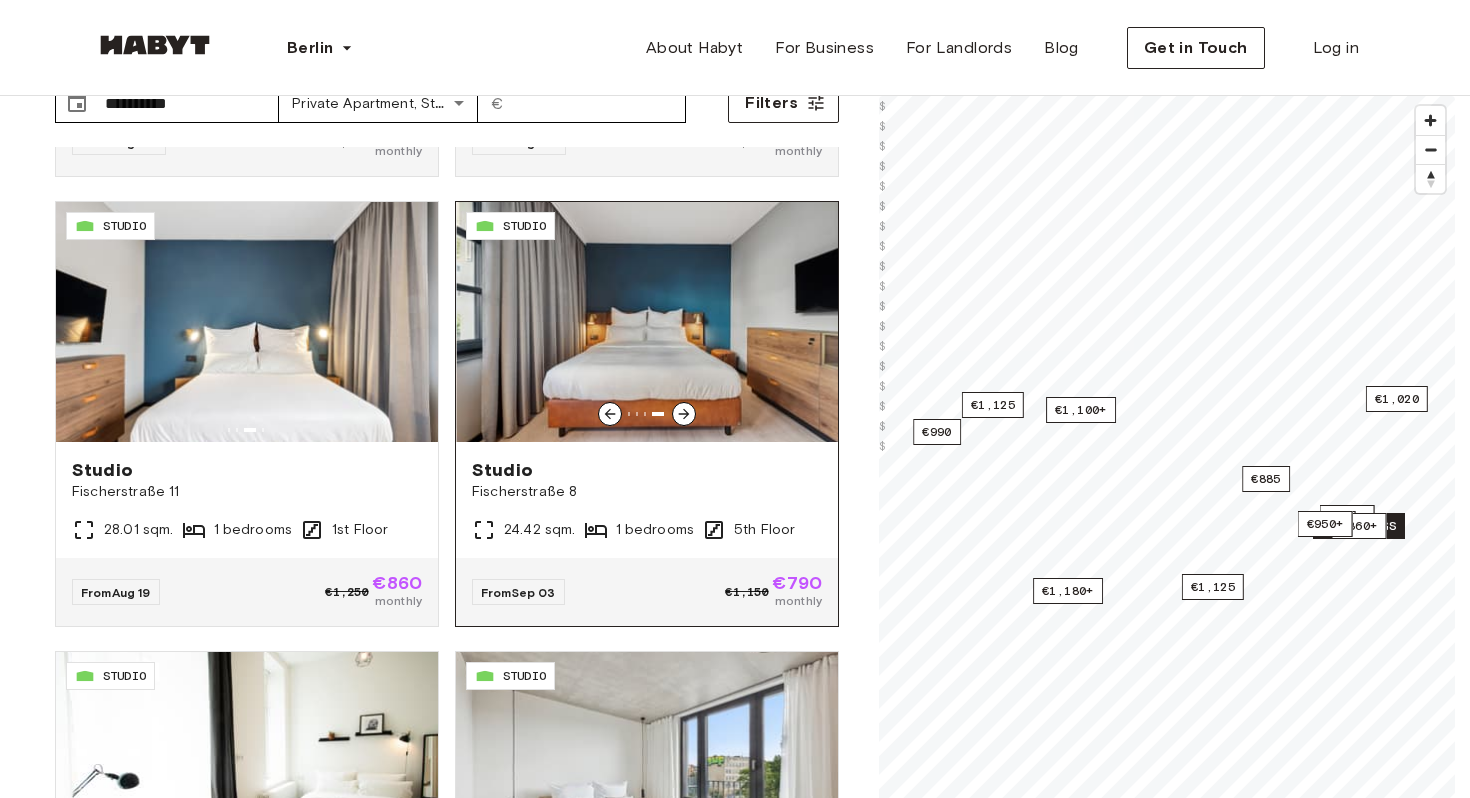 click 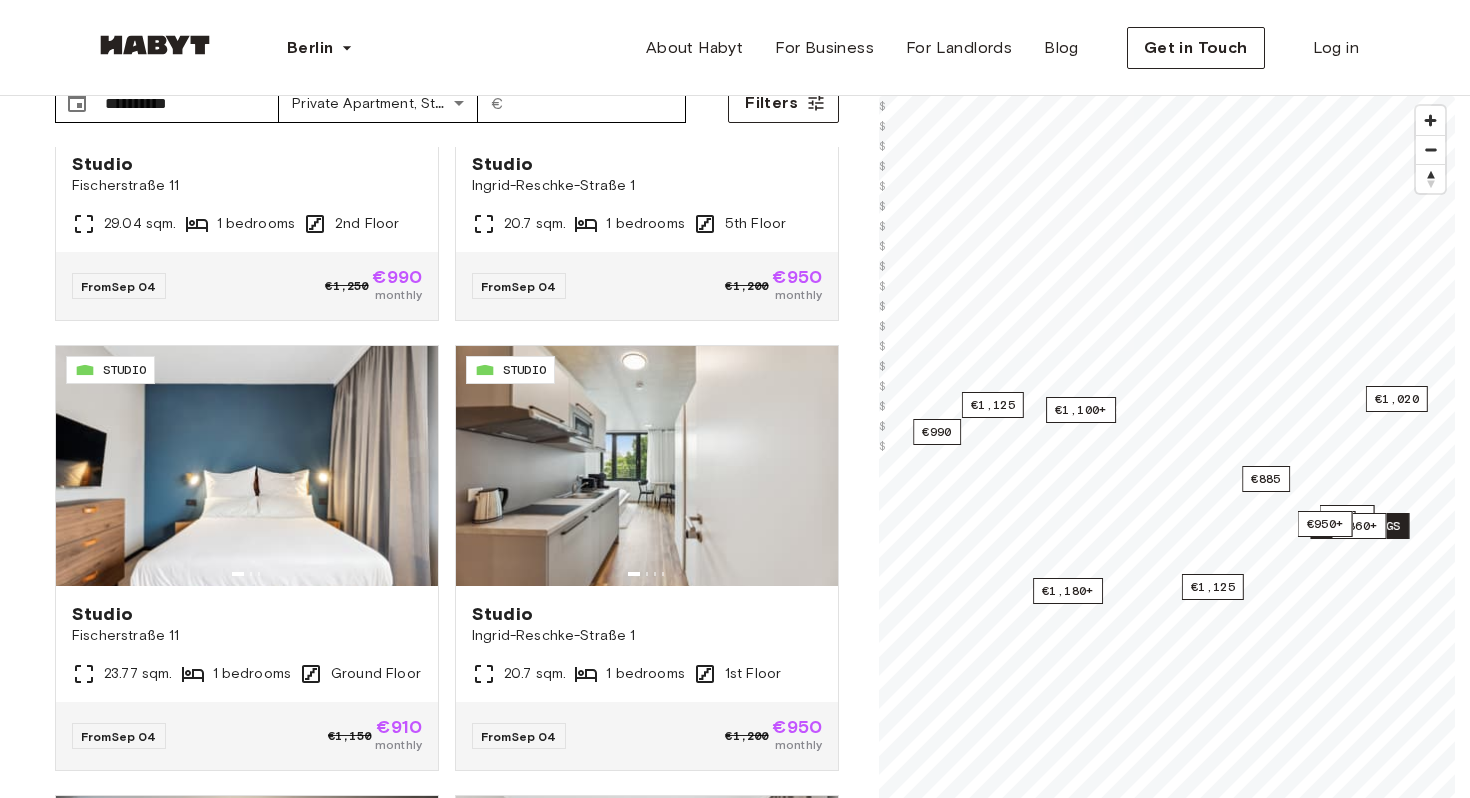 scroll, scrollTop: 4305, scrollLeft: 0, axis: vertical 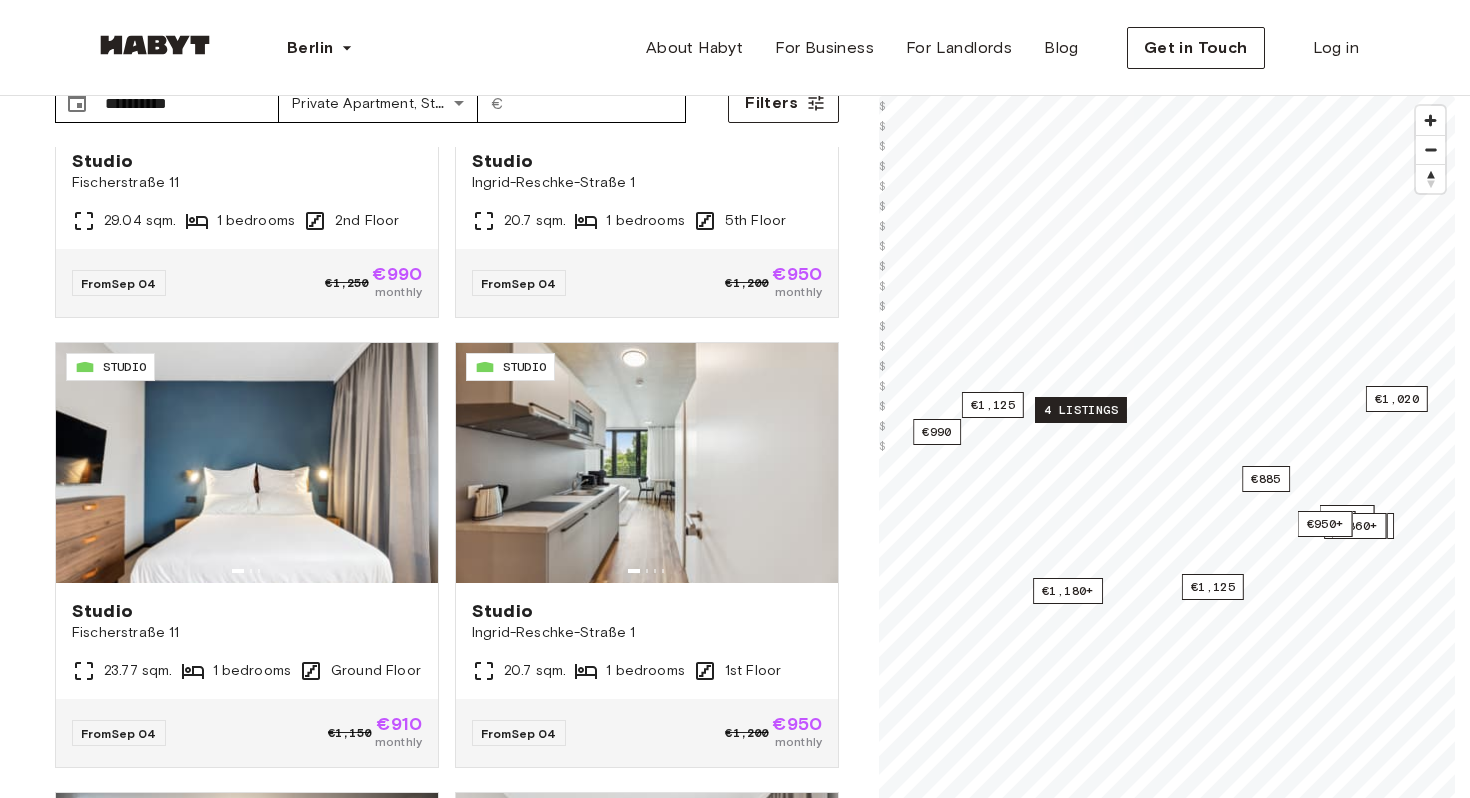 click on "4 listings" at bounding box center (1081, 410) 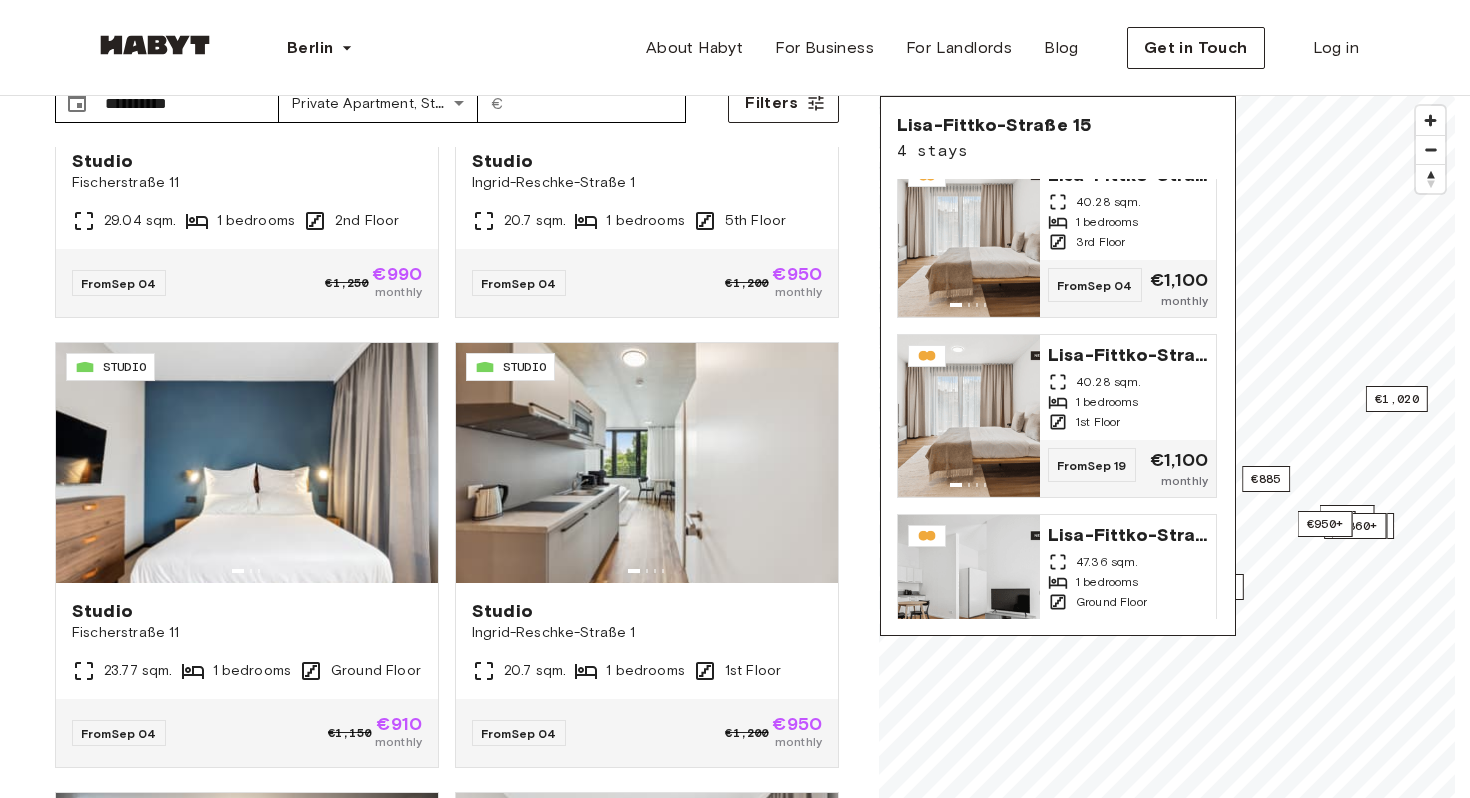 scroll, scrollTop: 0, scrollLeft: 0, axis: both 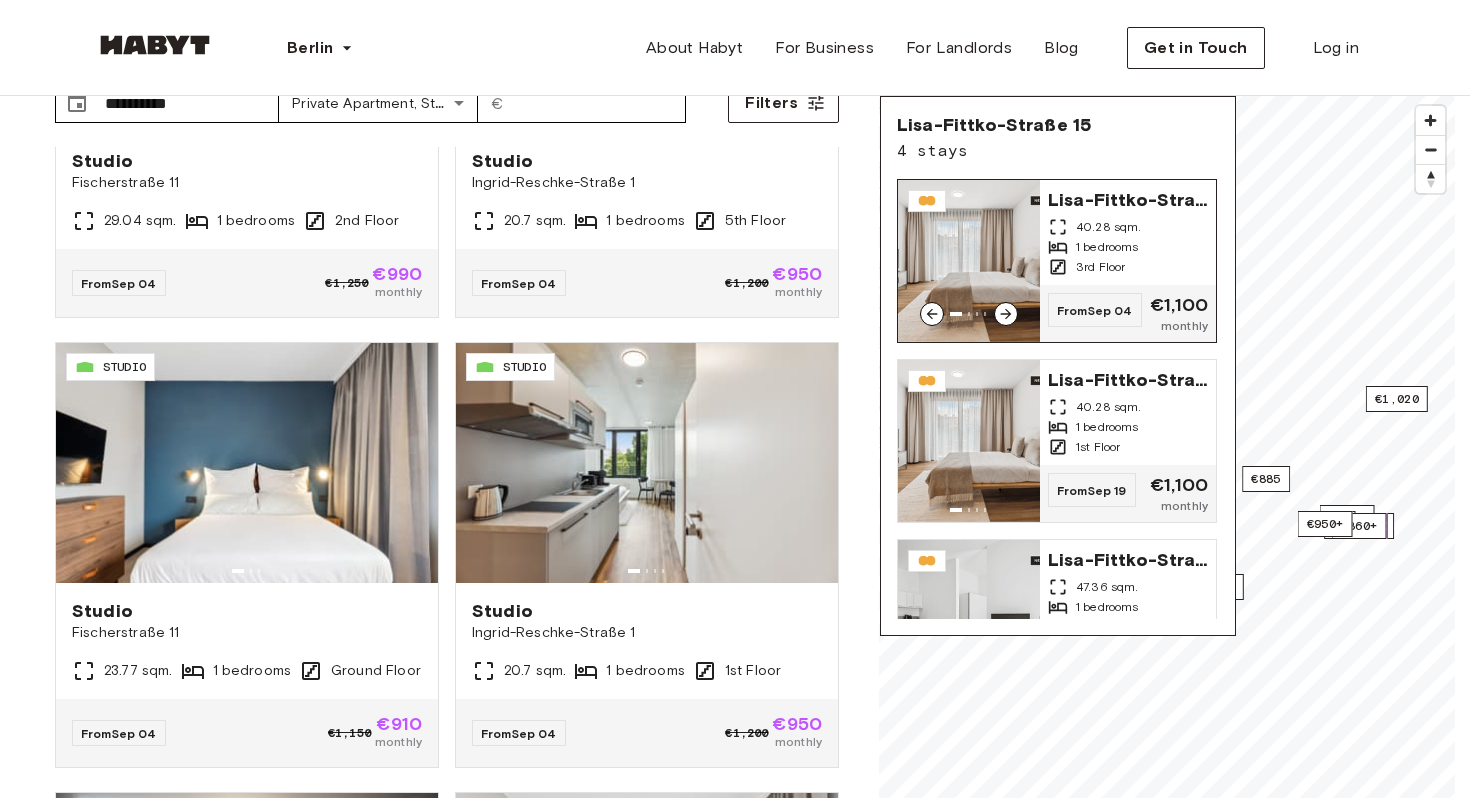 click 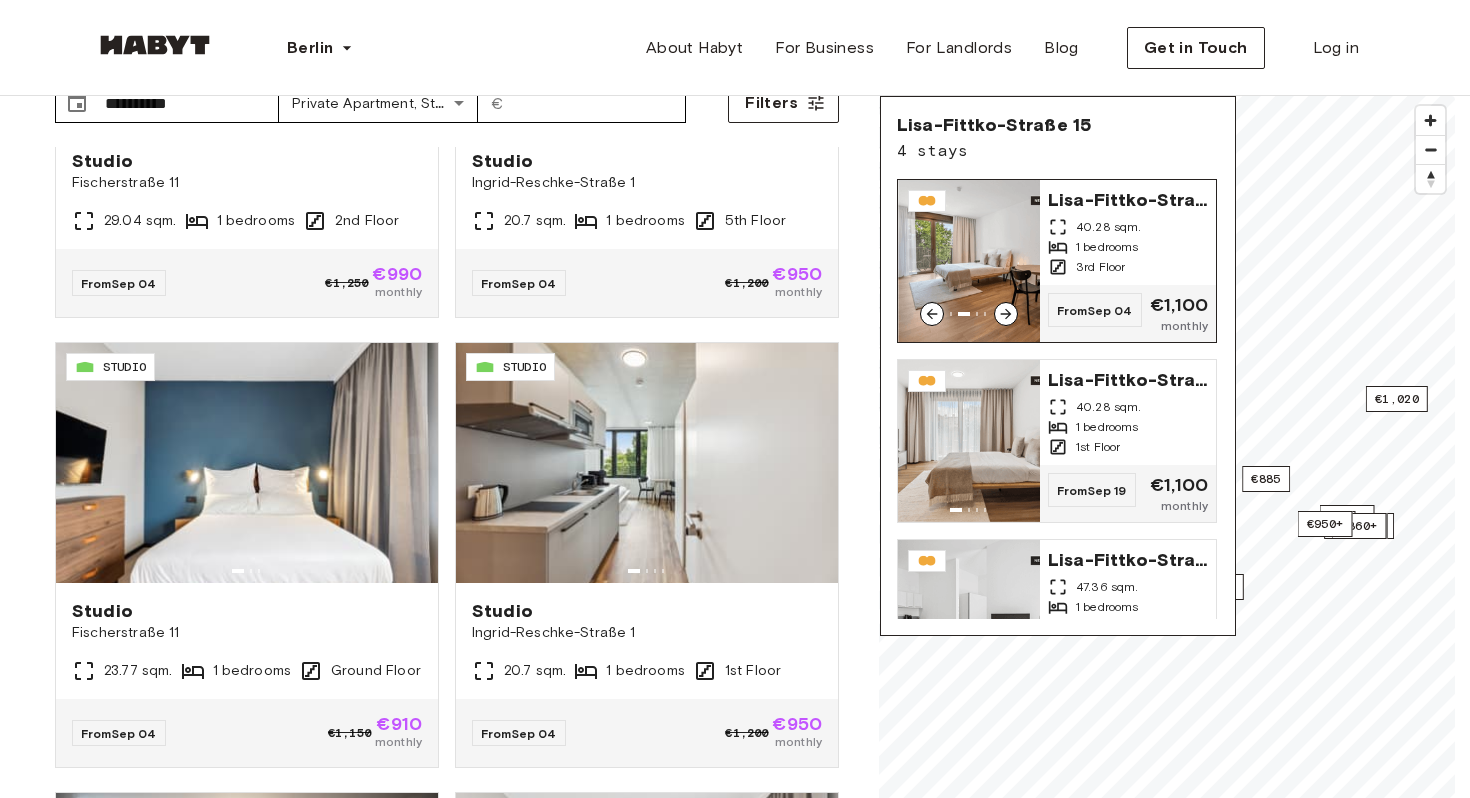 click 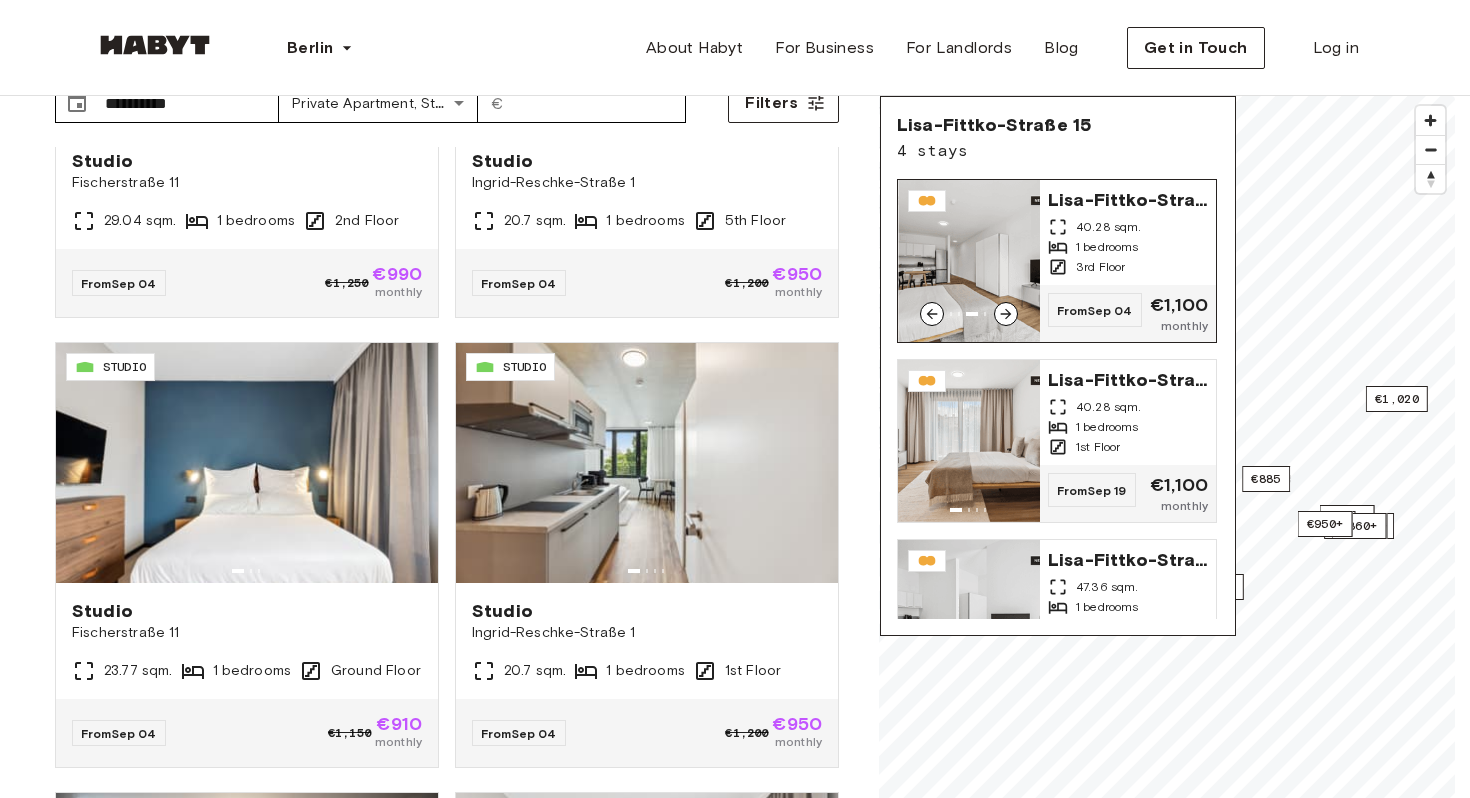 click 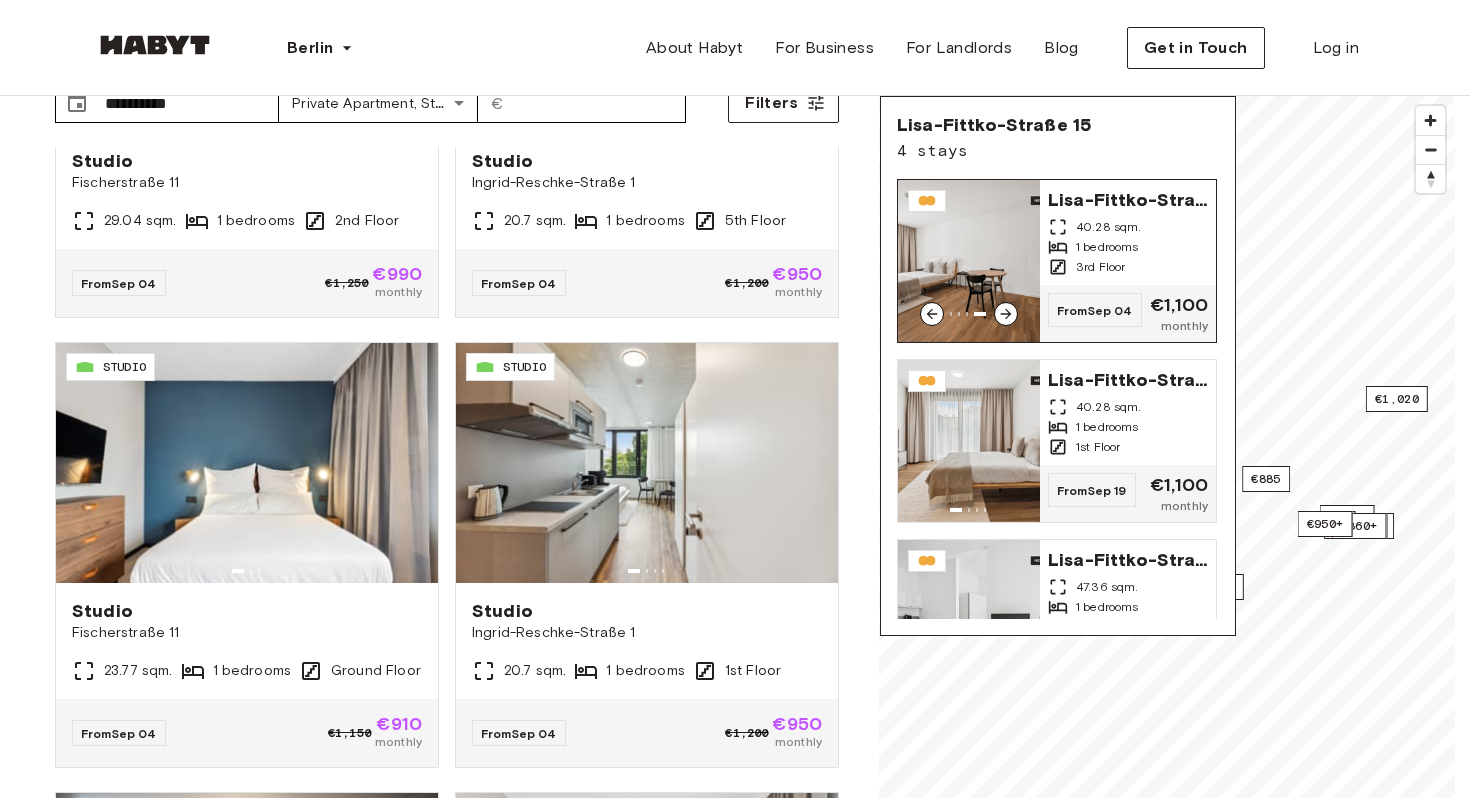 click 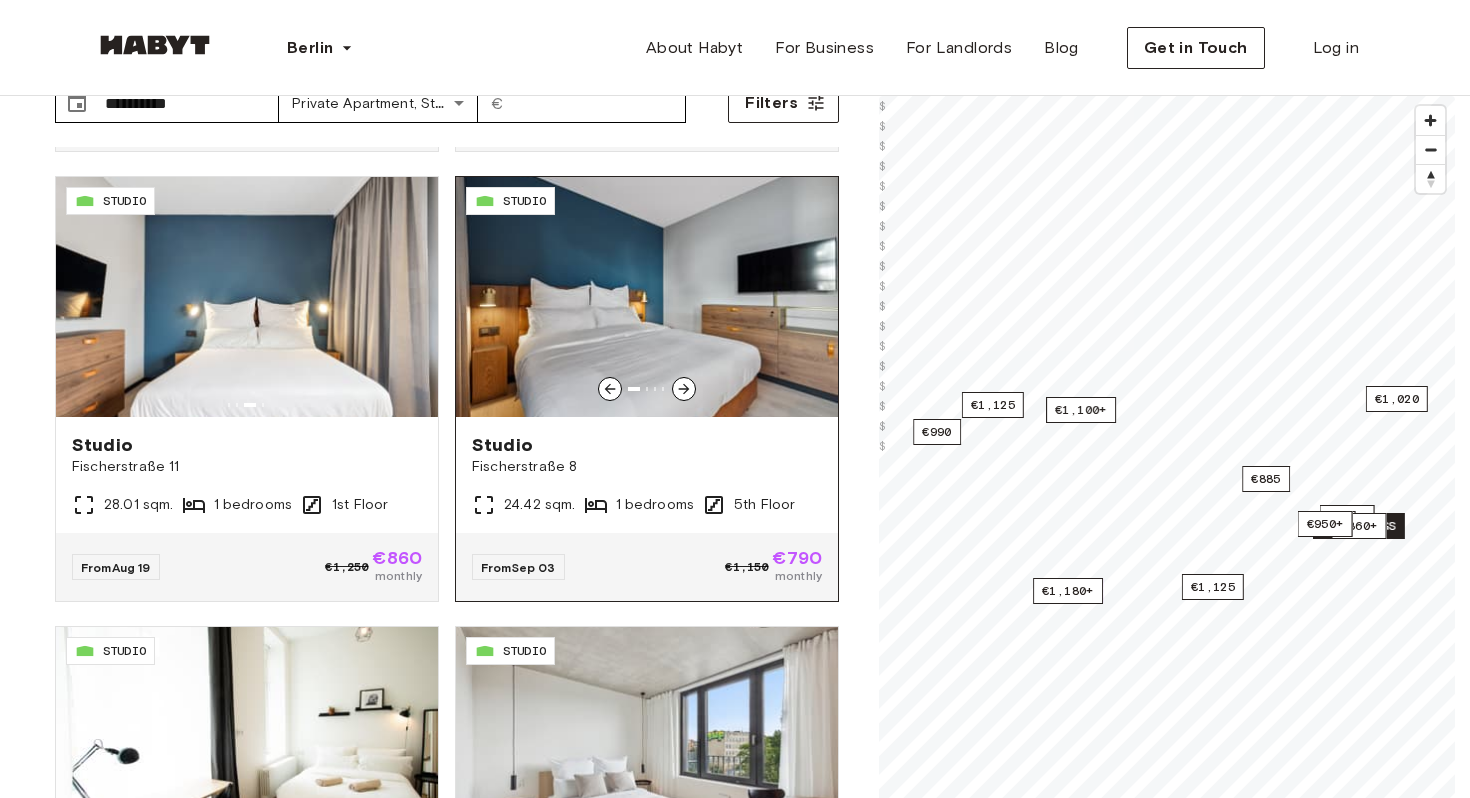 scroll, scrollTop: 2664, scrollLeft: 0, axis: vertical 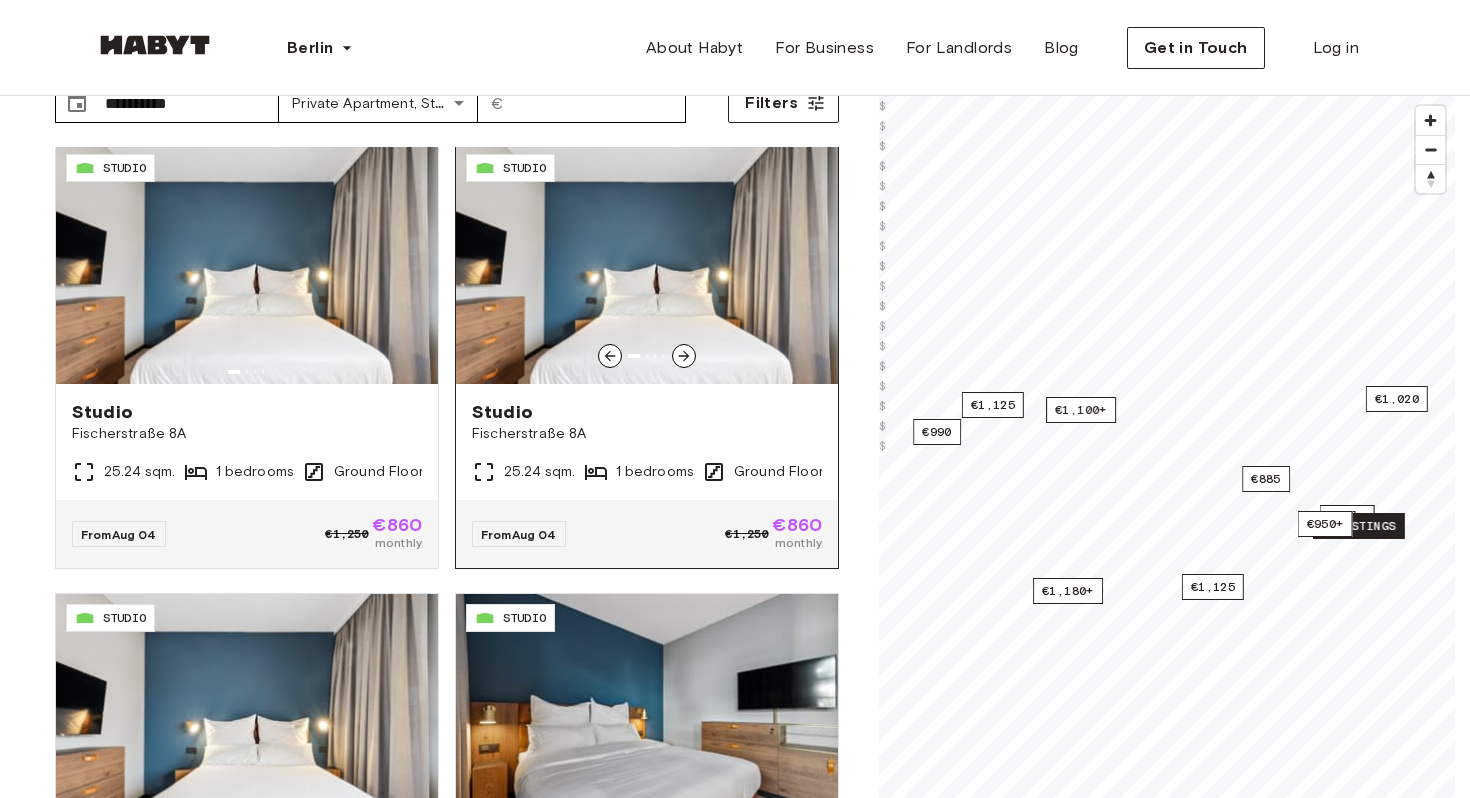 click 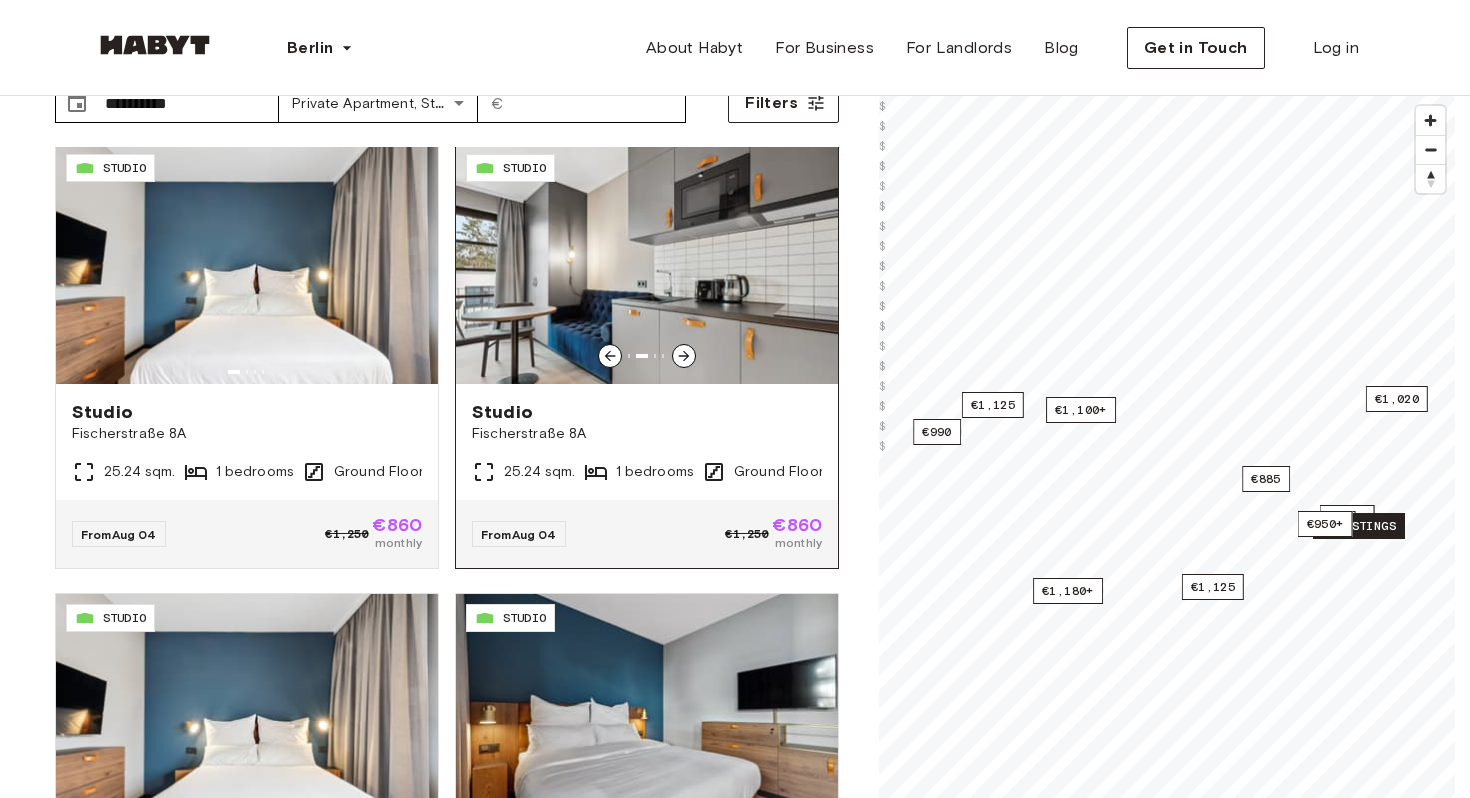 click 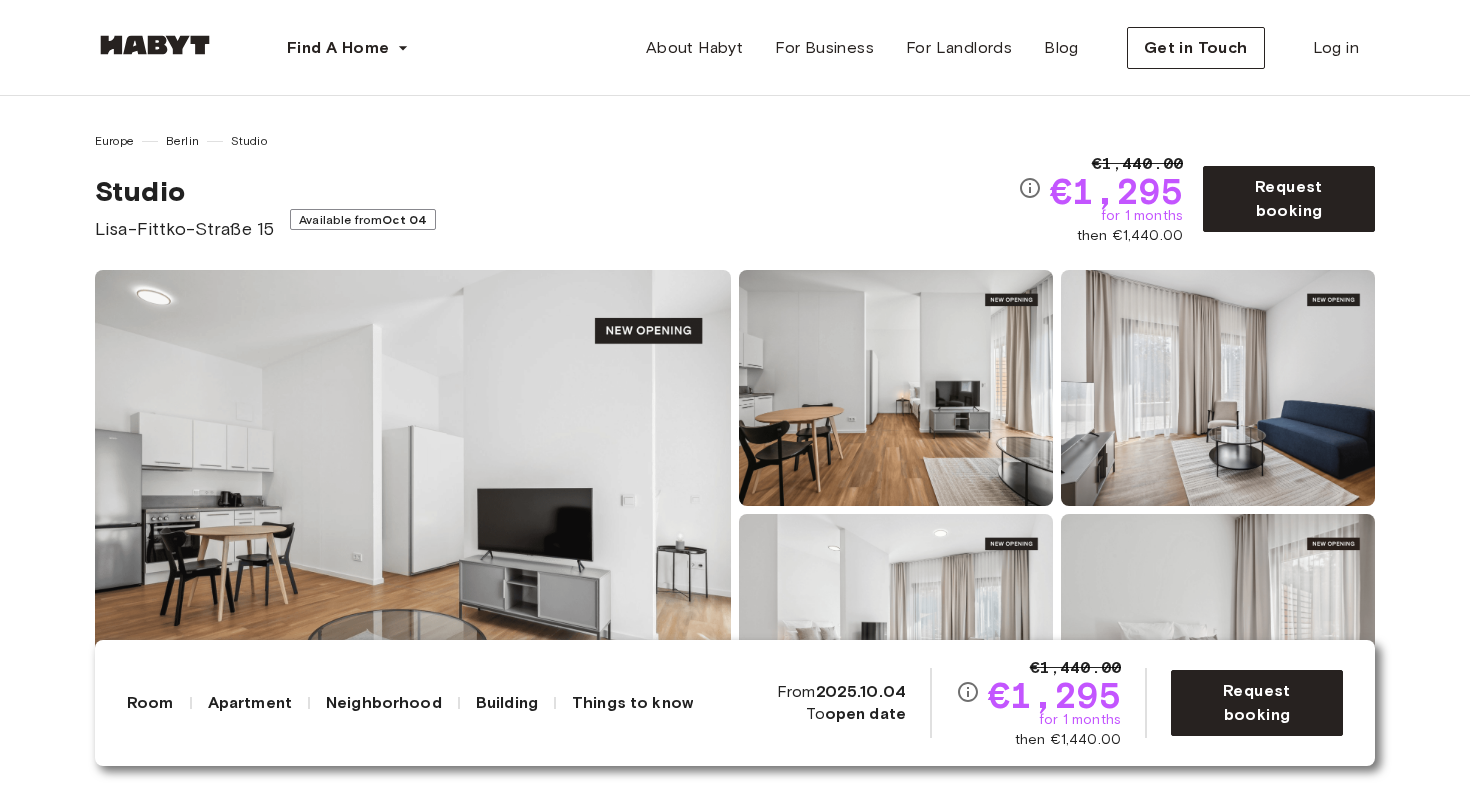 scroll, scrollTop: 0, scrollLeft: 0, axis: both 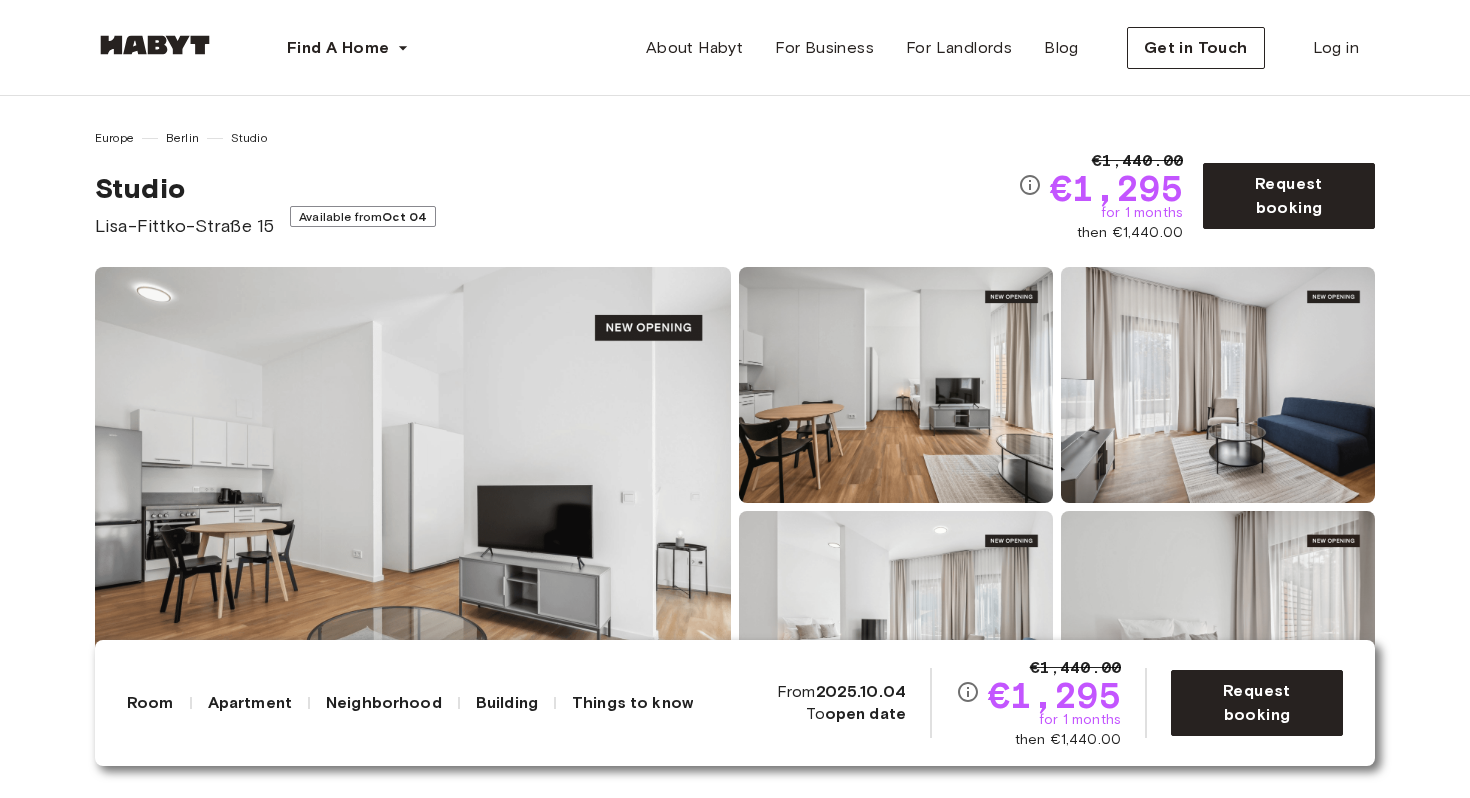 click at bounding box center [413, 507] 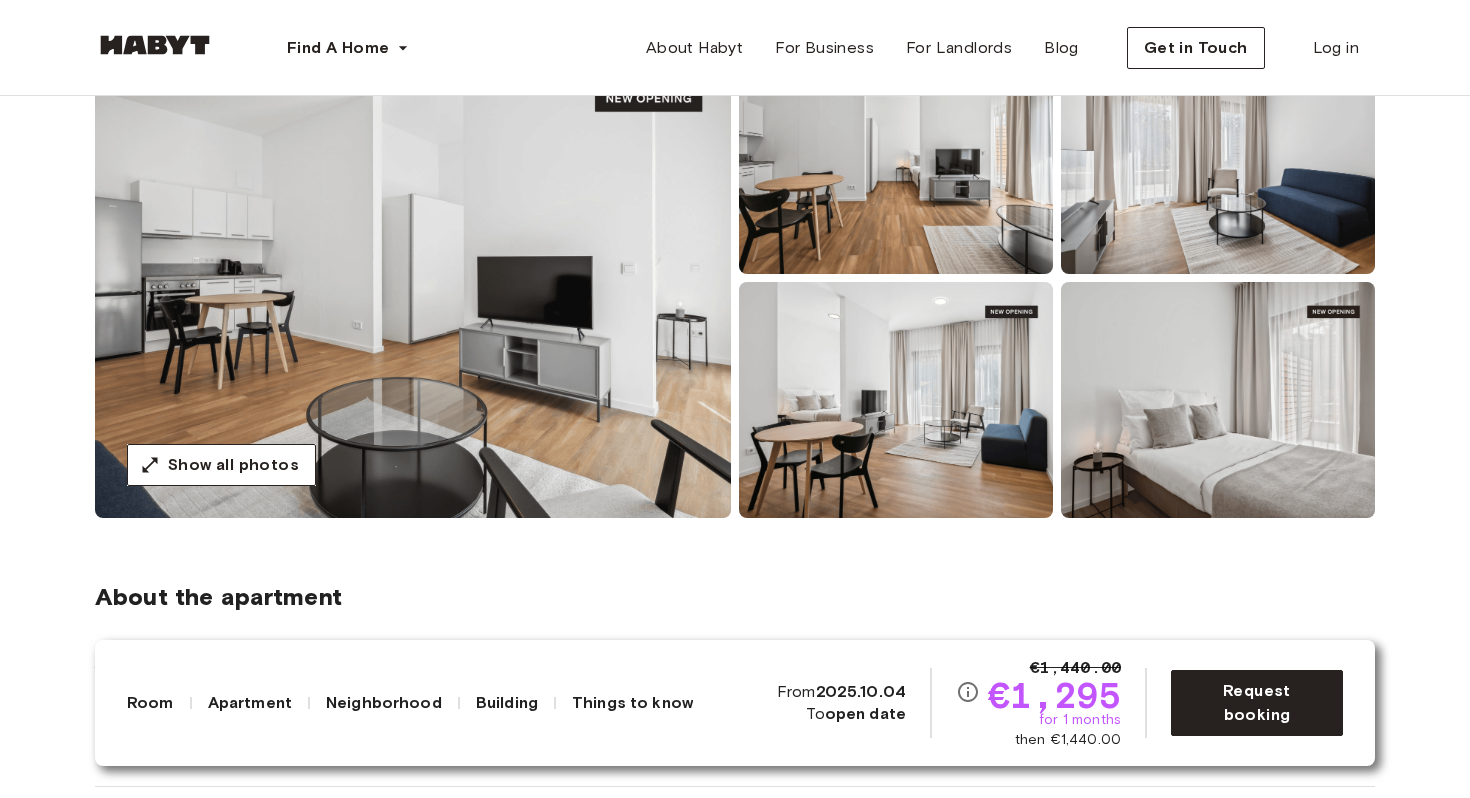 scroll, scrollTop: 236, scrollLeft: 0, axis: vertical 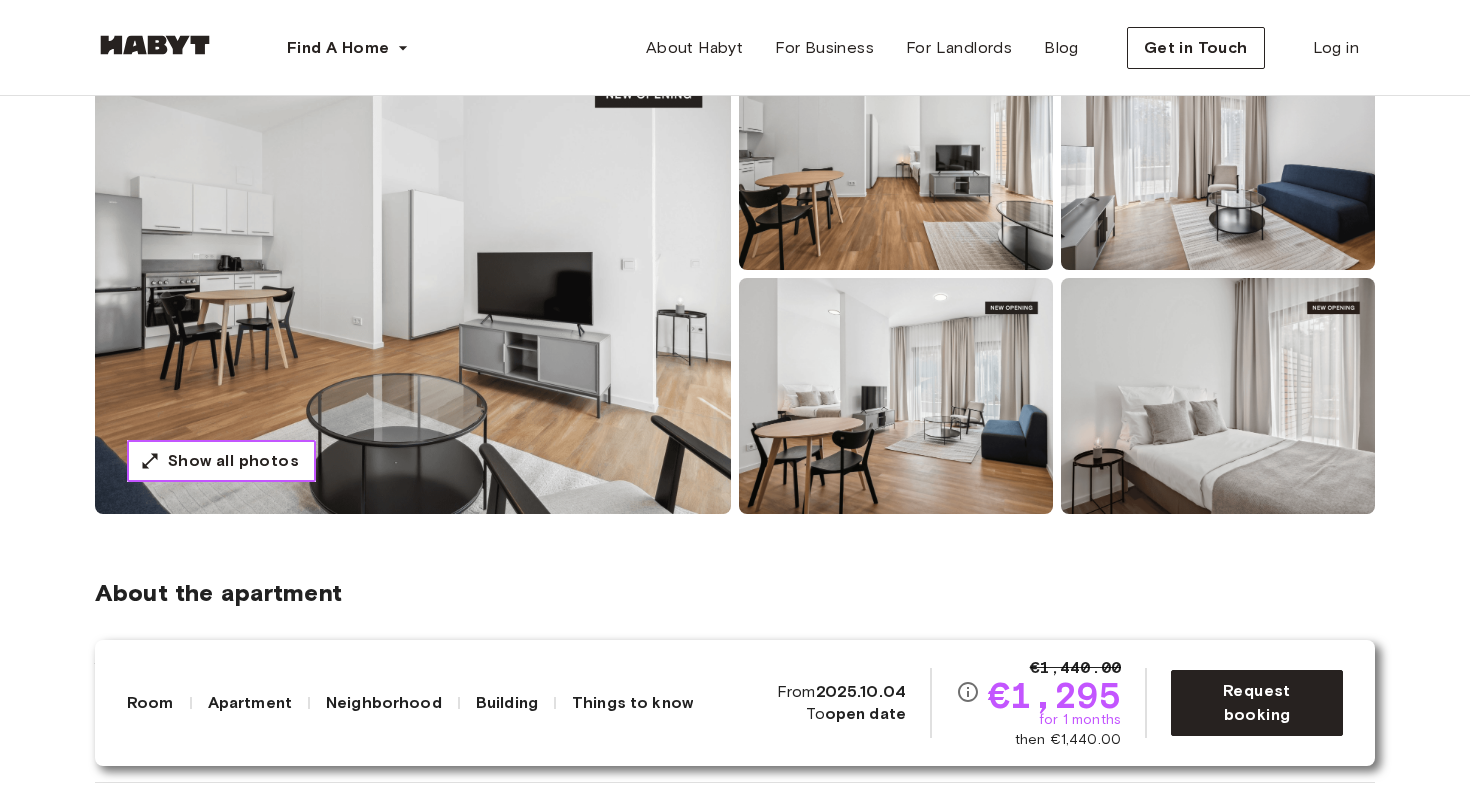 click on "Show all photos" at bounding box center [233, 461] 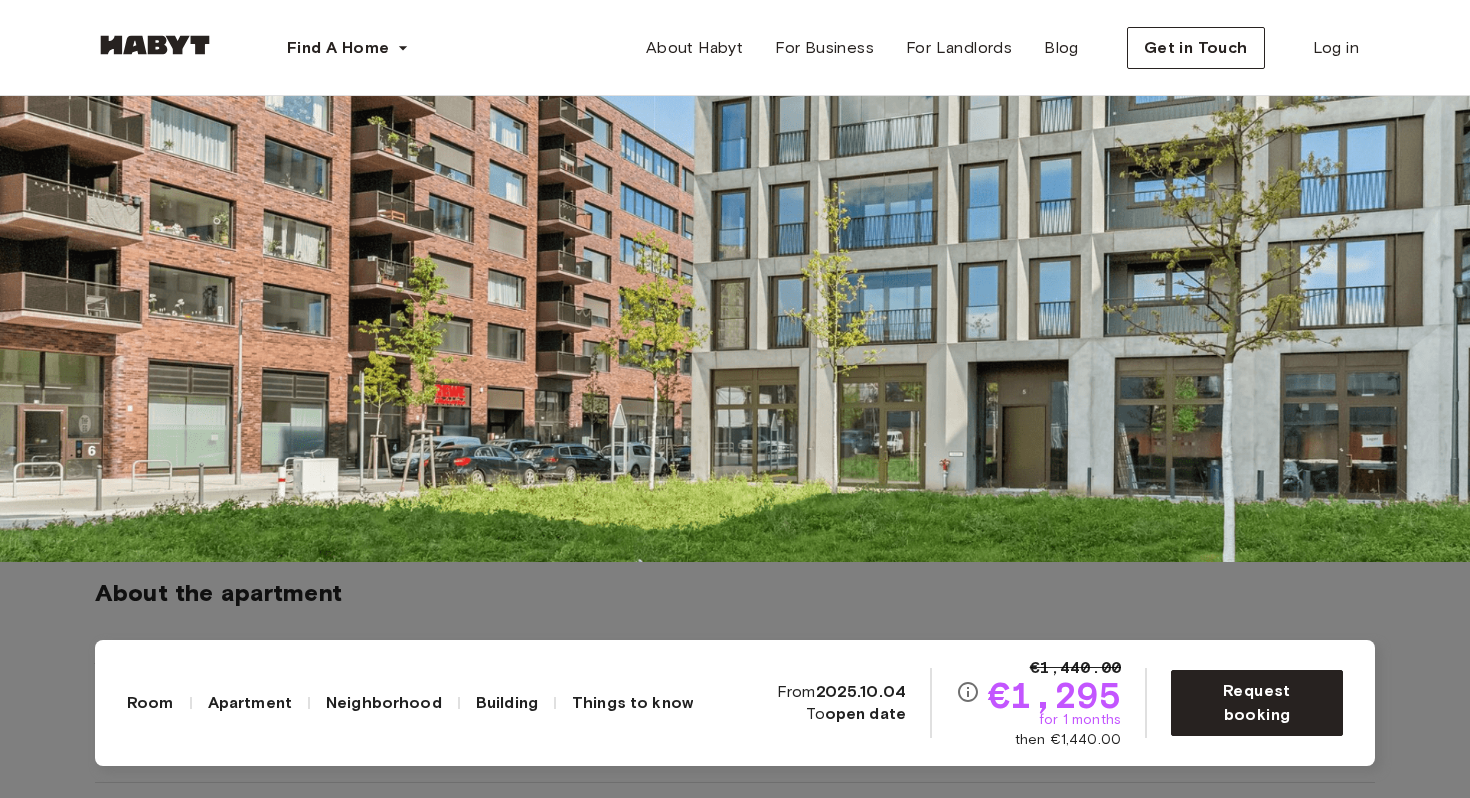 click at bounding box center (735, 163) 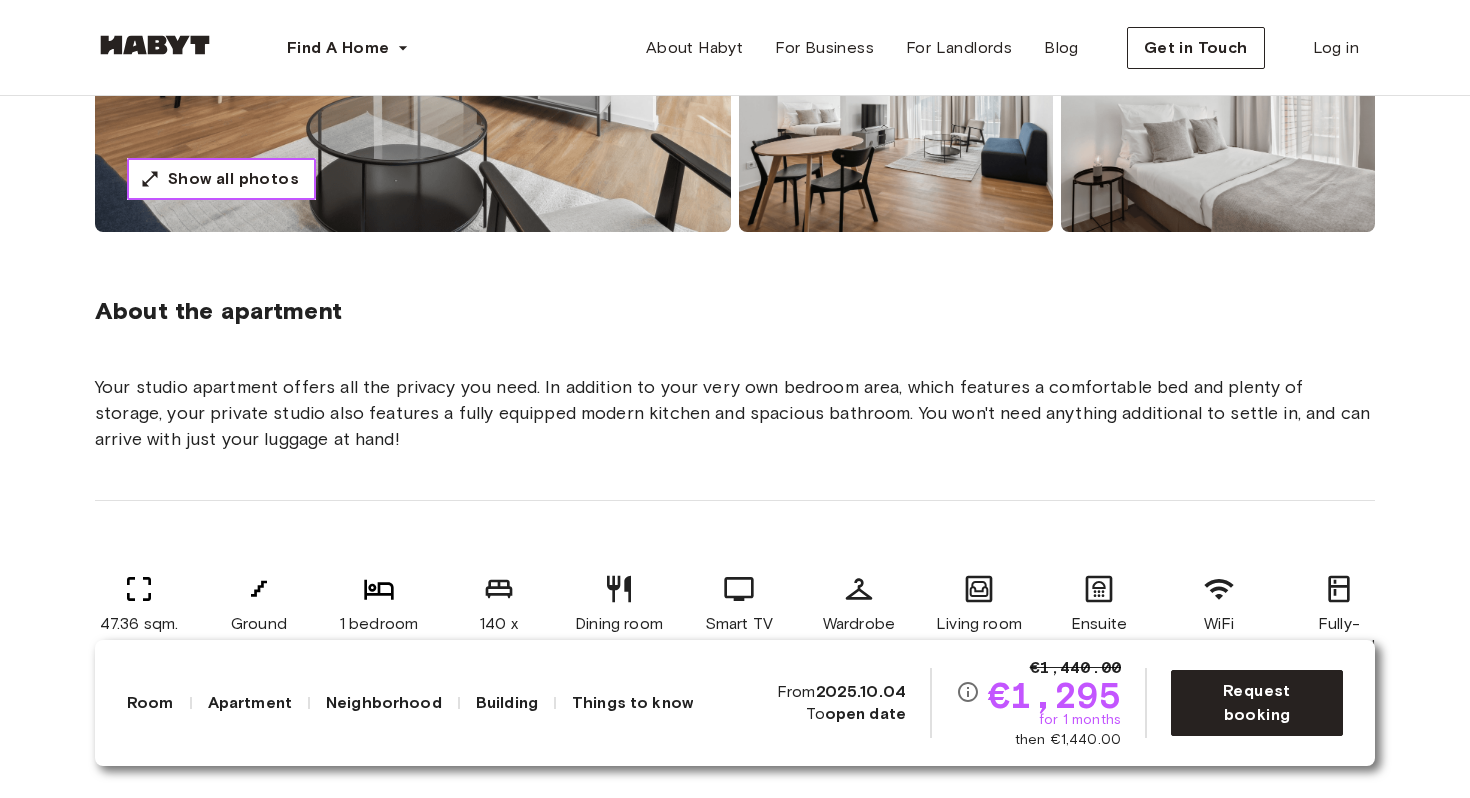 scroll, scrollTop: 519, scrollLeft: 0, axis: vertical 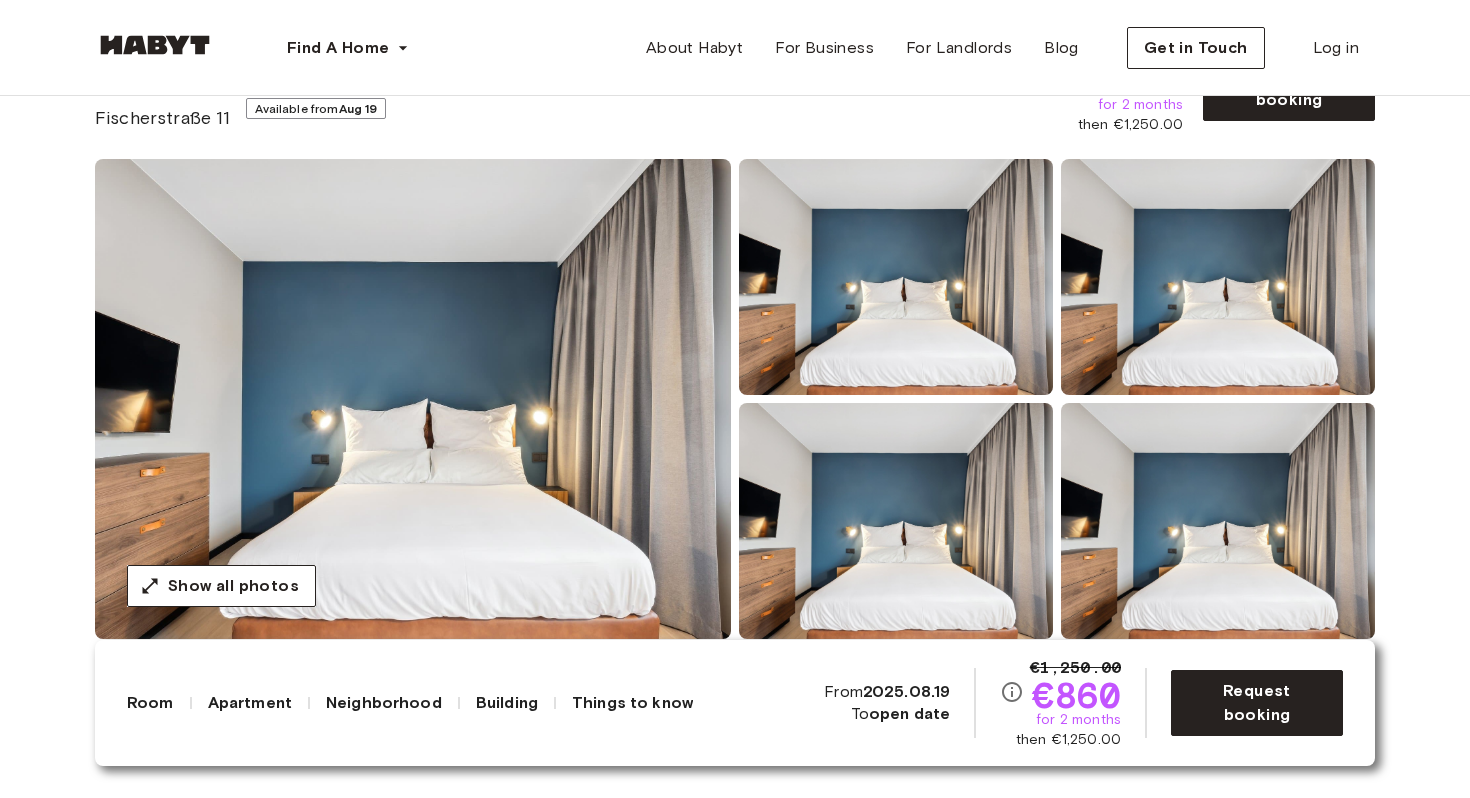 click at bounding box center (413, 399) 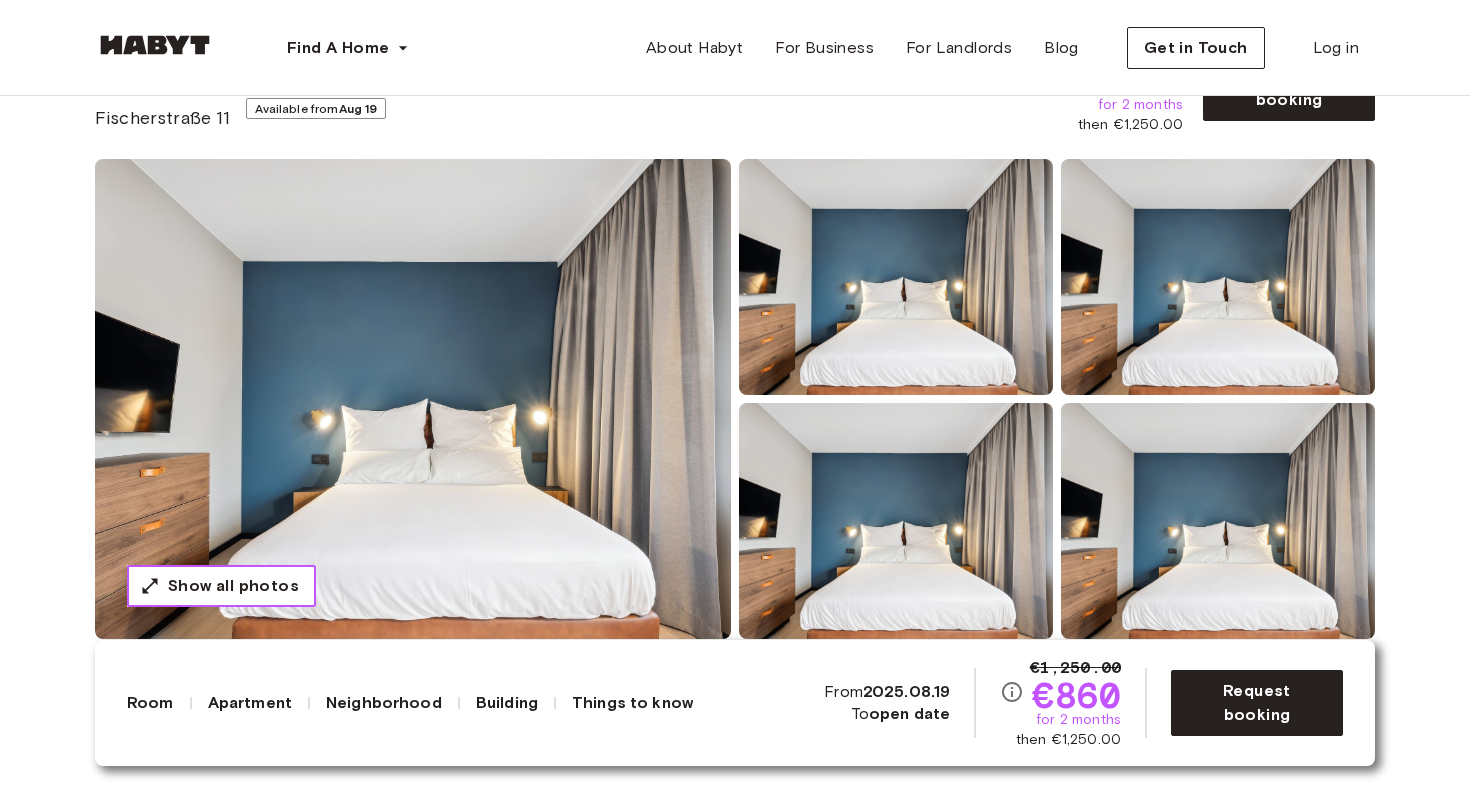 click on "Show all photos" at bounding box center (233, 586) 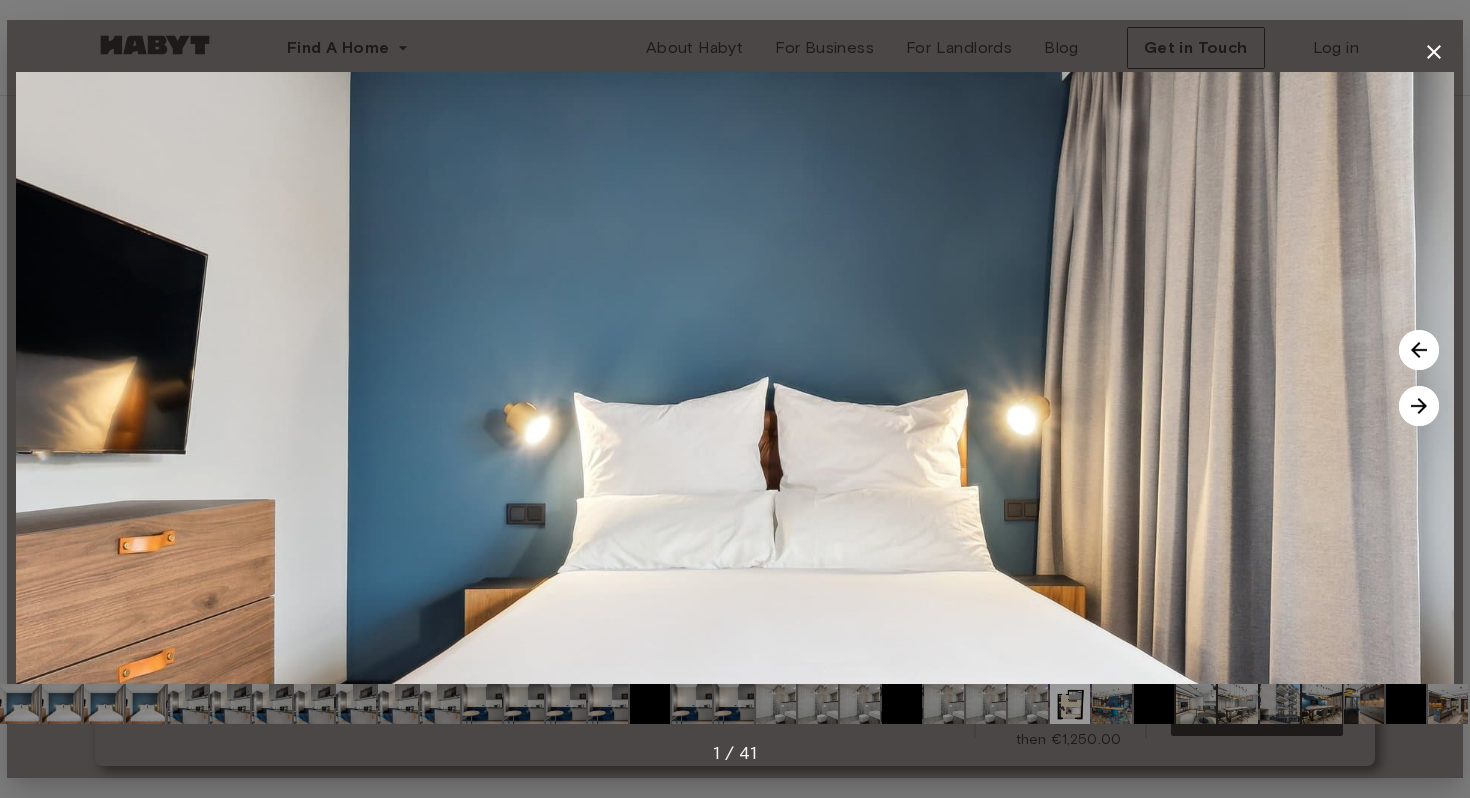 click at bounding box center [1419, 406] 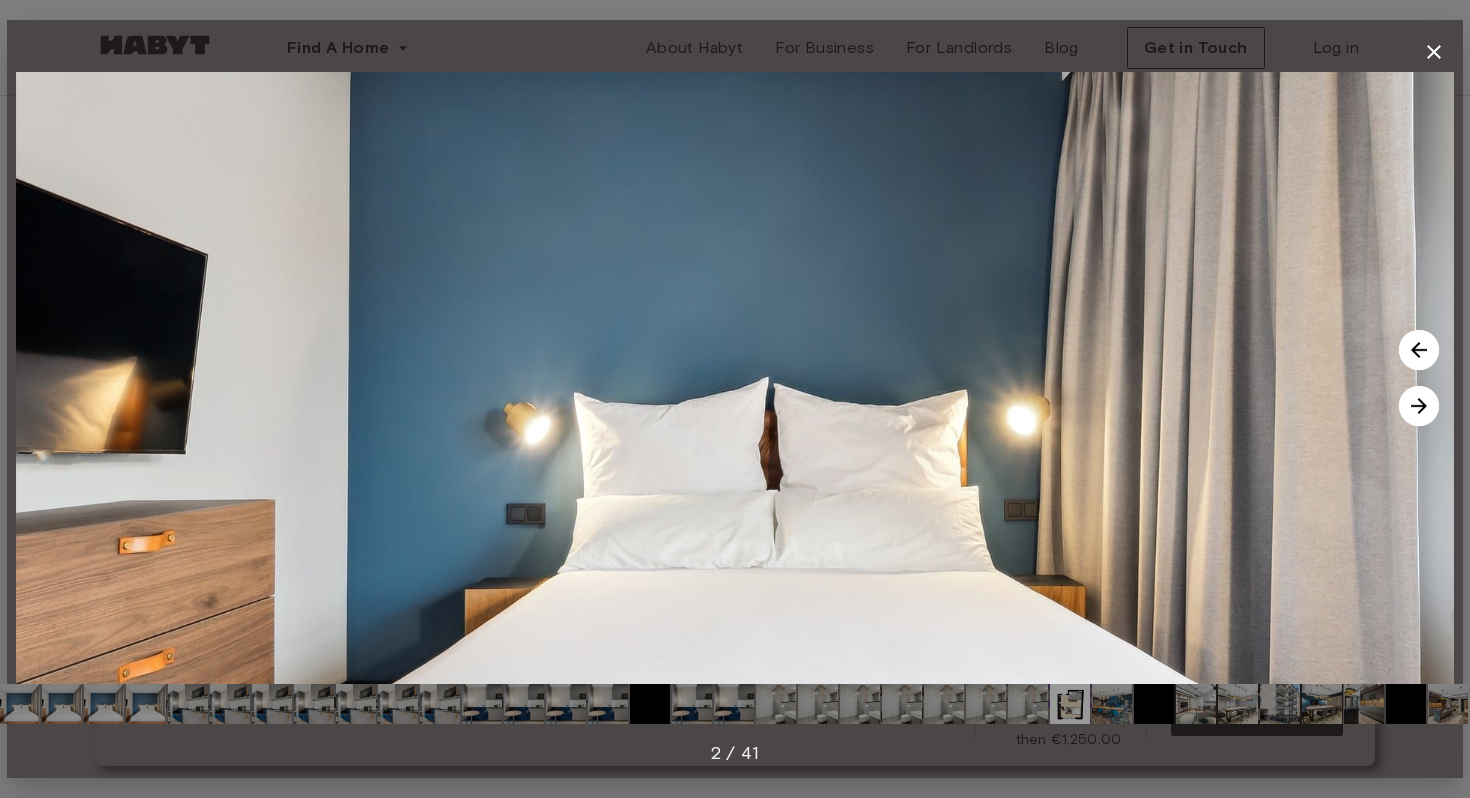 click at bounding box center (1419, 406) 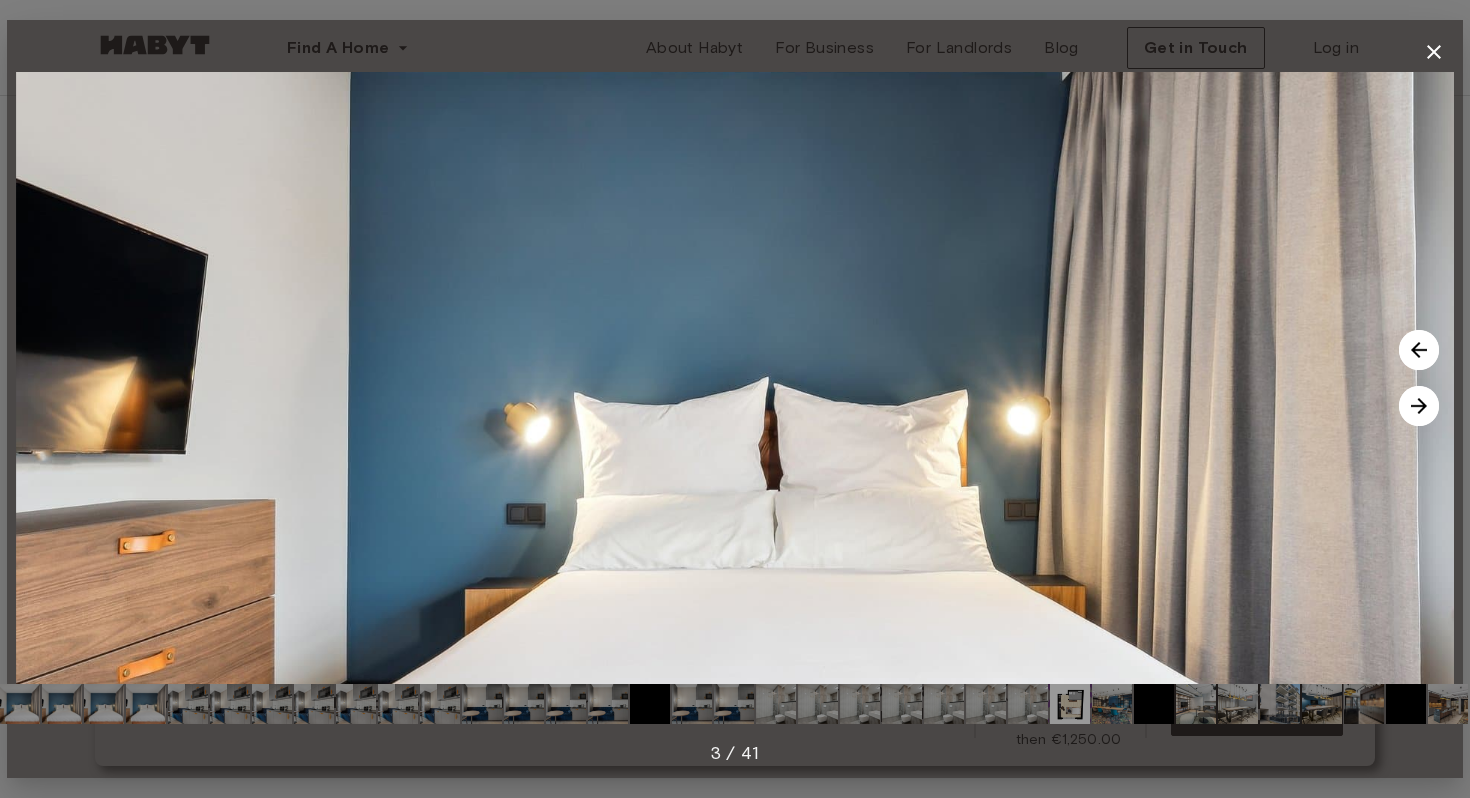 click at bounding box center (1419, 406) 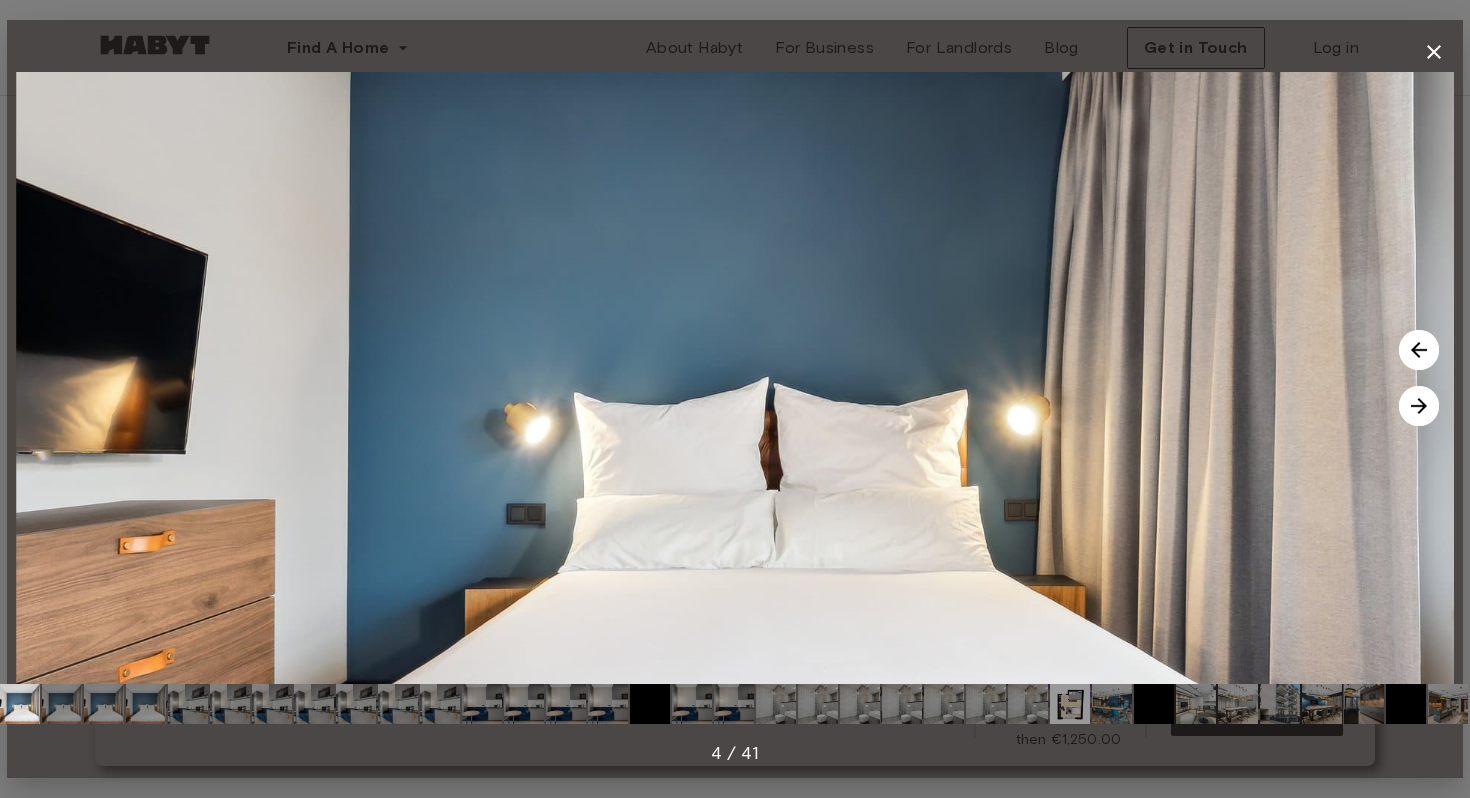 click at bounding box center [1419, 406] 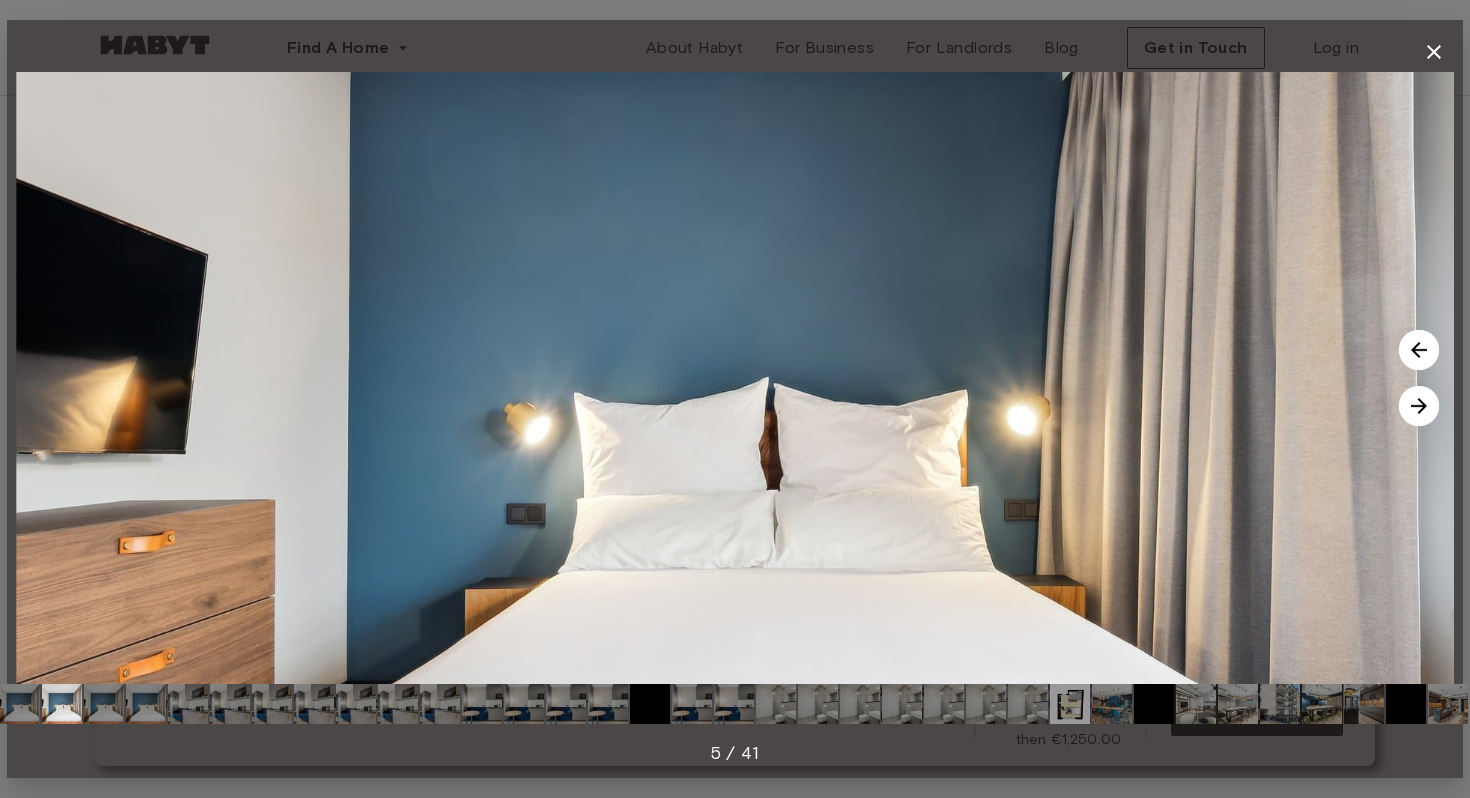 click at bounding box center (1419, 406) 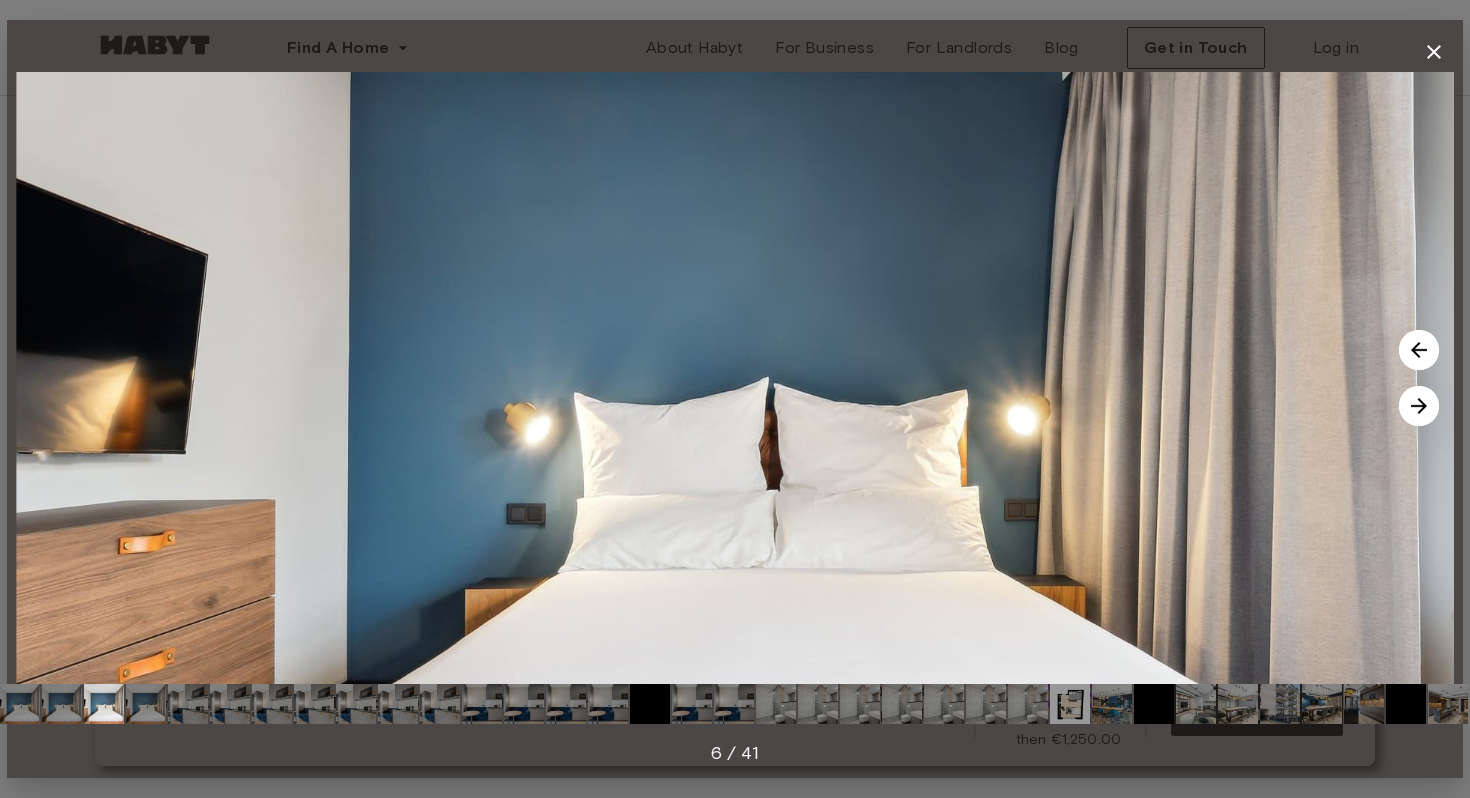 click at bounding box center [1419, 406] 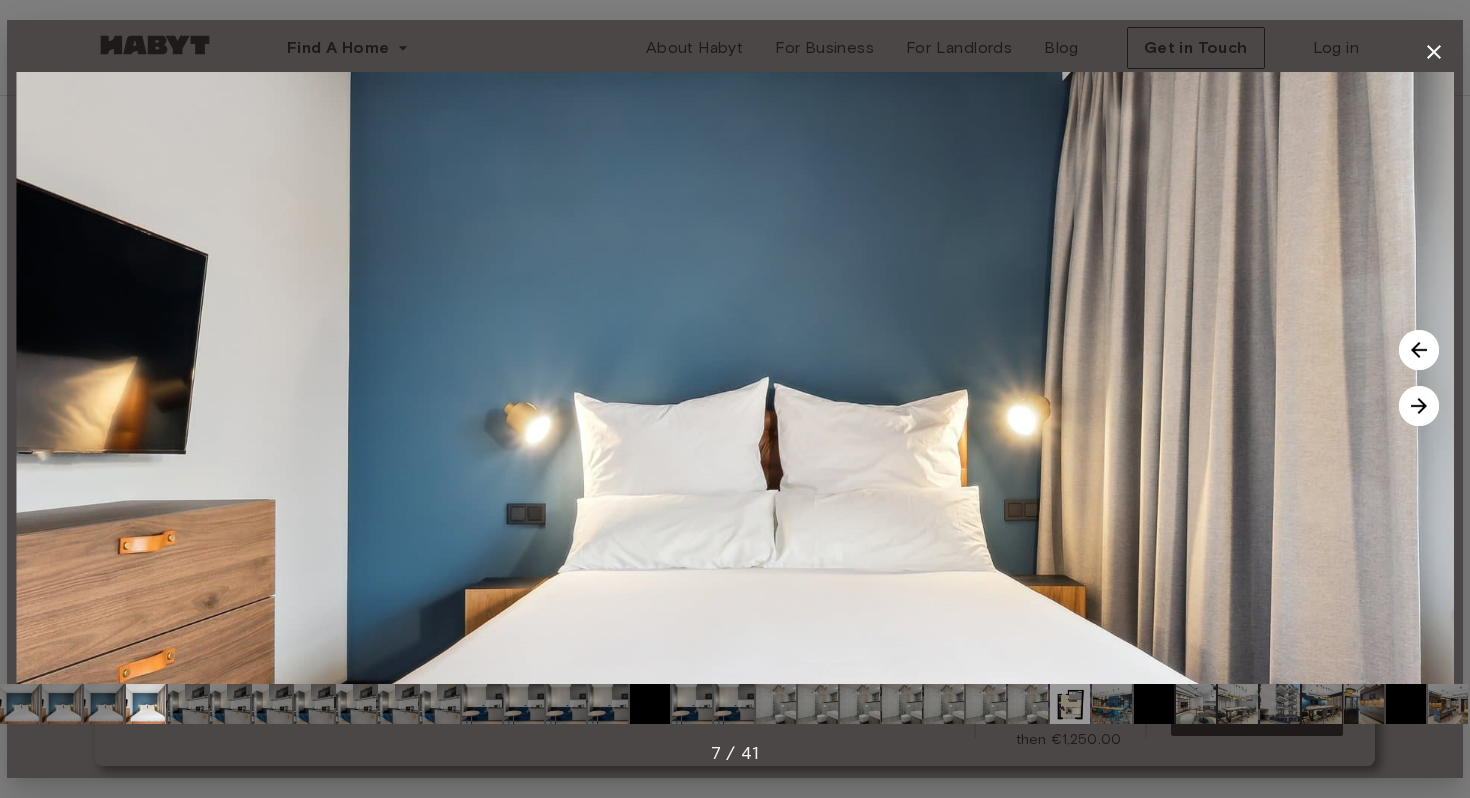 click at bounding box center (1419, 406) 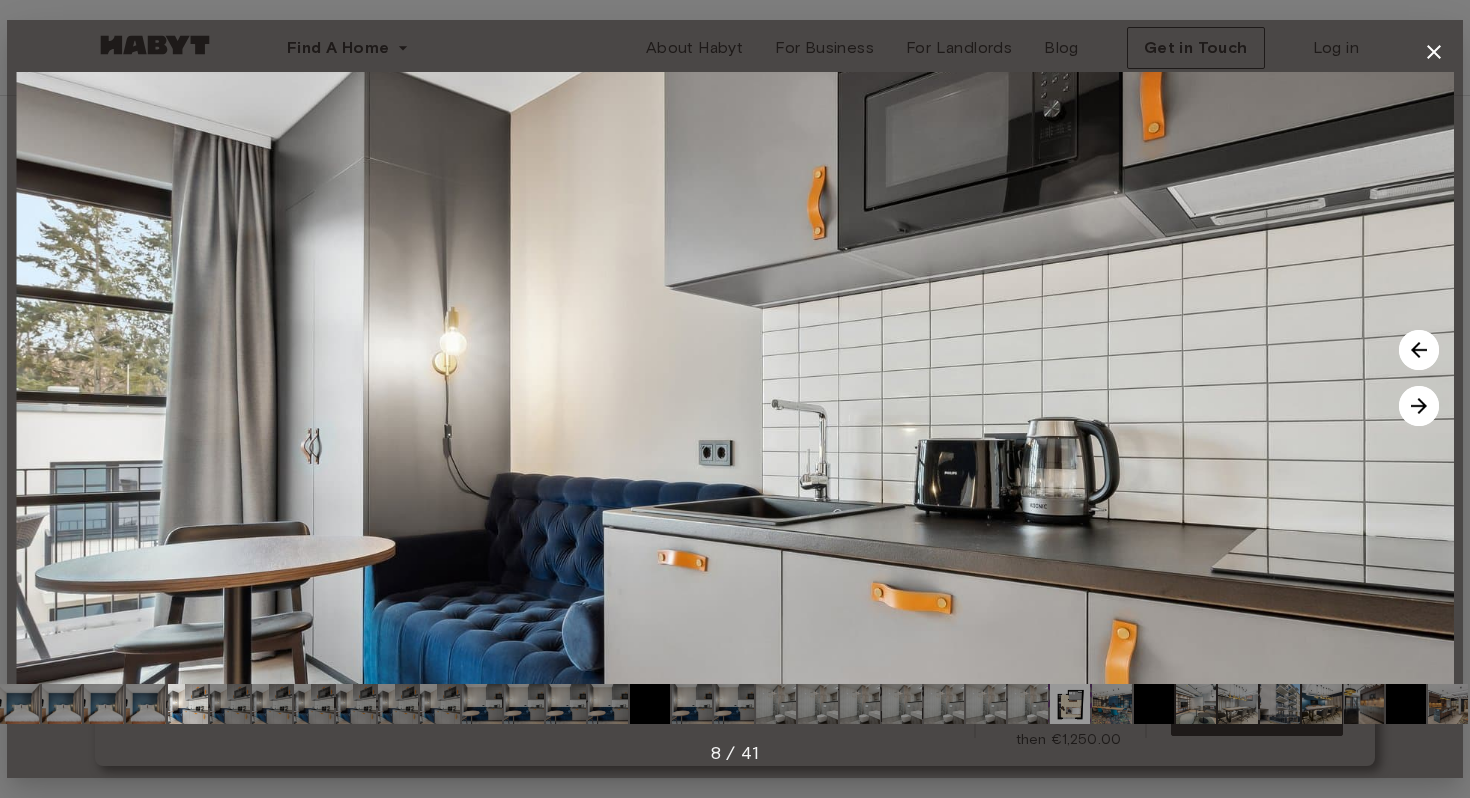 click at bounding box center [1419, 406] 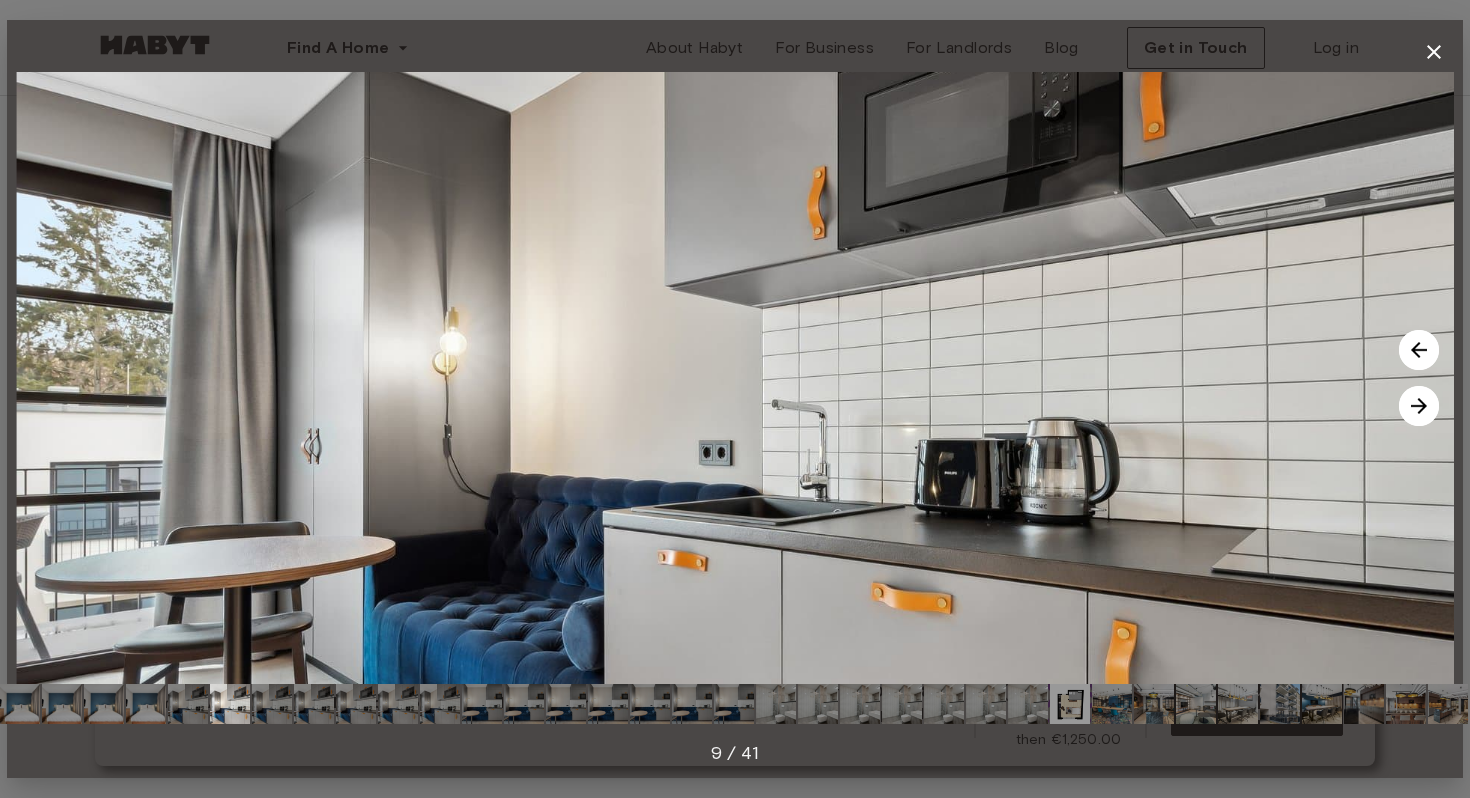 click at bounding box center (1419, 350) 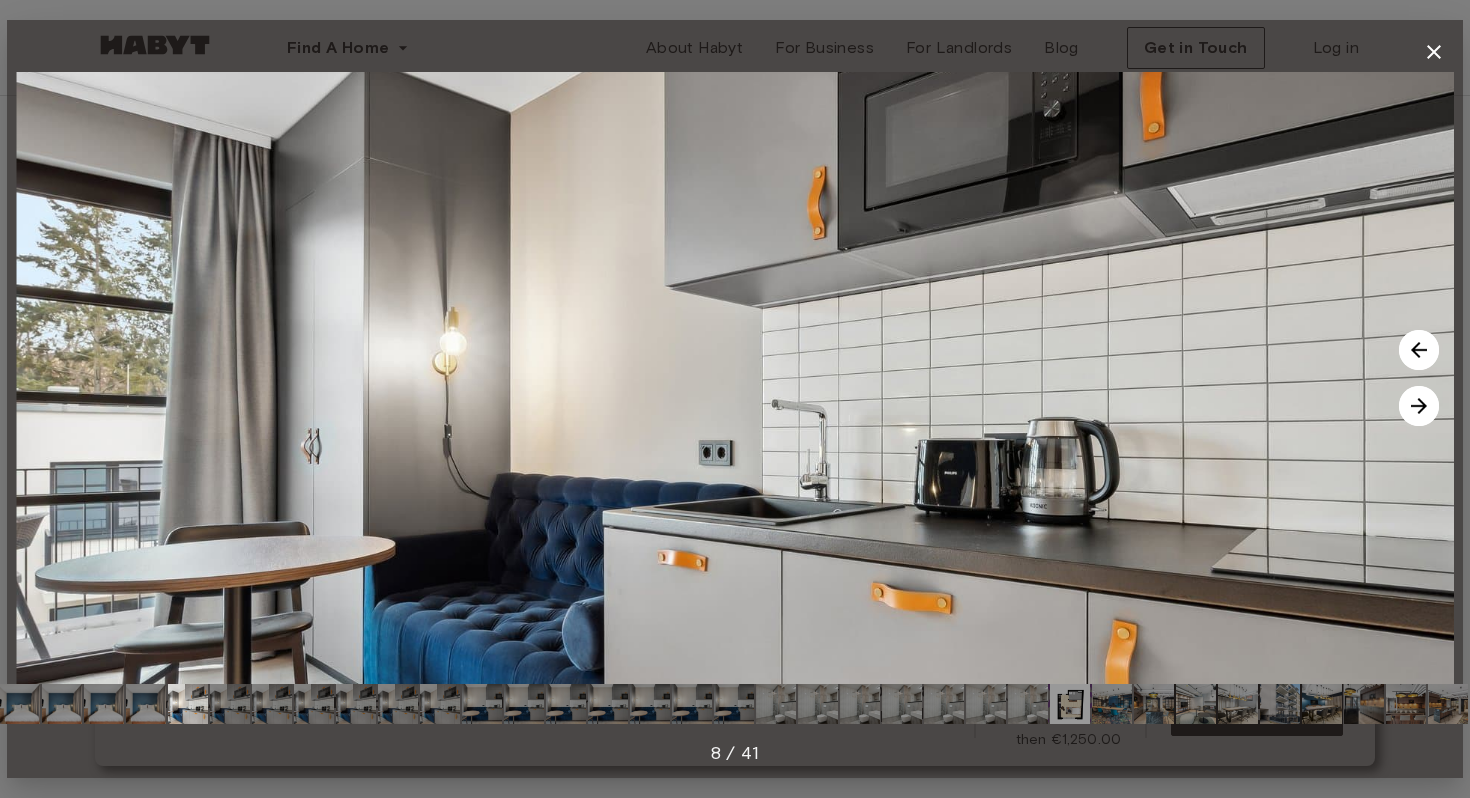 click at bounding box center [1419, 406] 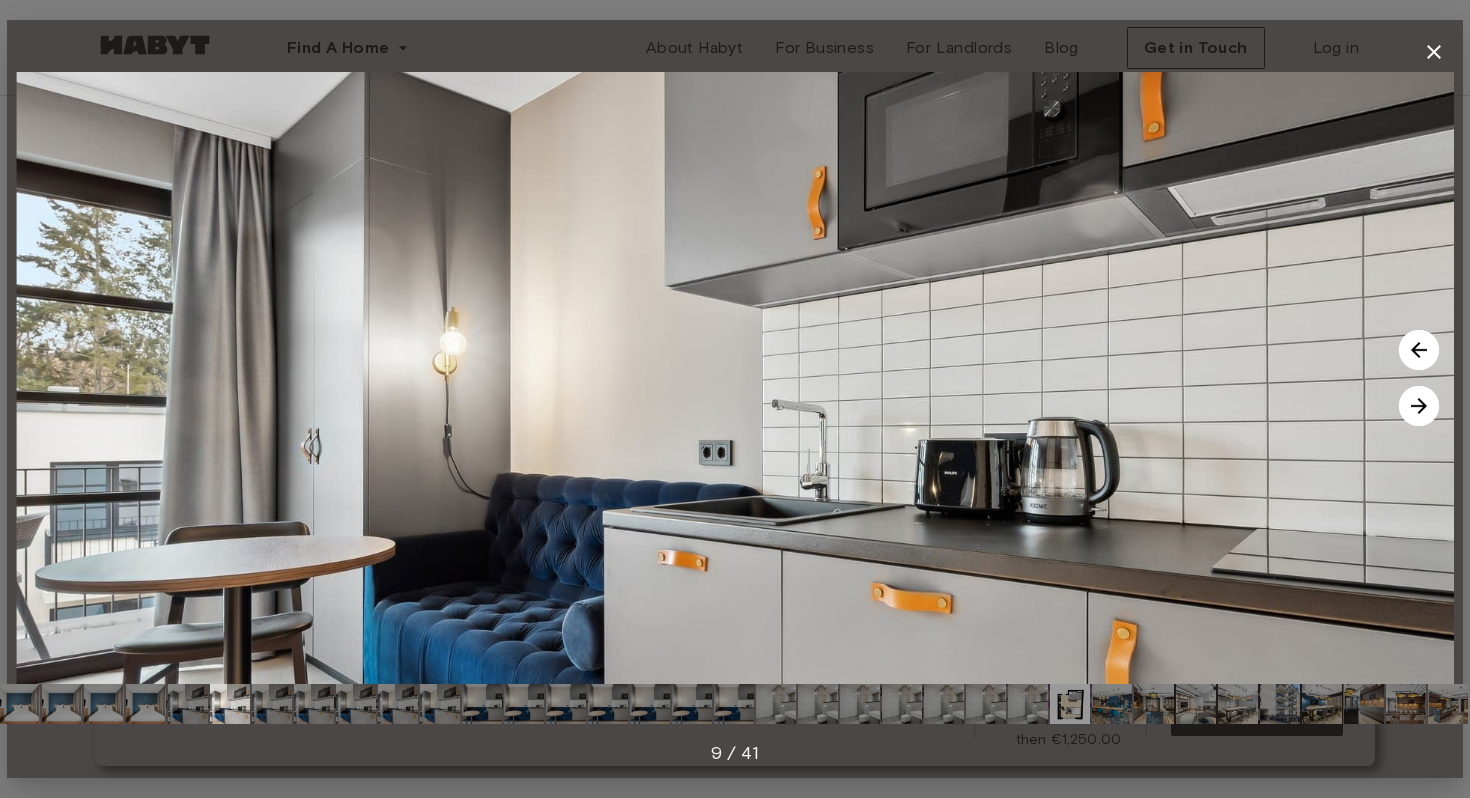 click at bounding box center (1419, 406) 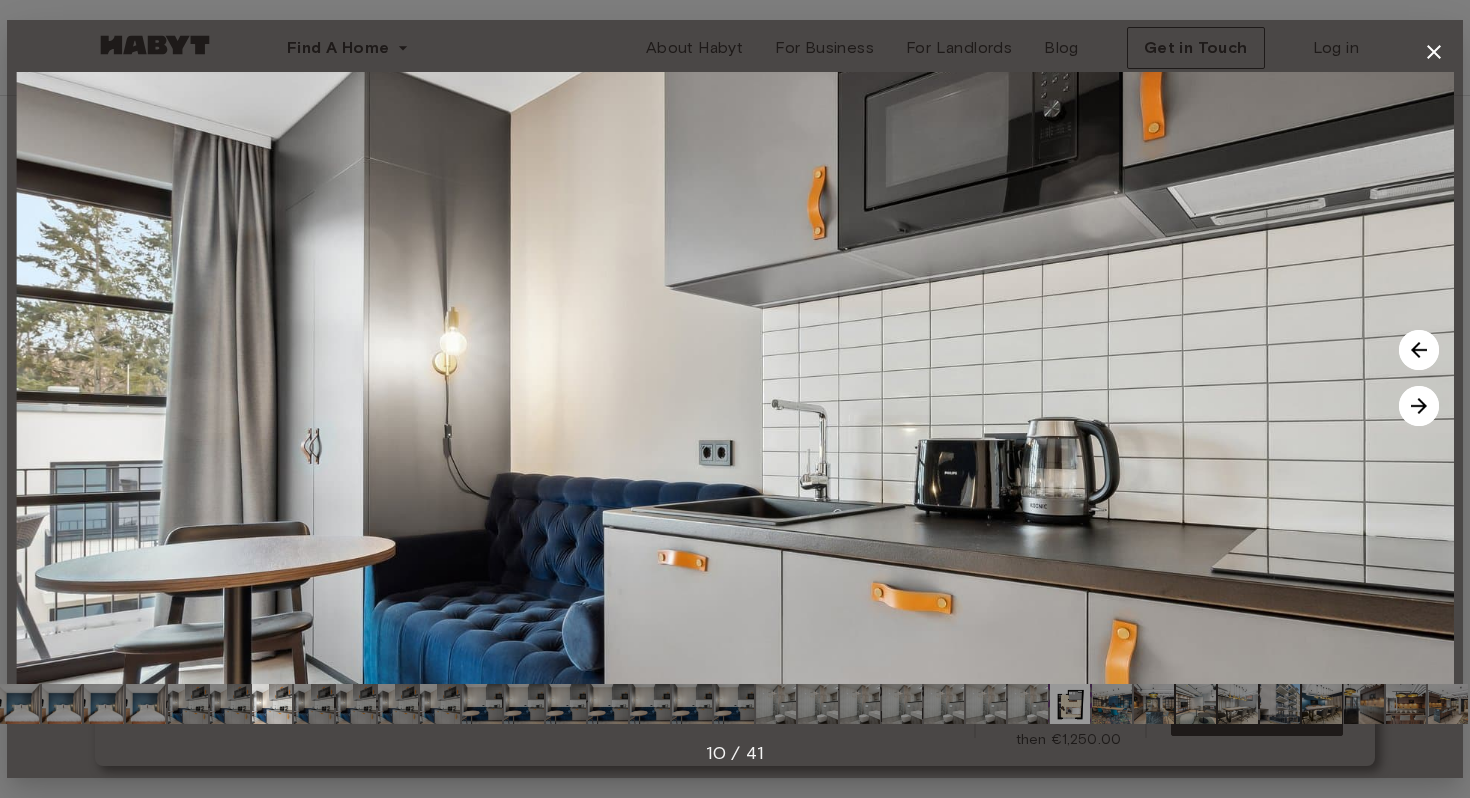 click 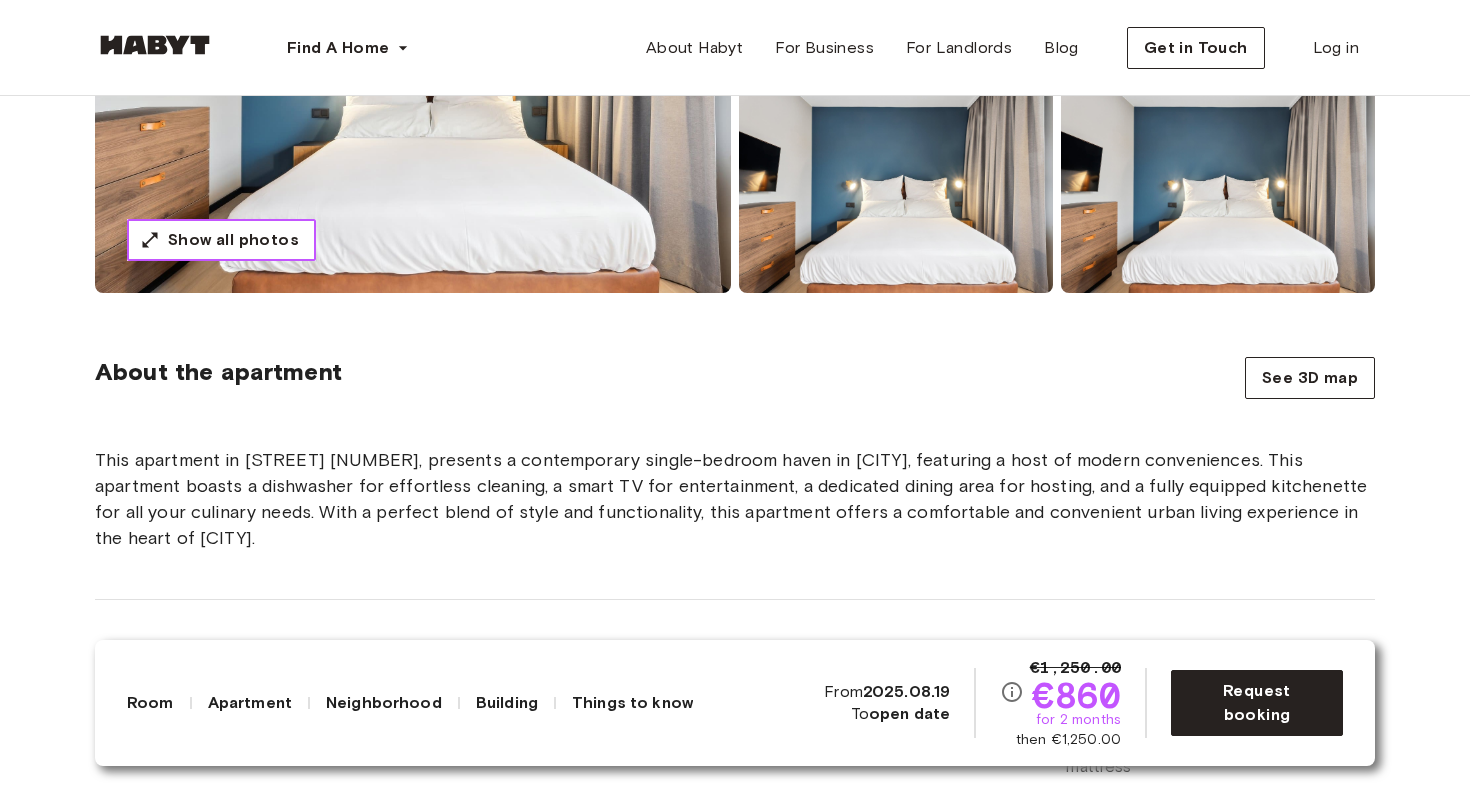 scroll, scrollTop: 478, scrollLeft: 0, axis: vertical 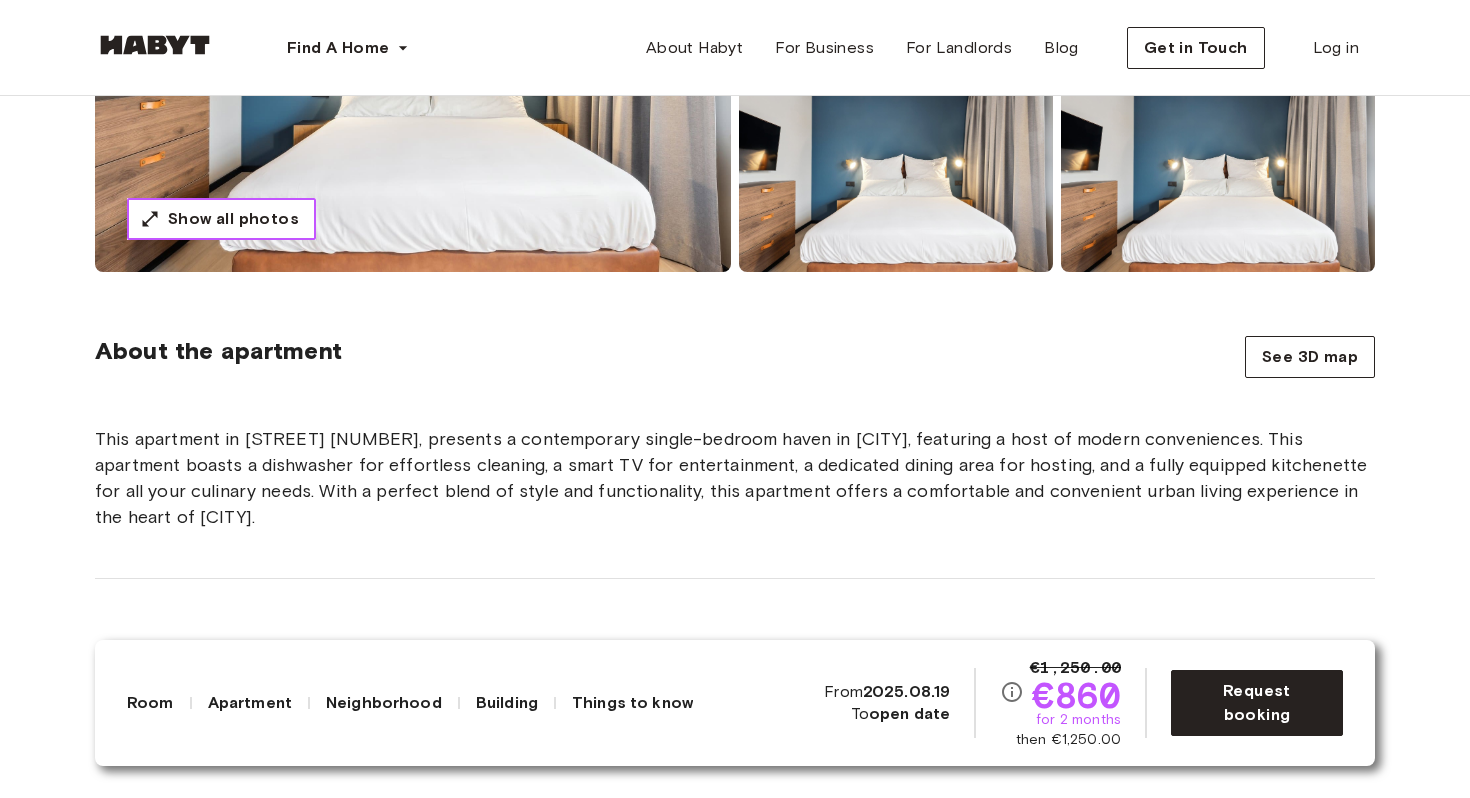 click on "Show all photos" at bounding box center [233, 219] 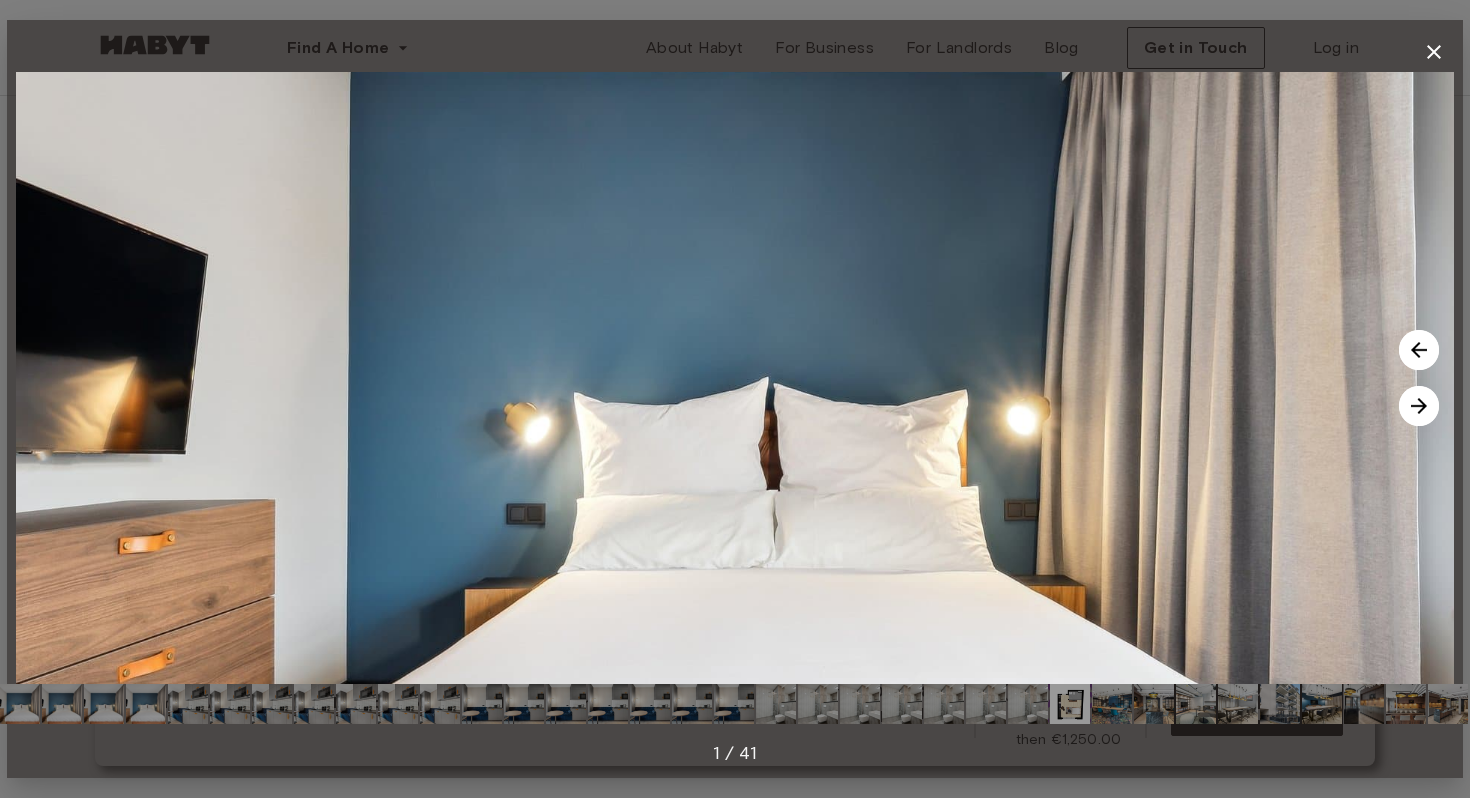 click at bounding box center (692, 704) 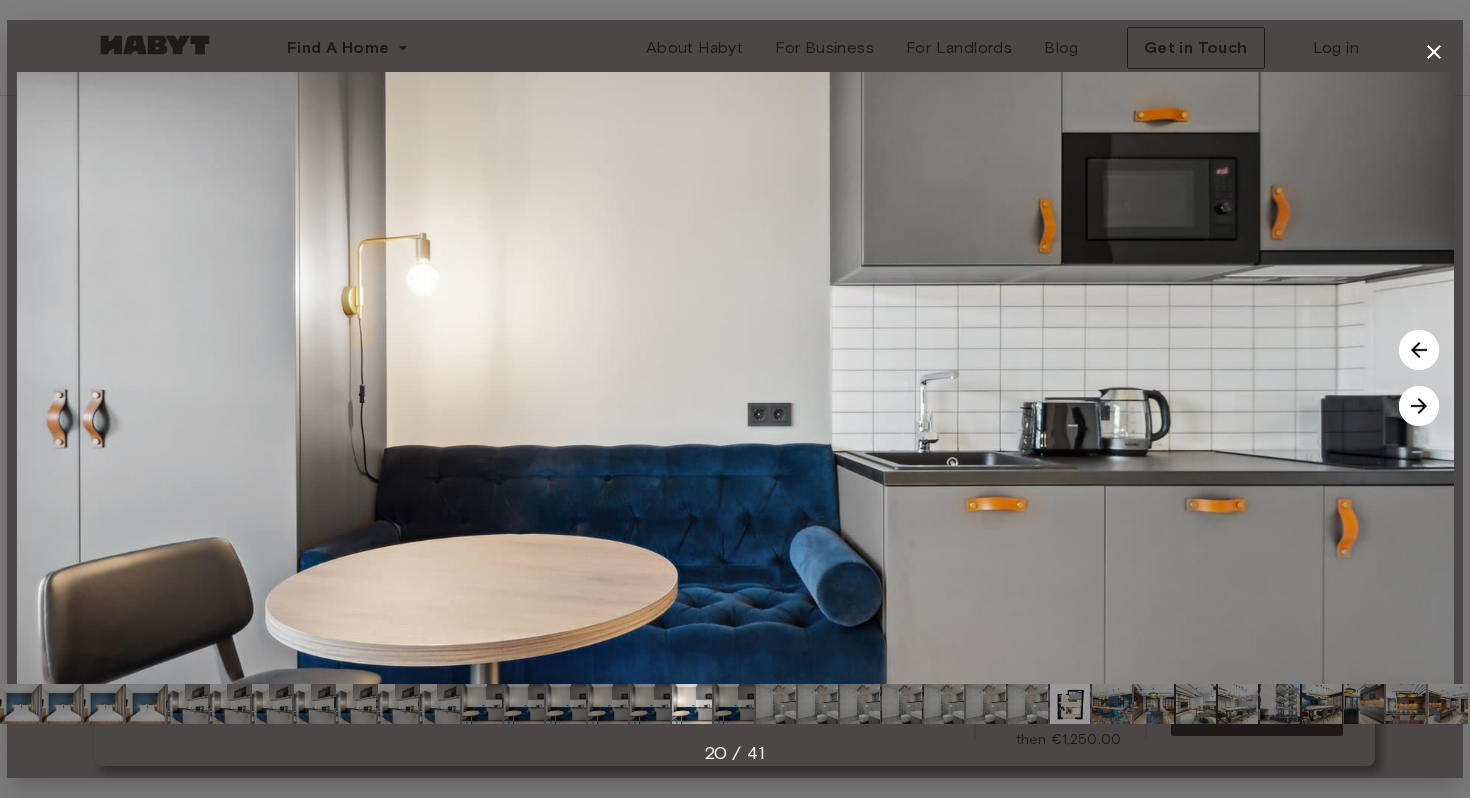 click at bounding box center (818, 704) 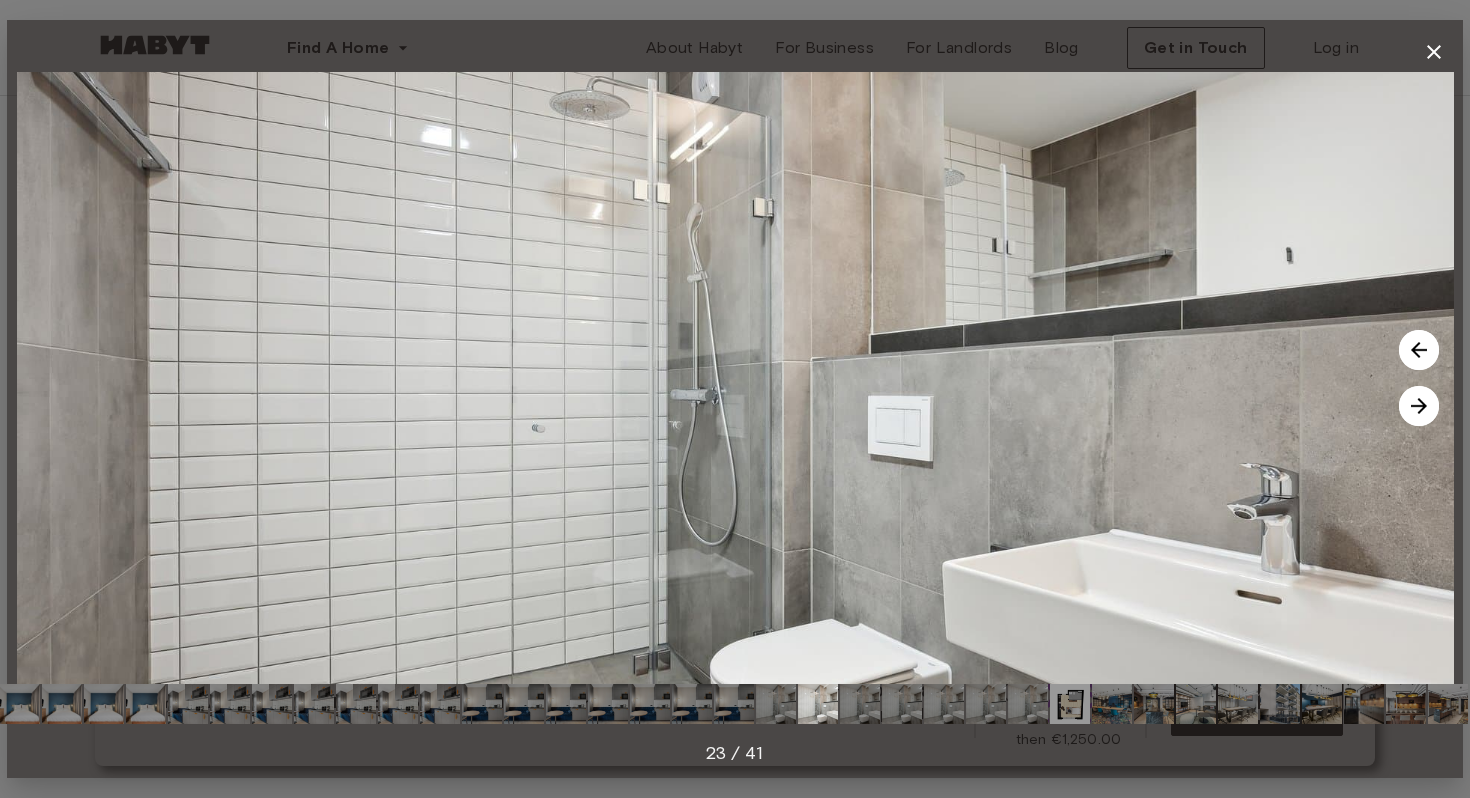click at bounding box center (944, 704) 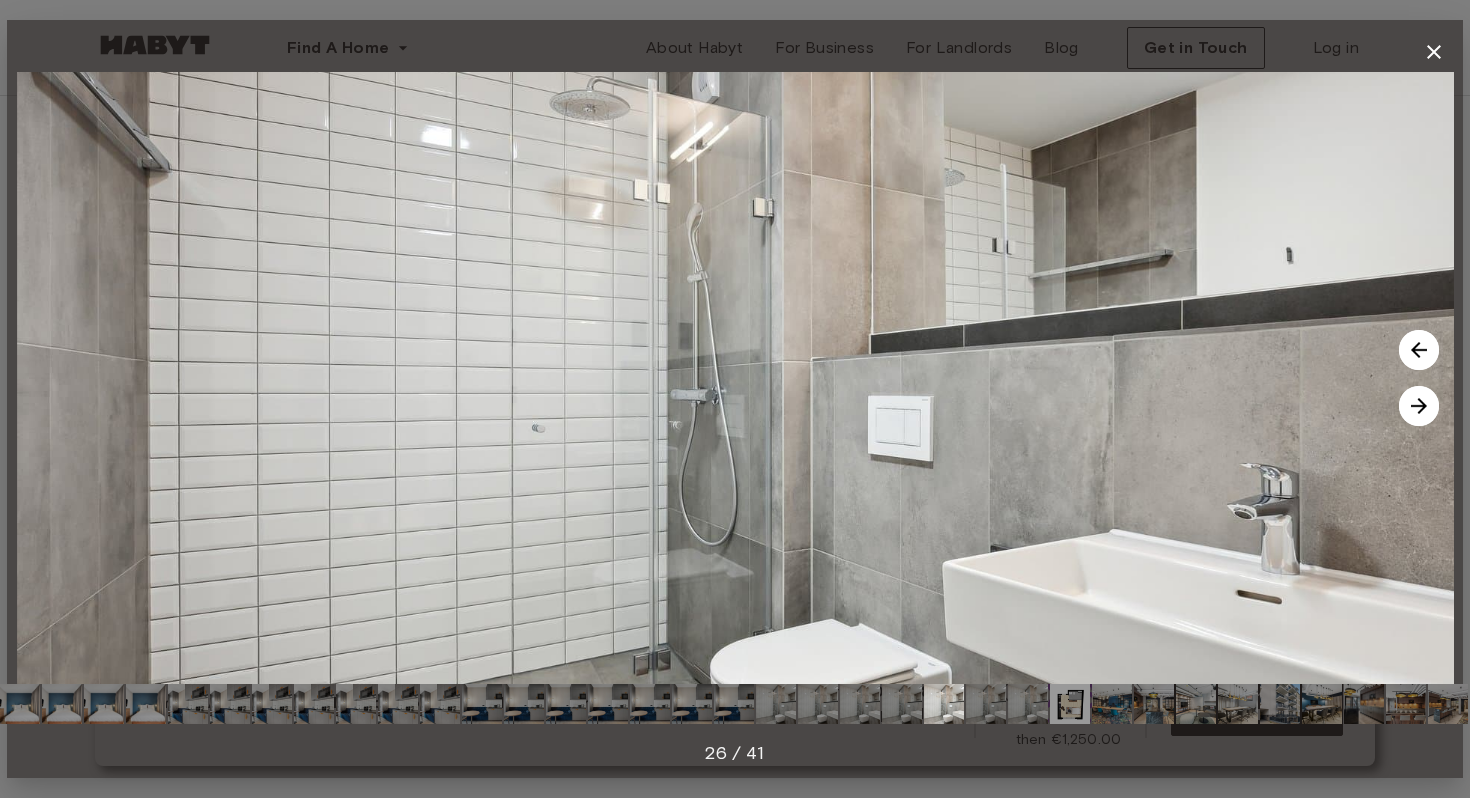 click at bounding box center [1112, 704] 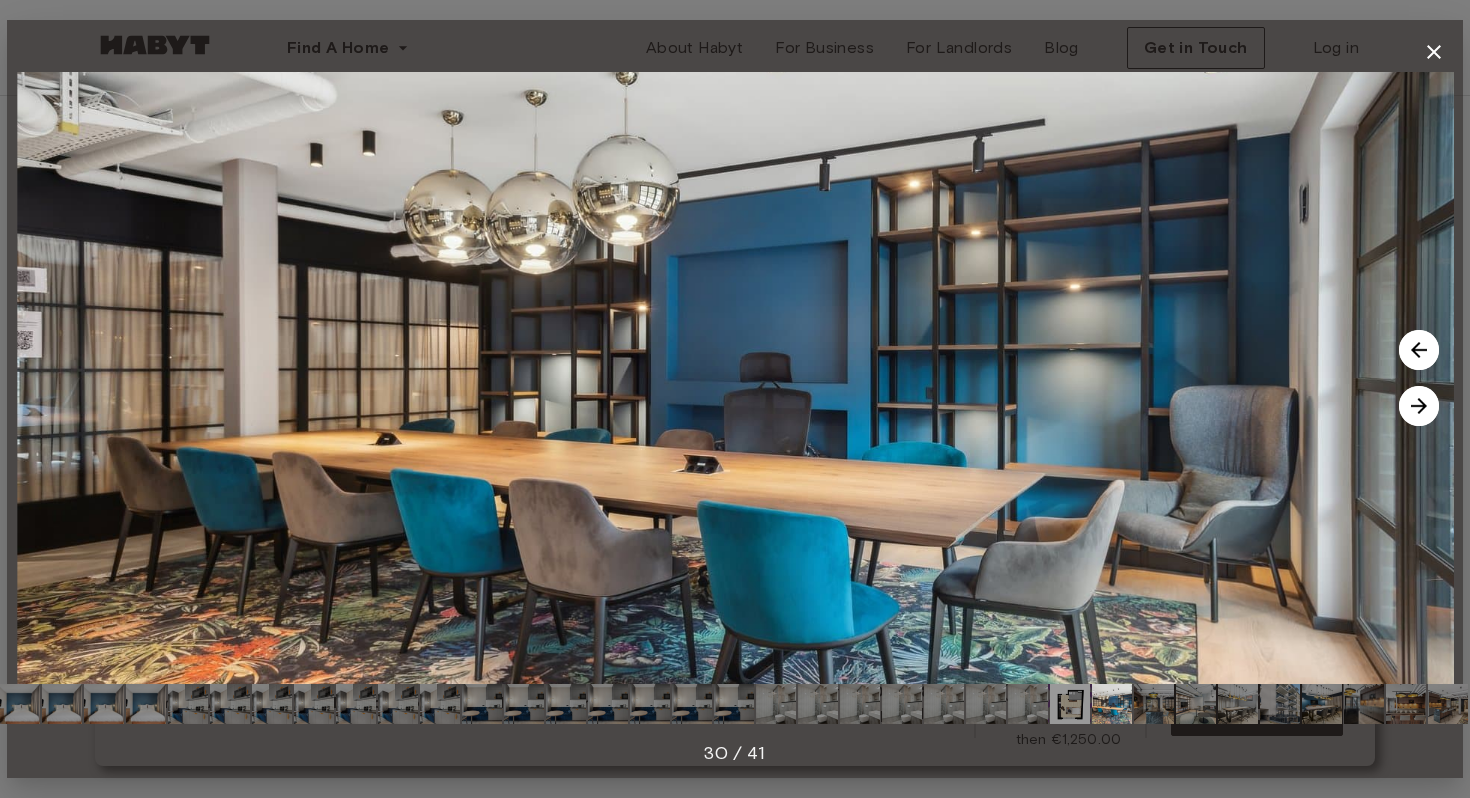 click at bounding box center [1196, 704] 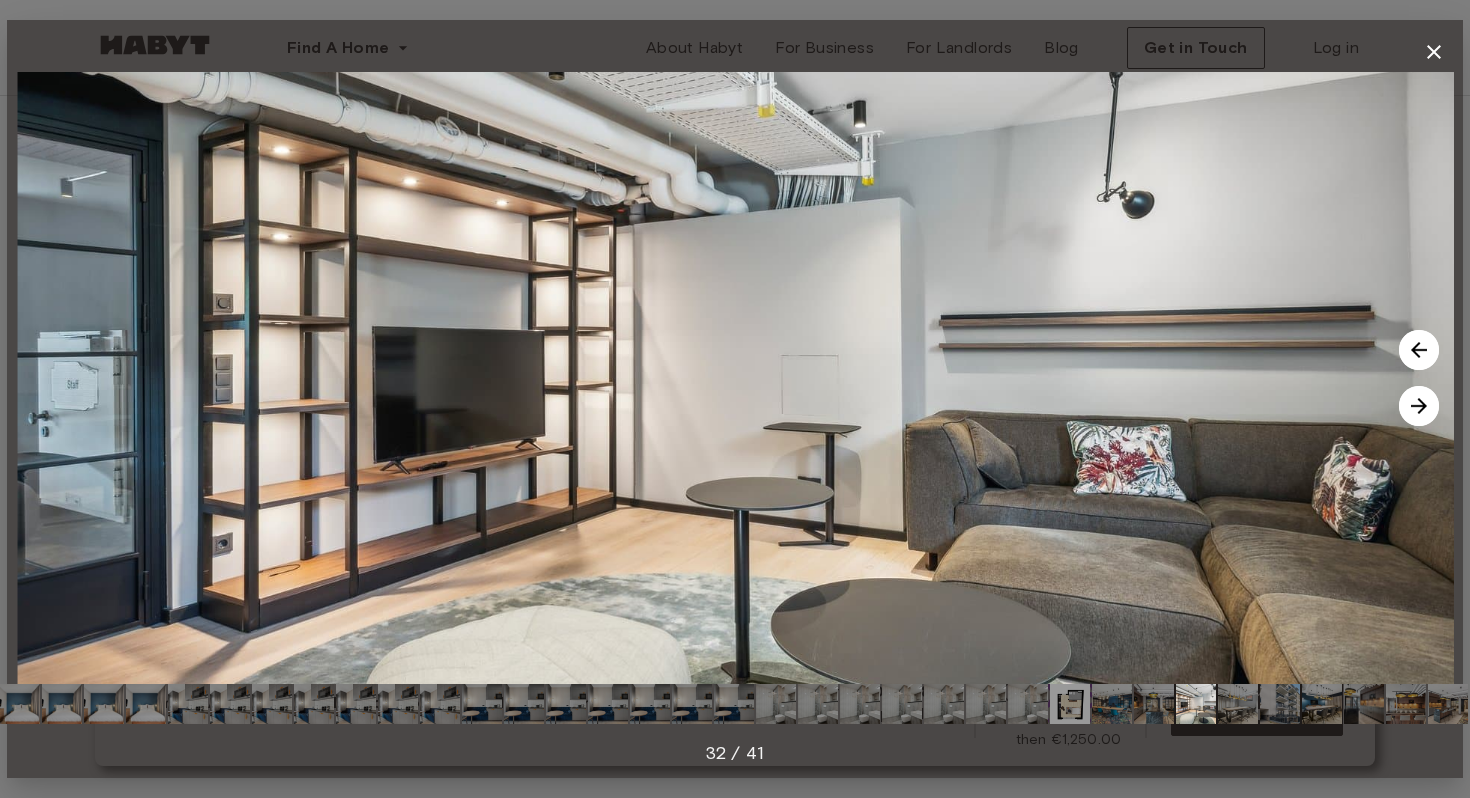 click at bounding box center (1322, 704) 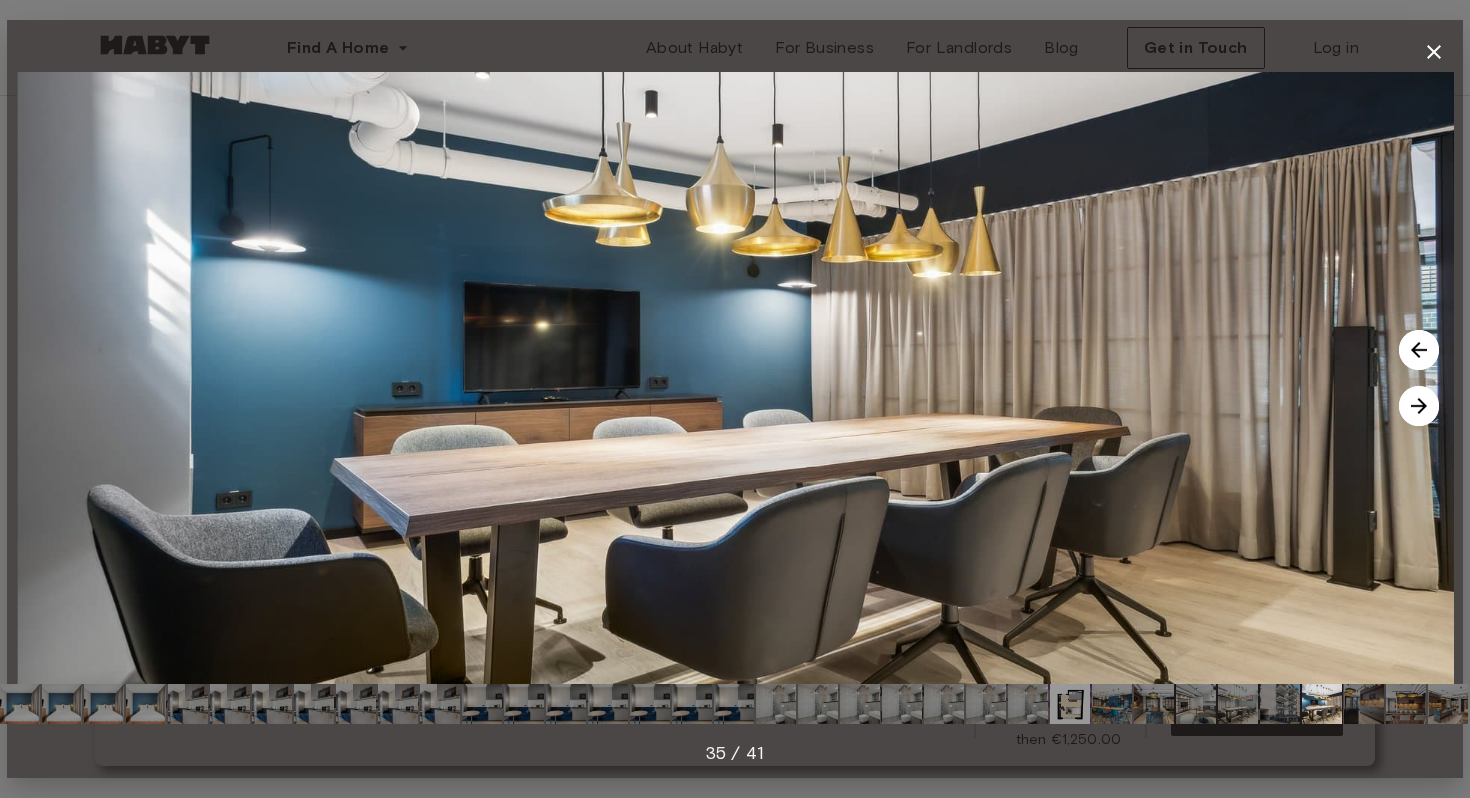 click at bounding box center [1280, 704] 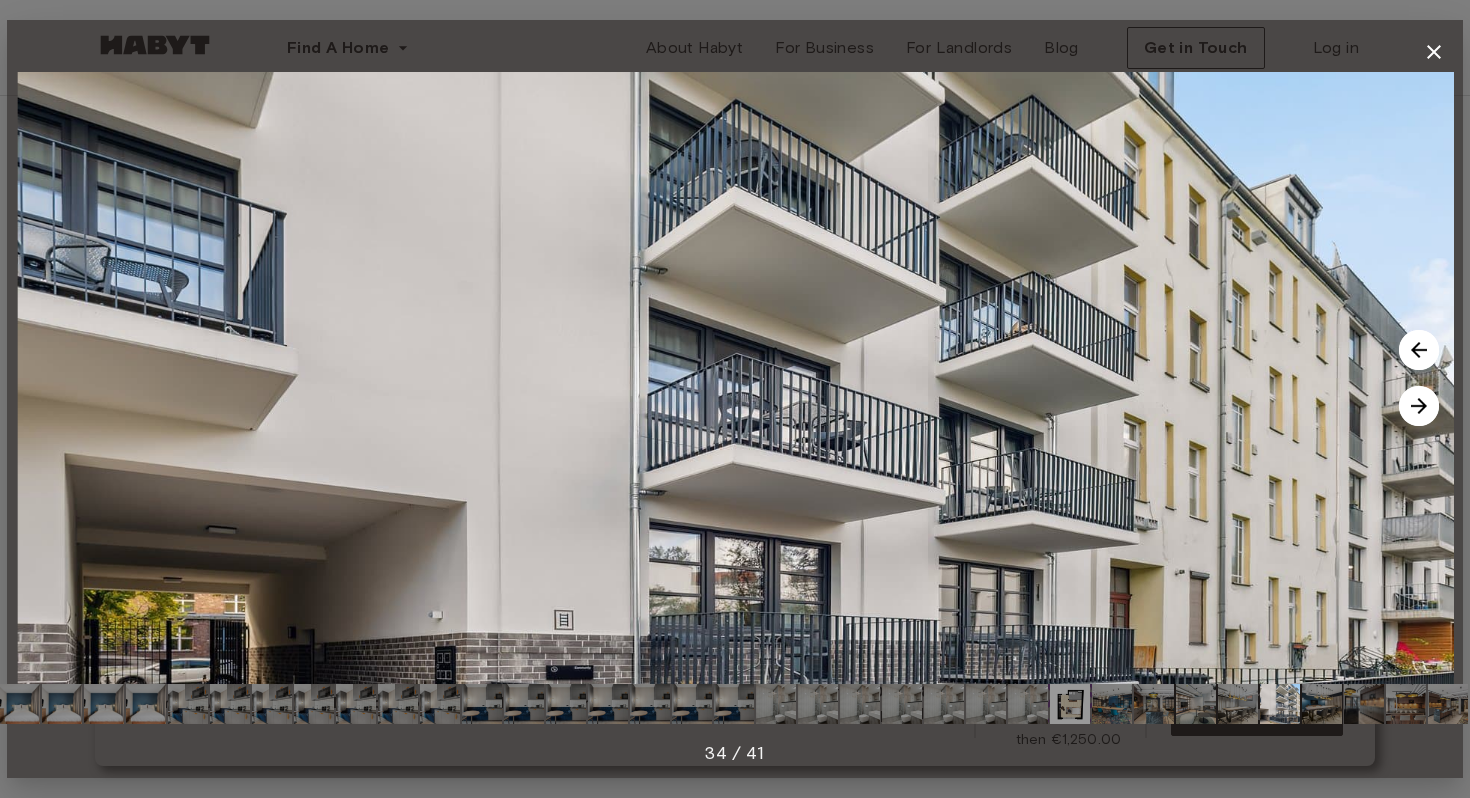 click at bounding box center (1364, 704) 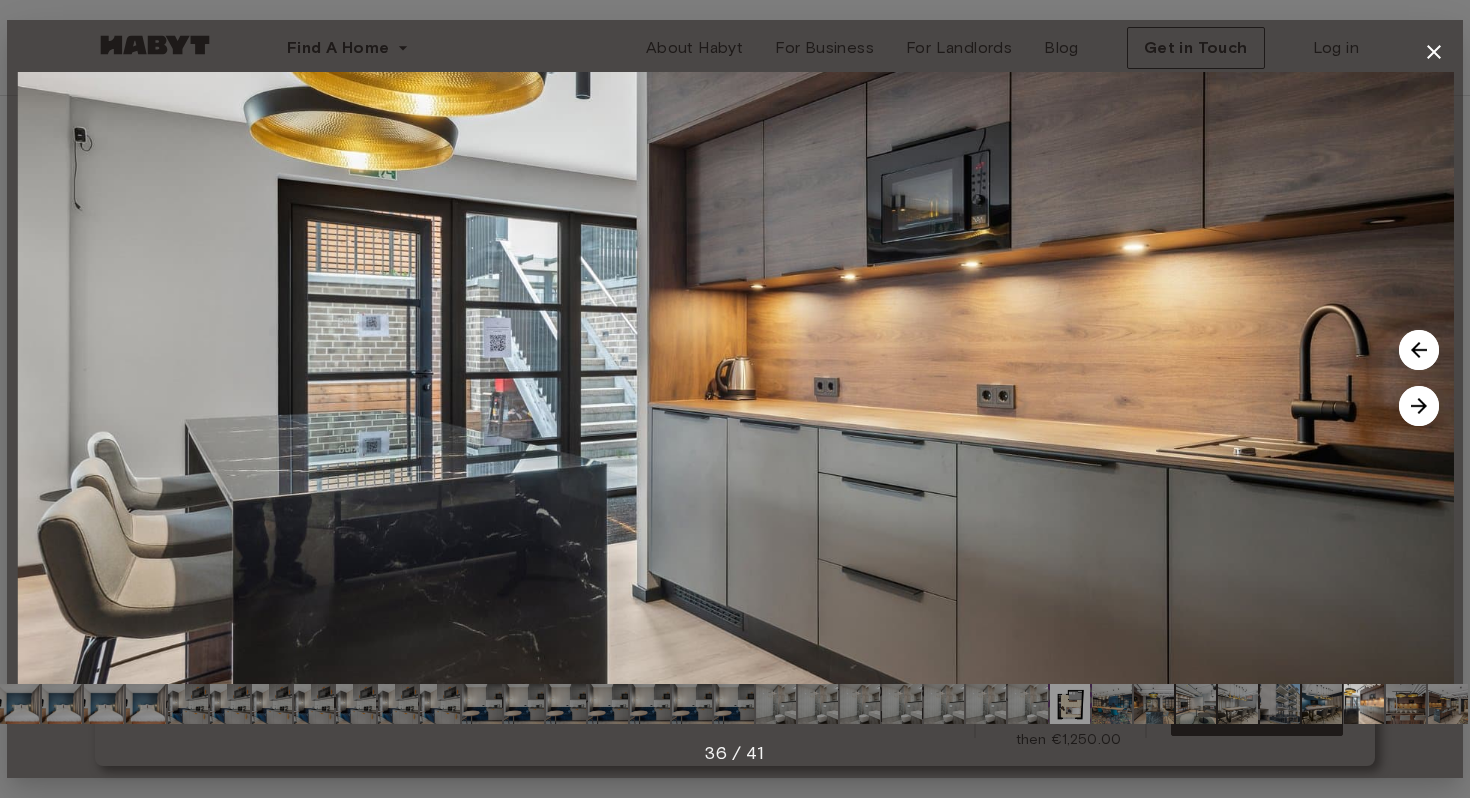 click at bounding box center (1406, 704) 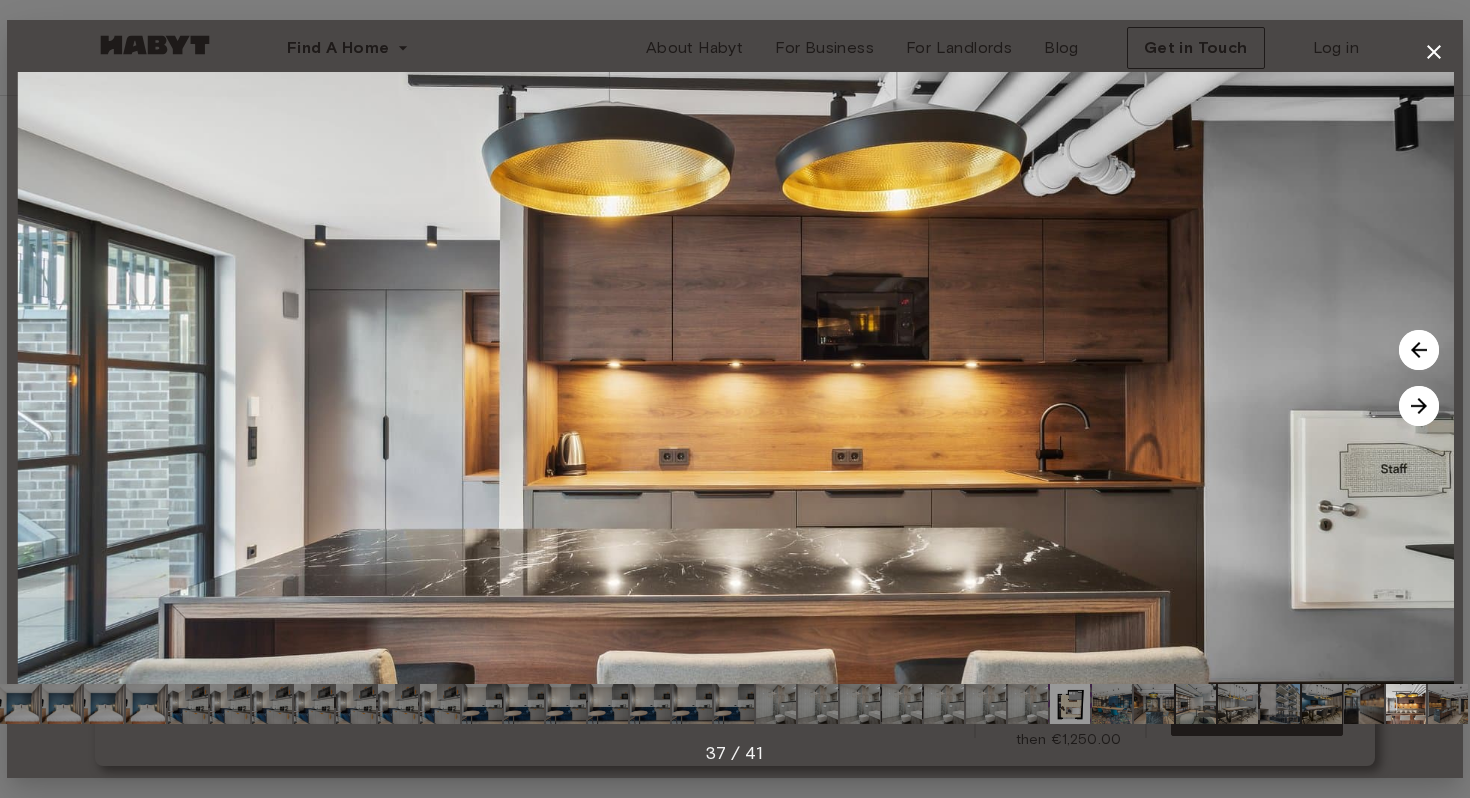 click 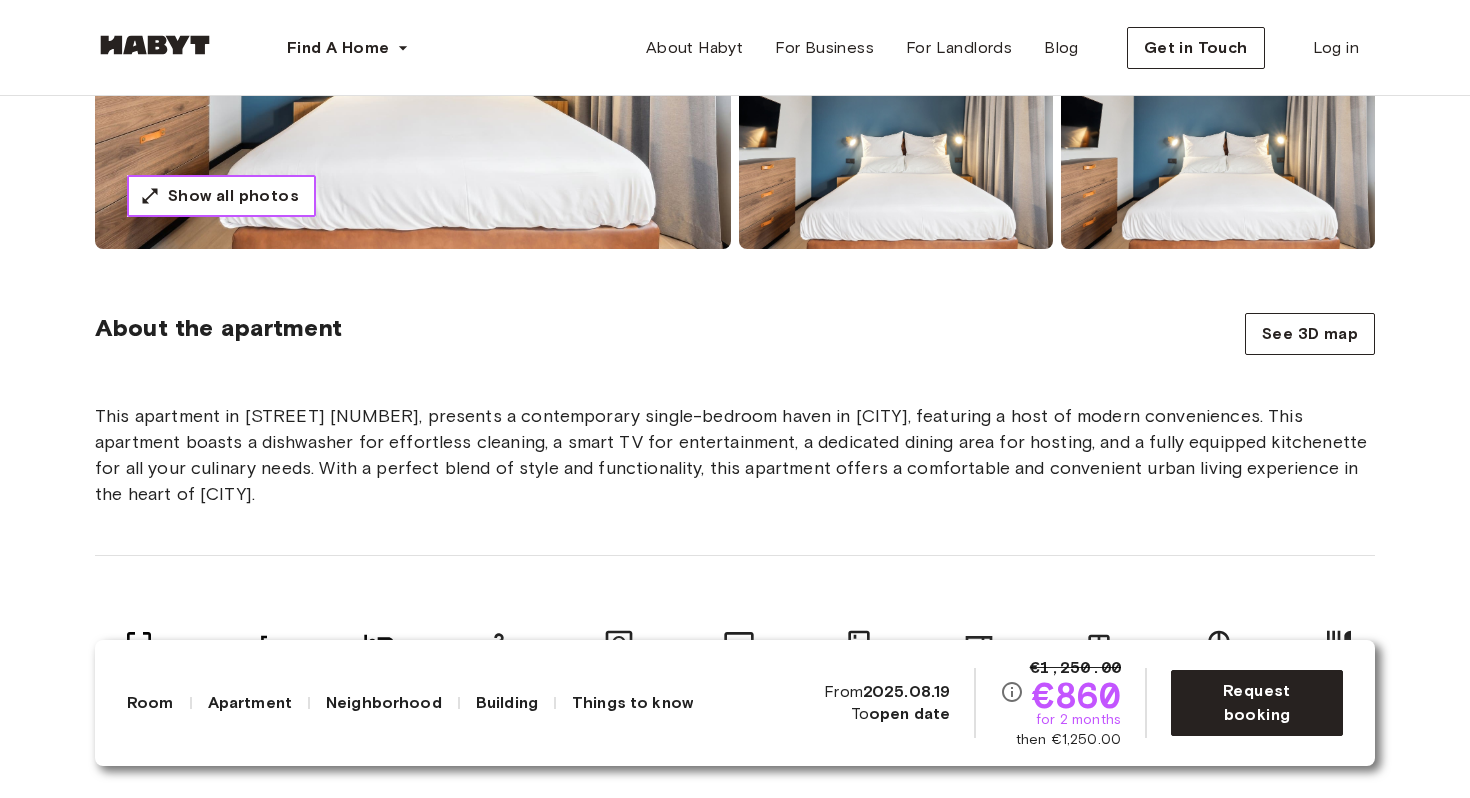 scroll, scrollTop: 0, scrollLeft: 0, axis: both 